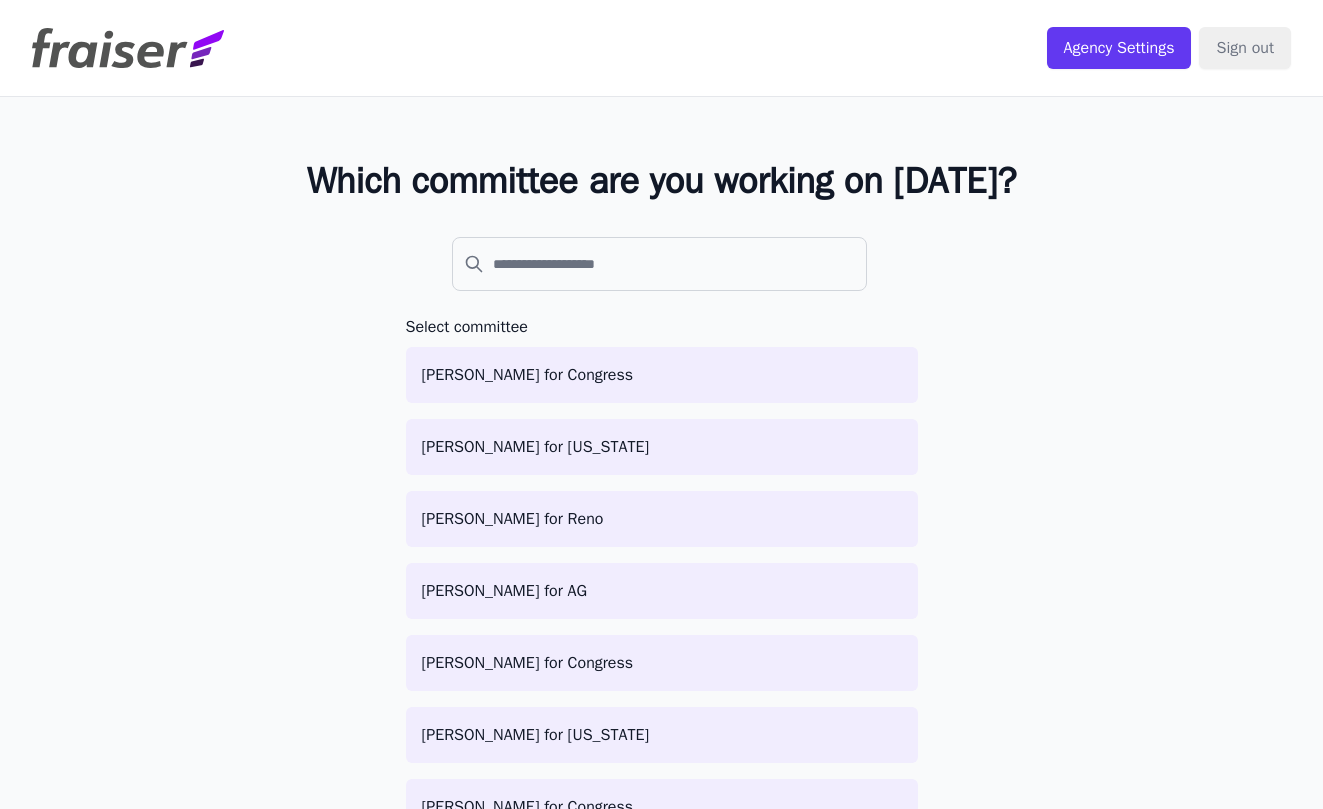 scroll, scrollTop: 0, scrollLeft: 0, axis: both 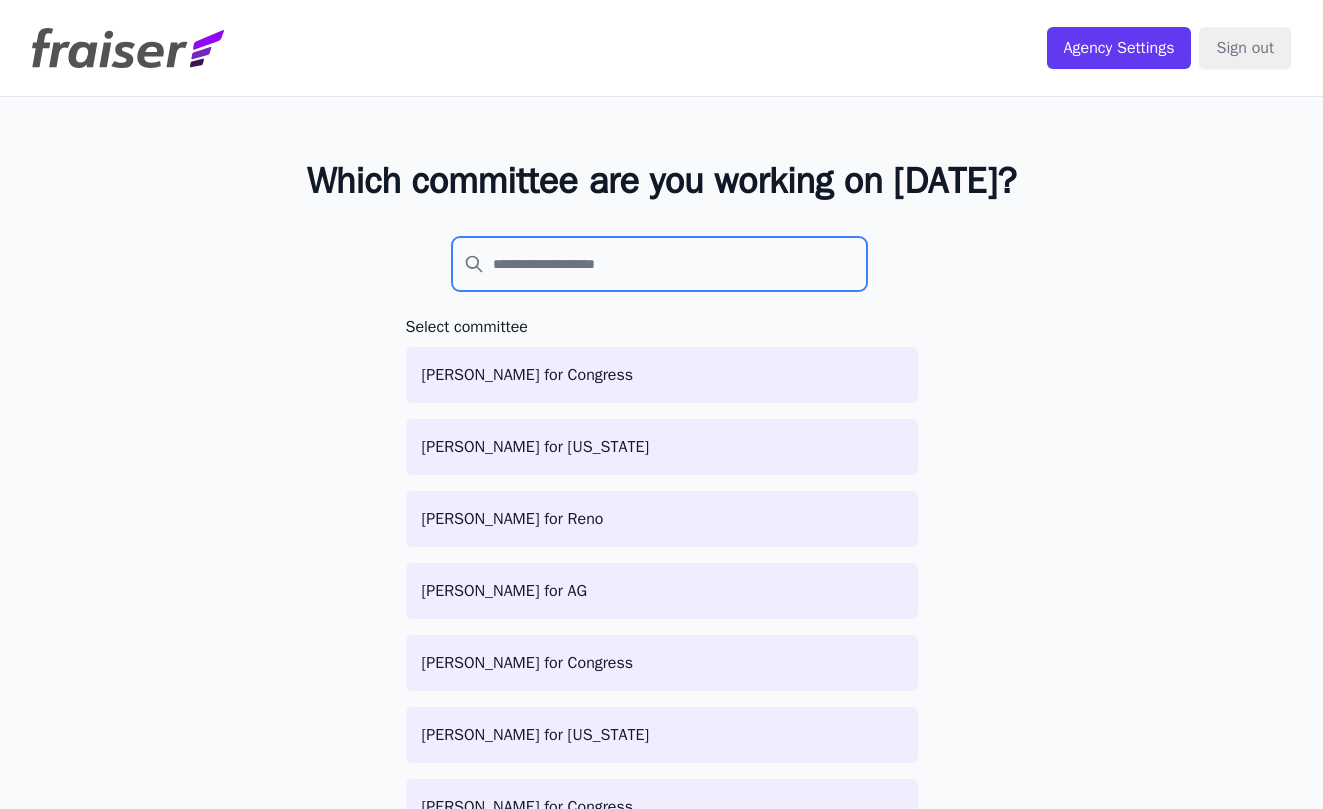 click 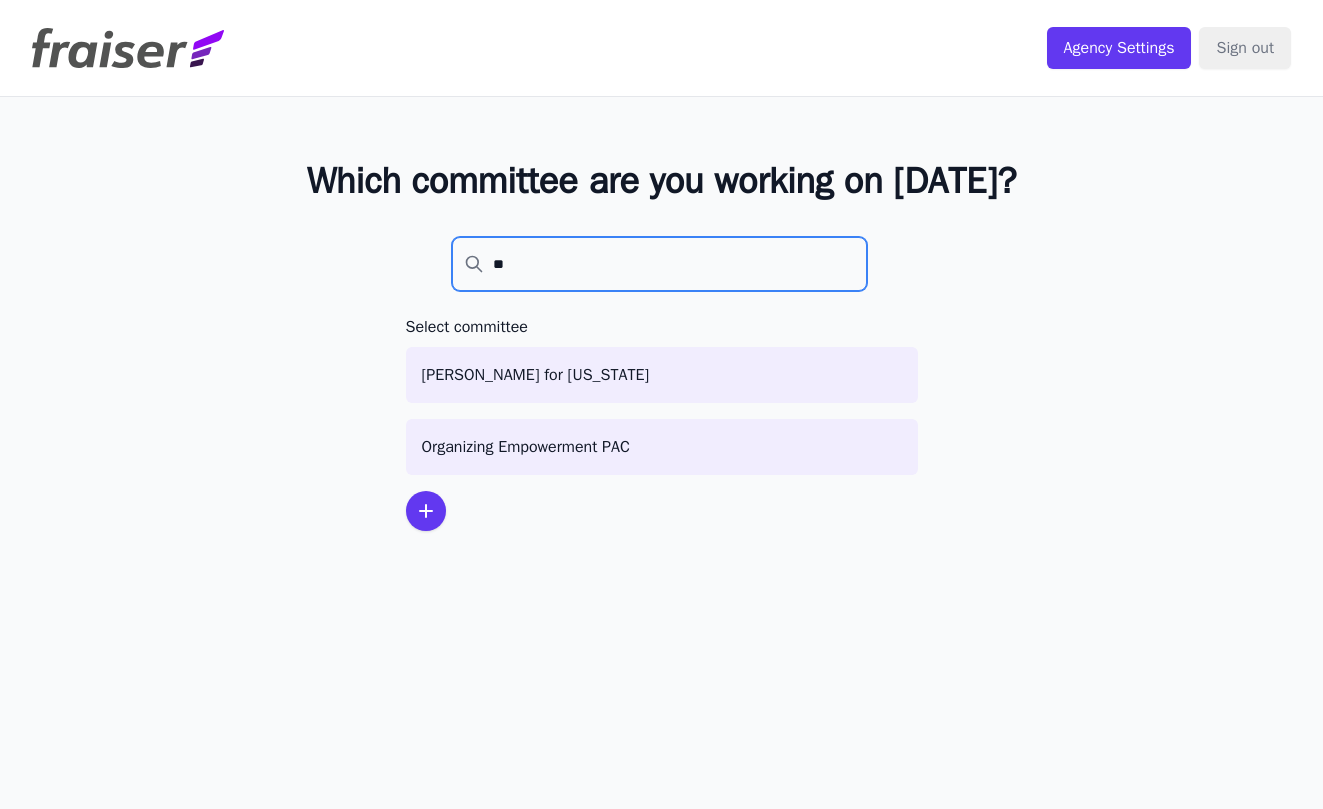 type on "*" 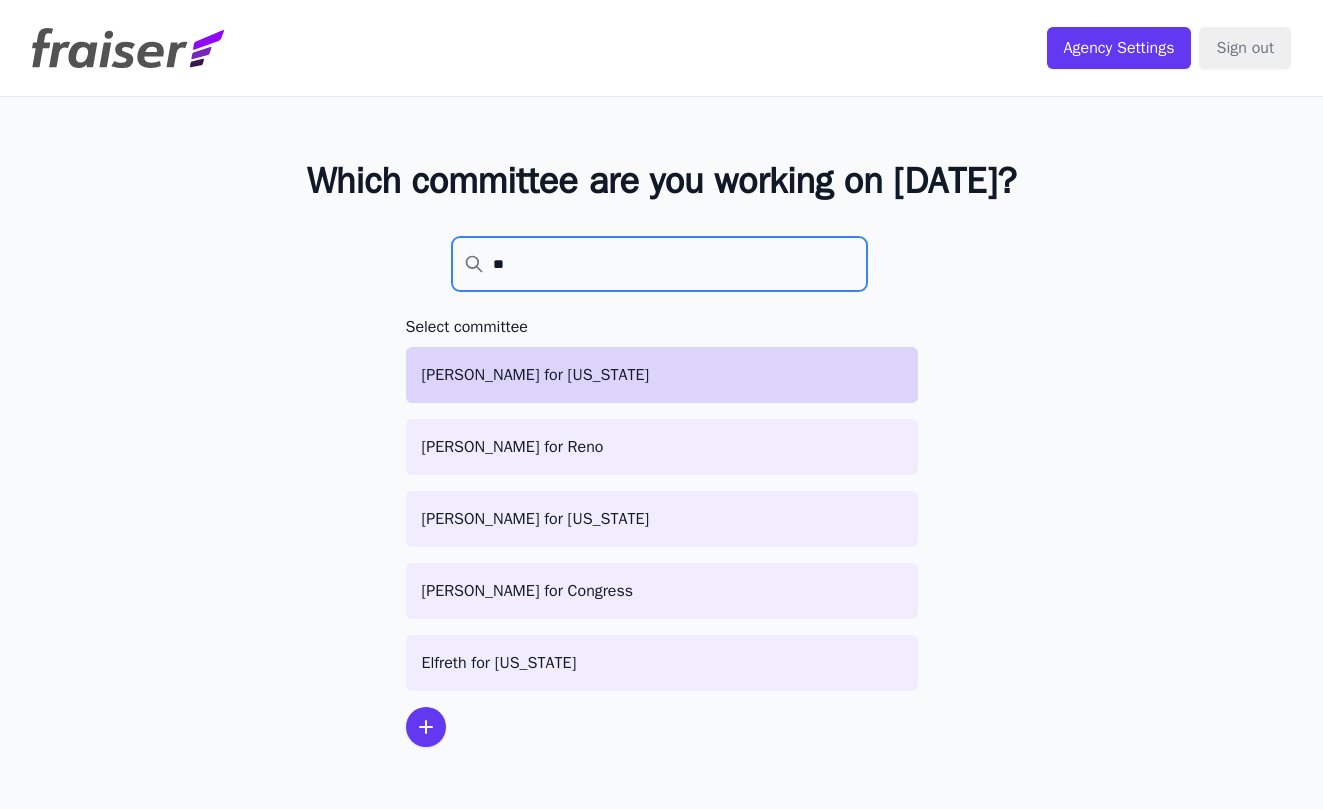 type on "**" 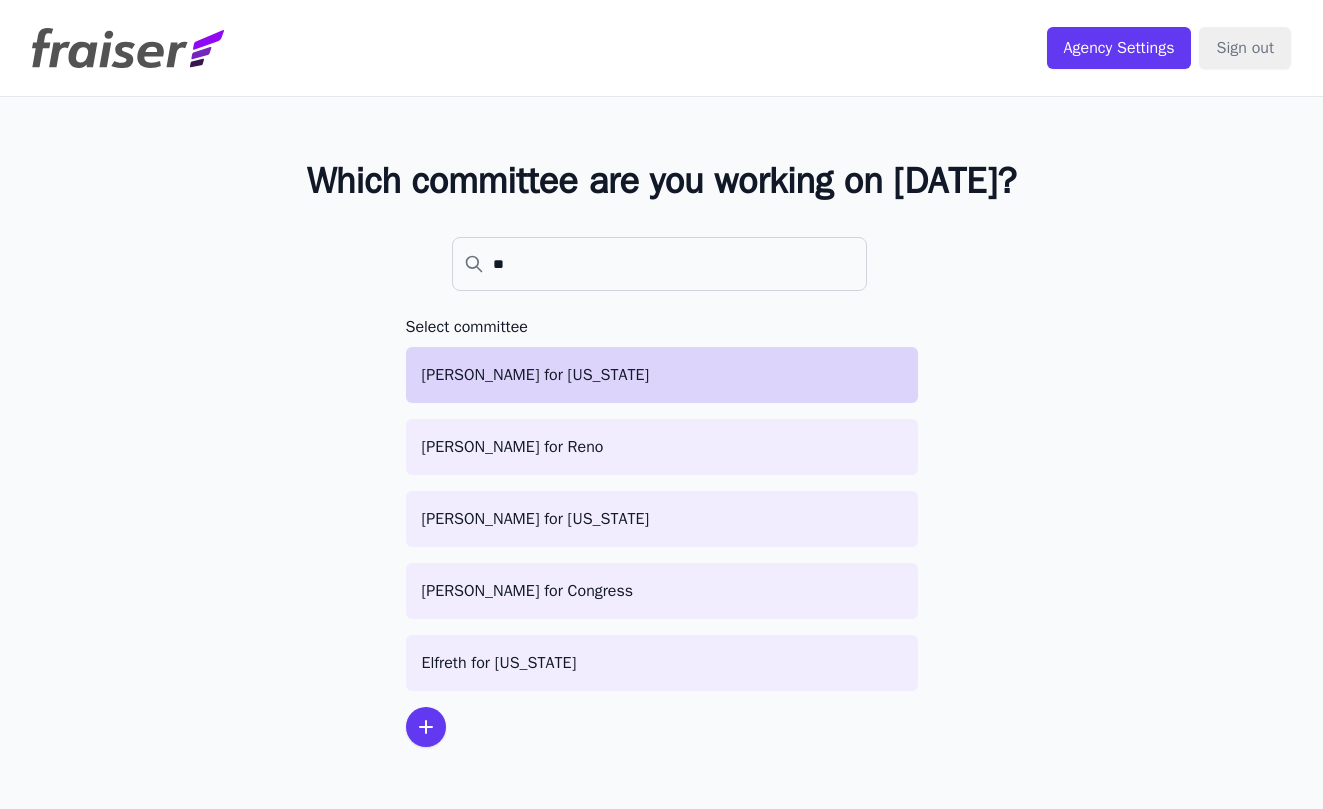click on "[PERSON_NAME] for [US_STATE]" 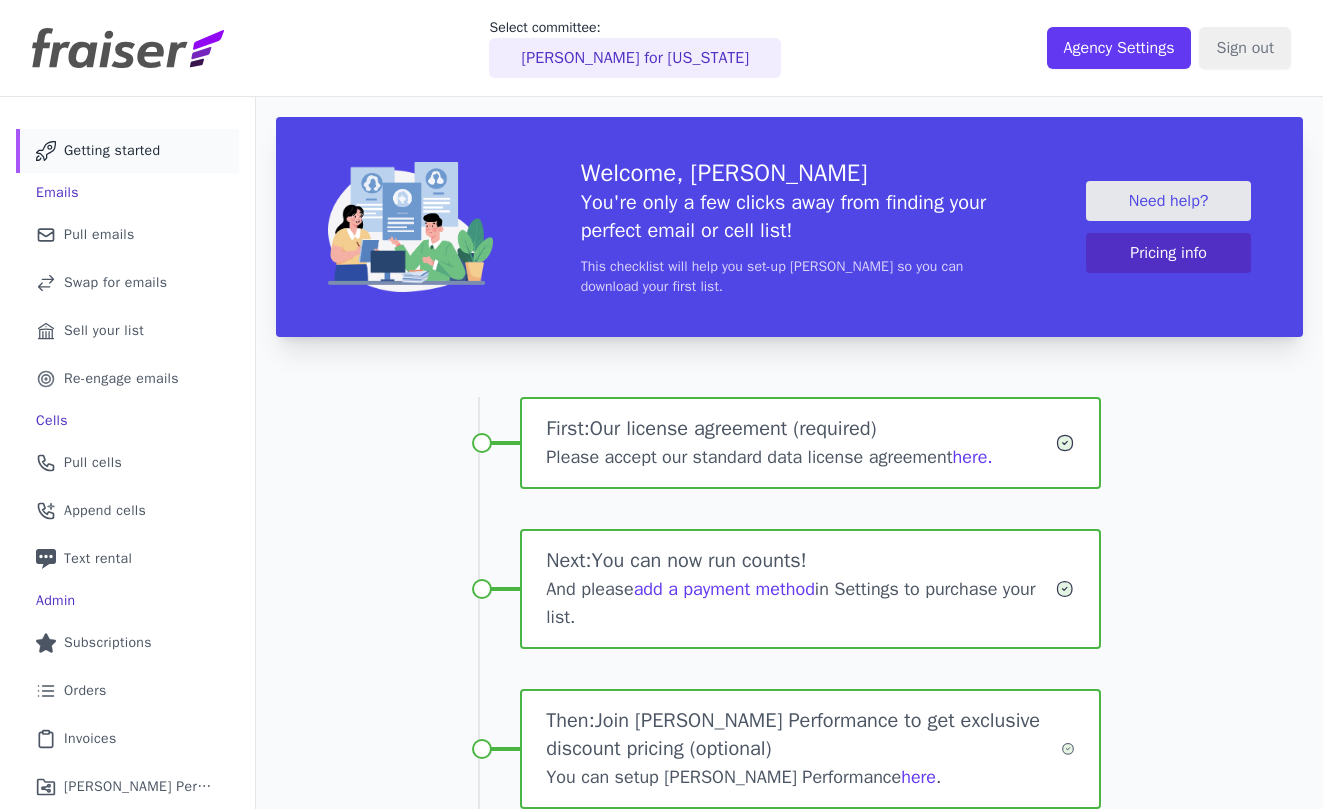 scroll, scrollTop: 0, scrollLeft: 0, axis: both 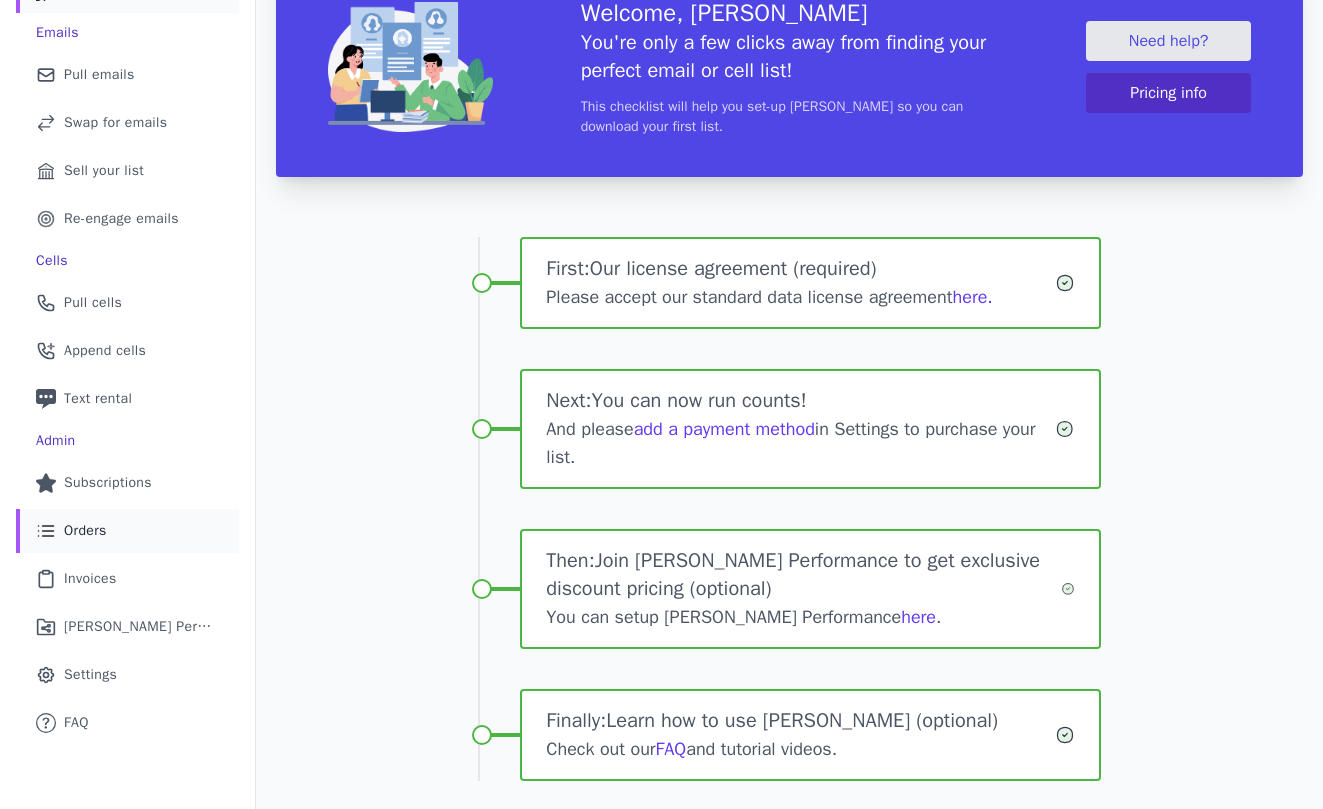 click on "List Icon Outline of bulleted list
Orders" at bounding box center [127, 531] 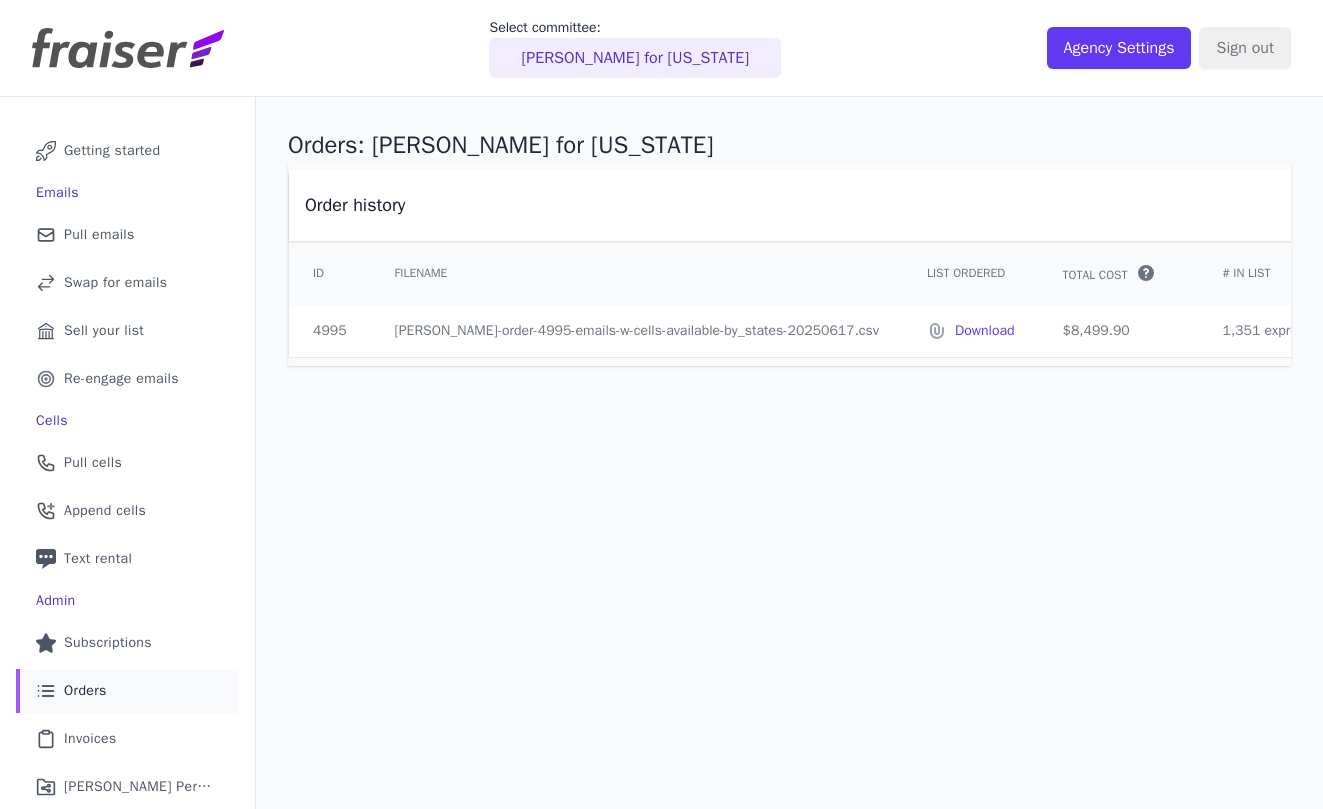 scroll, scrollTop: 0, scrollLeft: 0, axis: both 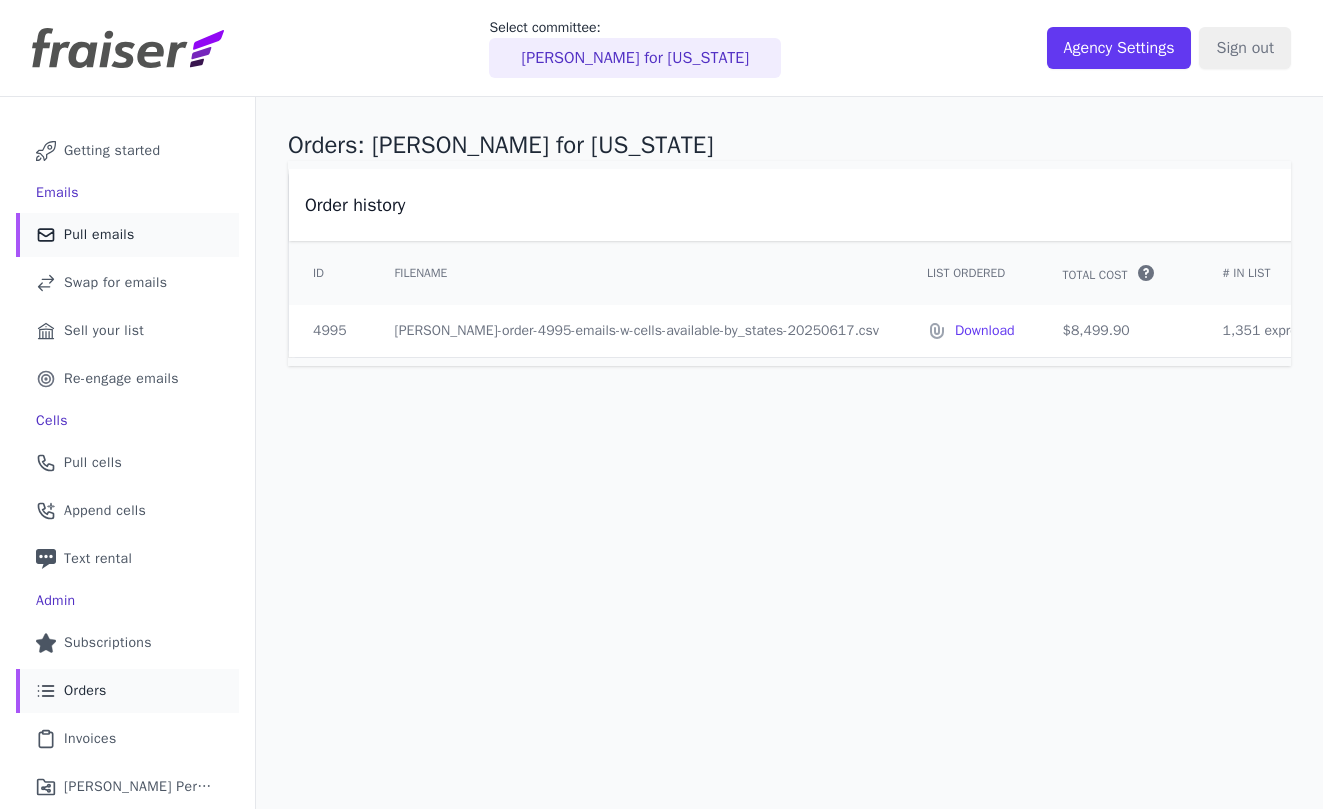 click on "Pull emails" at bounding box center (99, 235) 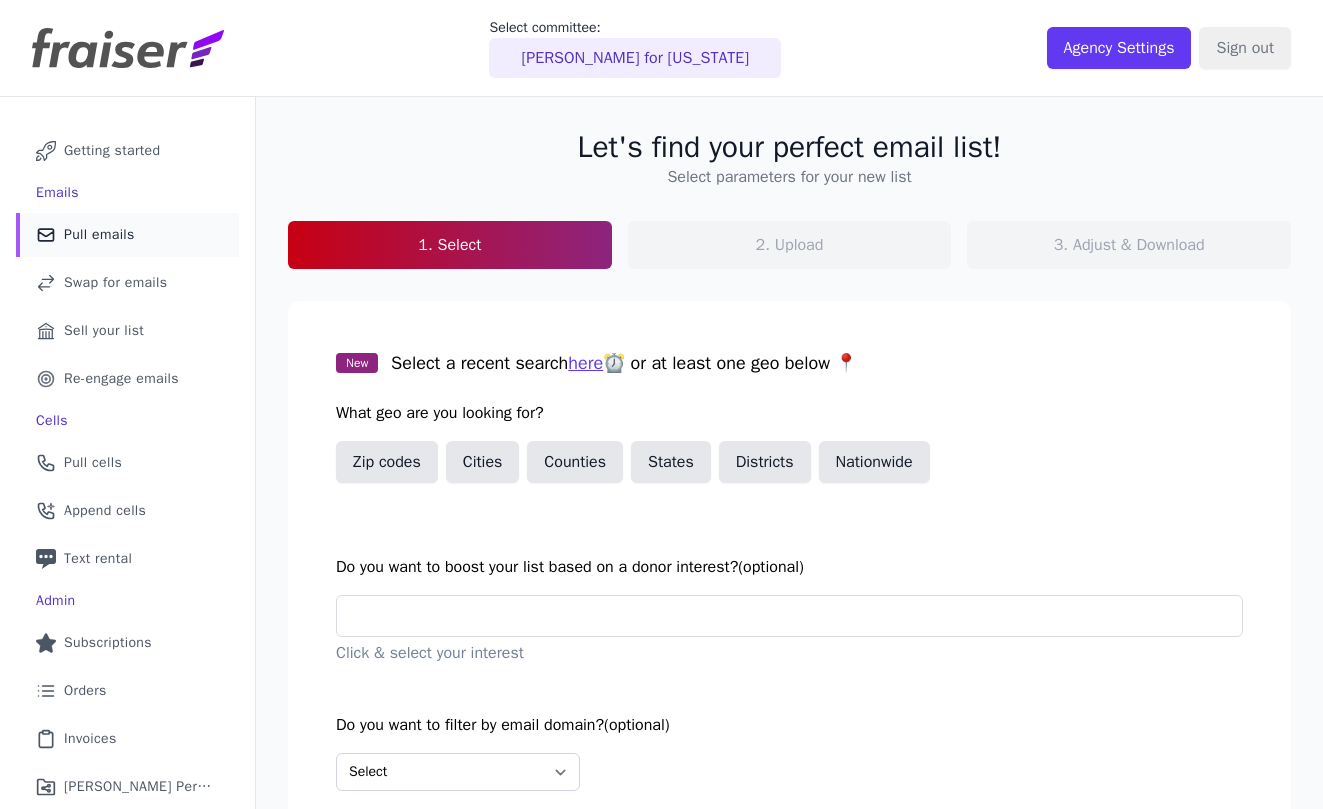 scroll, scrollTop: 0, scrollLeft: 0, axis: both 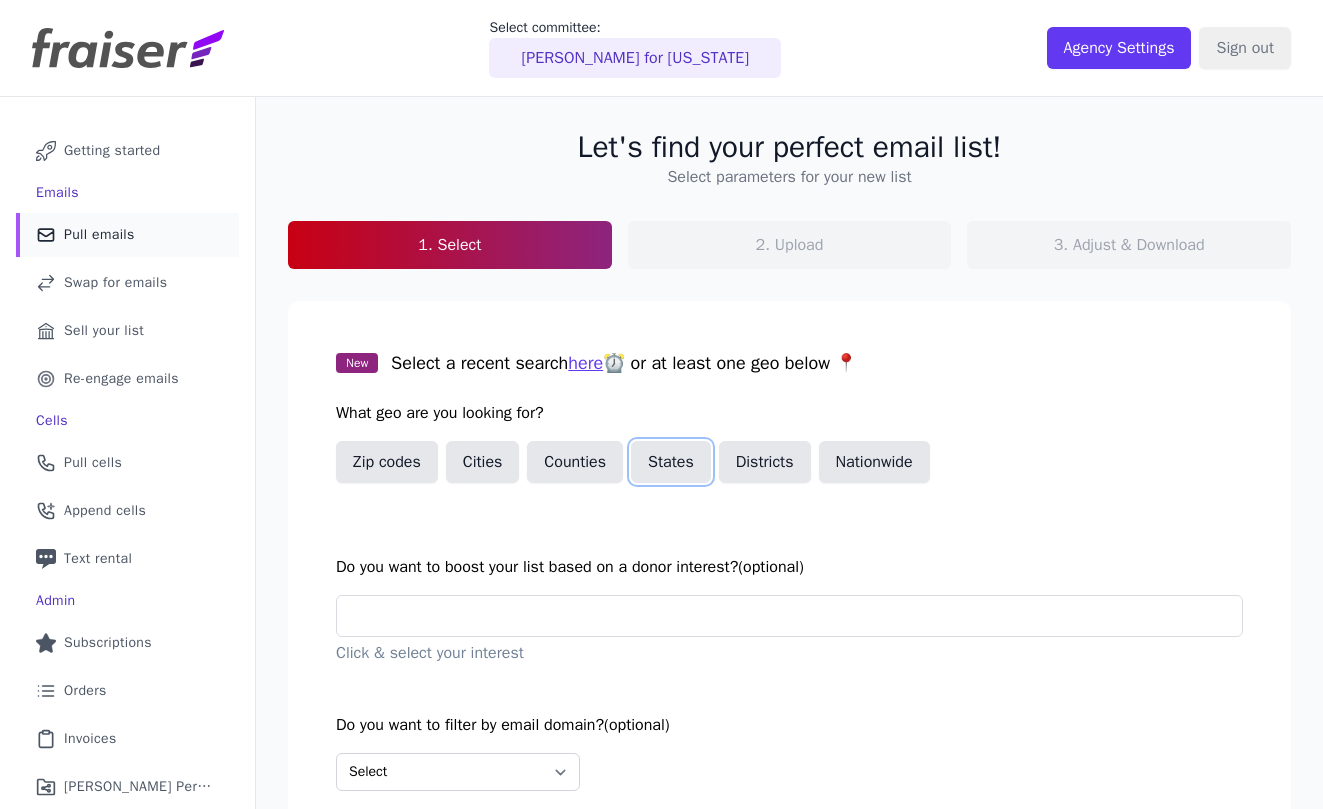 click on "States" at bounding box center [671, 462] 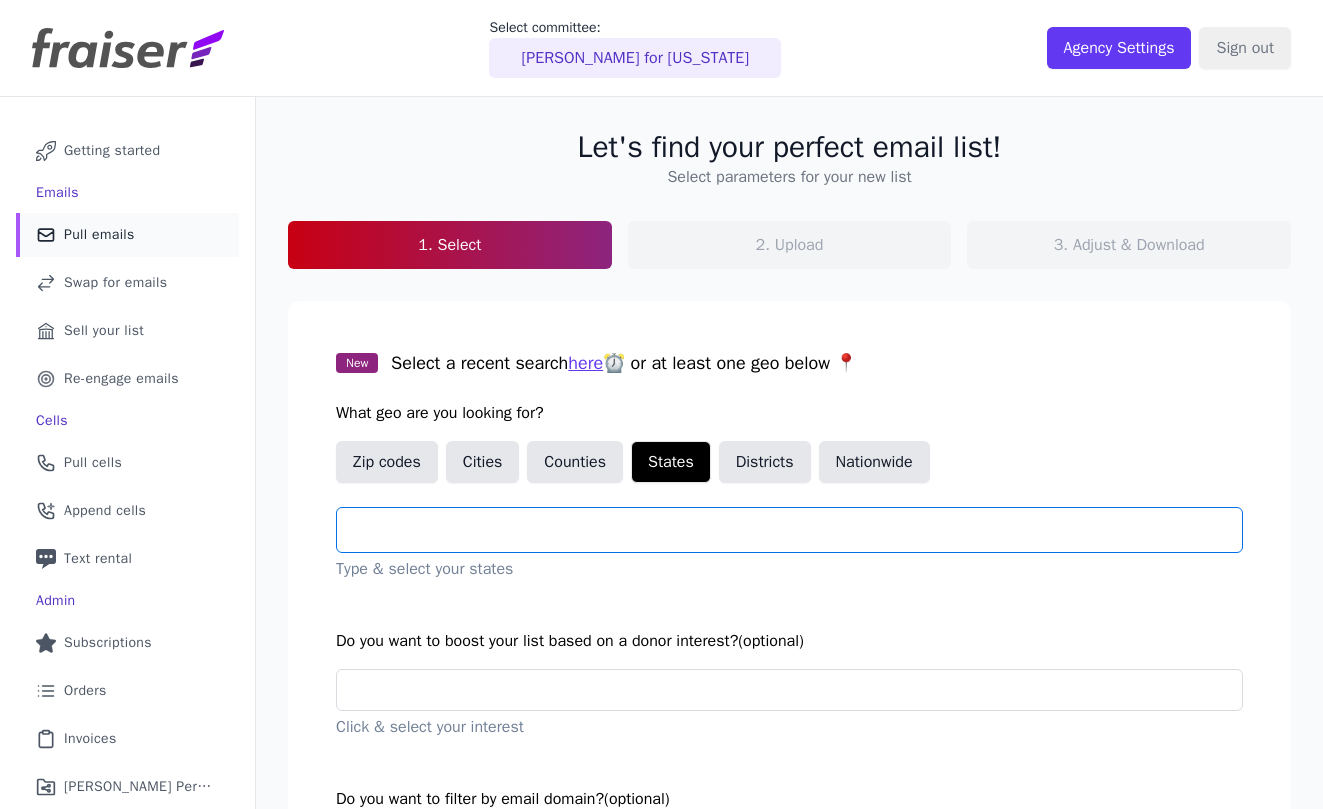 click at bounding box center [797, 530] 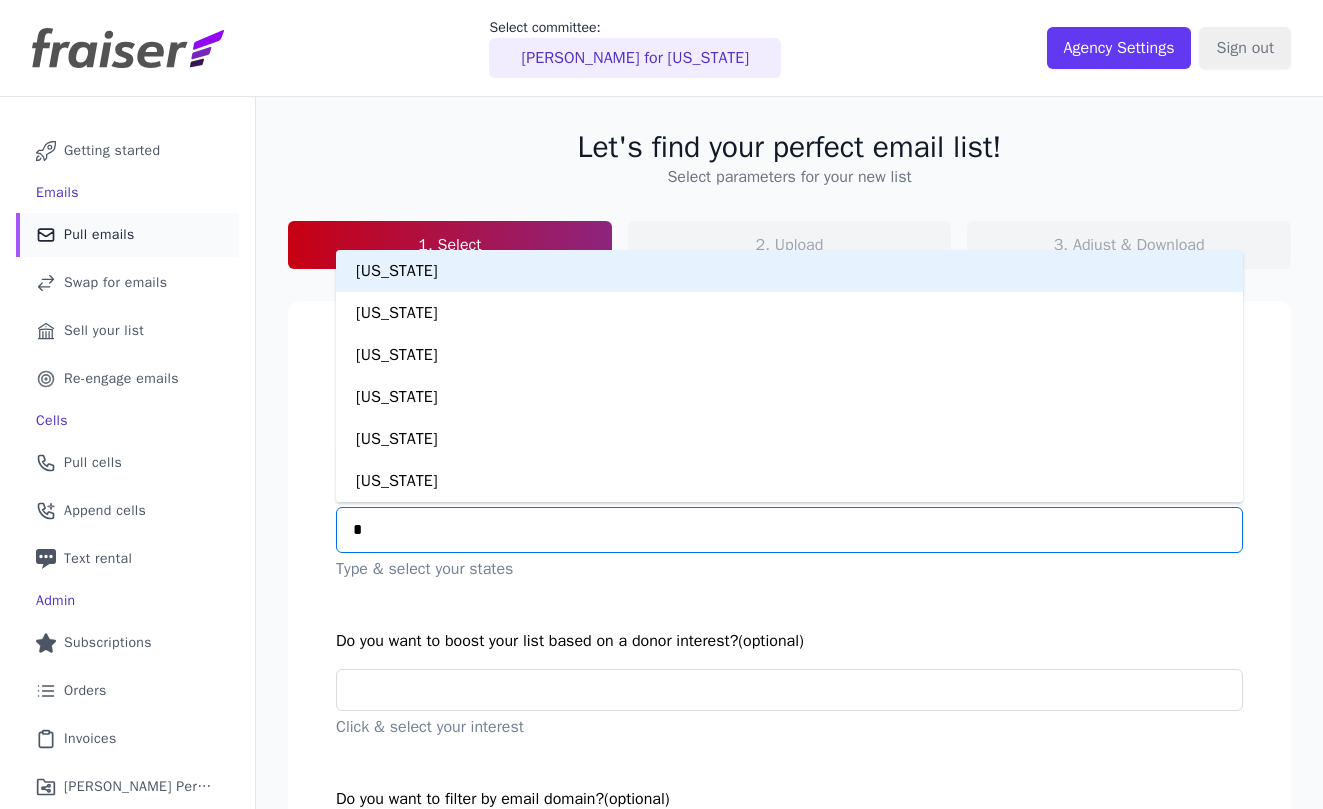 type on "**" 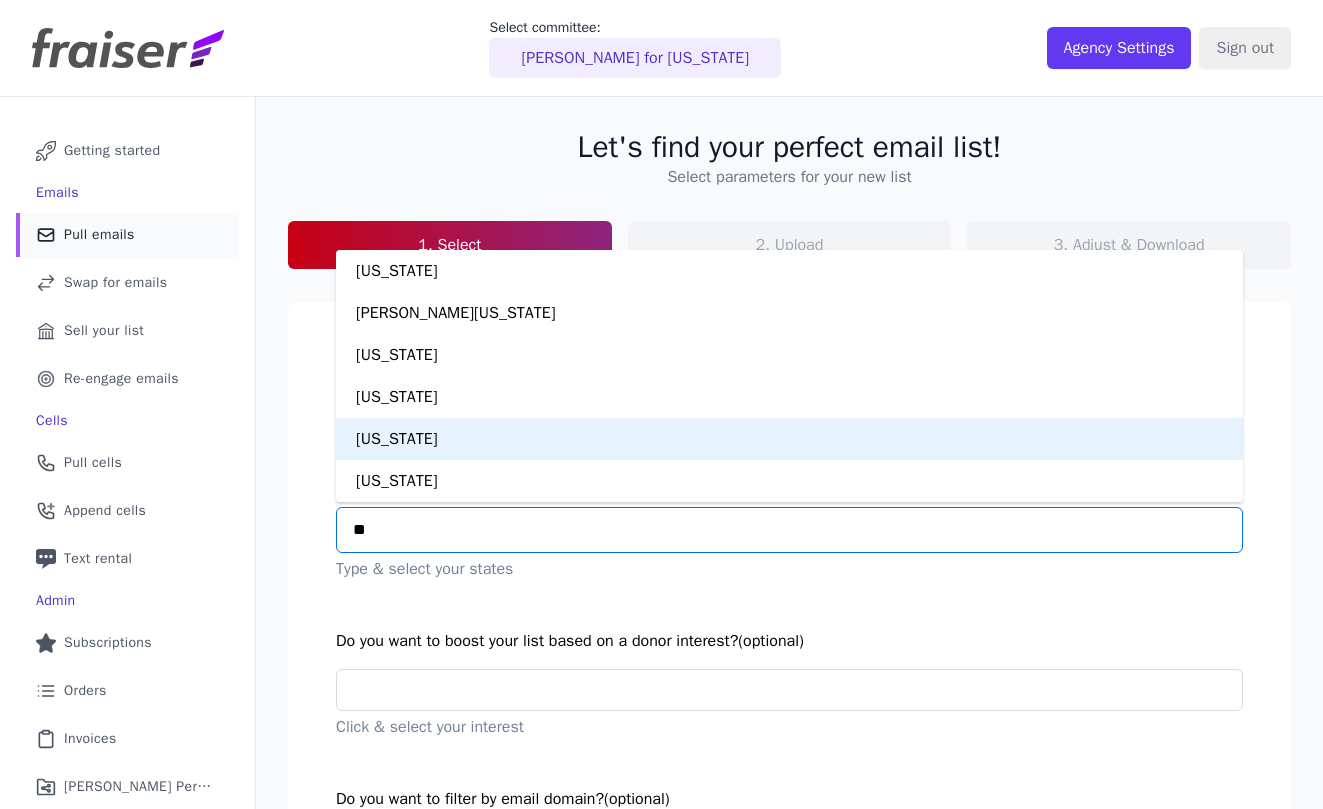scroll, scrollTop: 0, scrollLeft: 0, axis: both 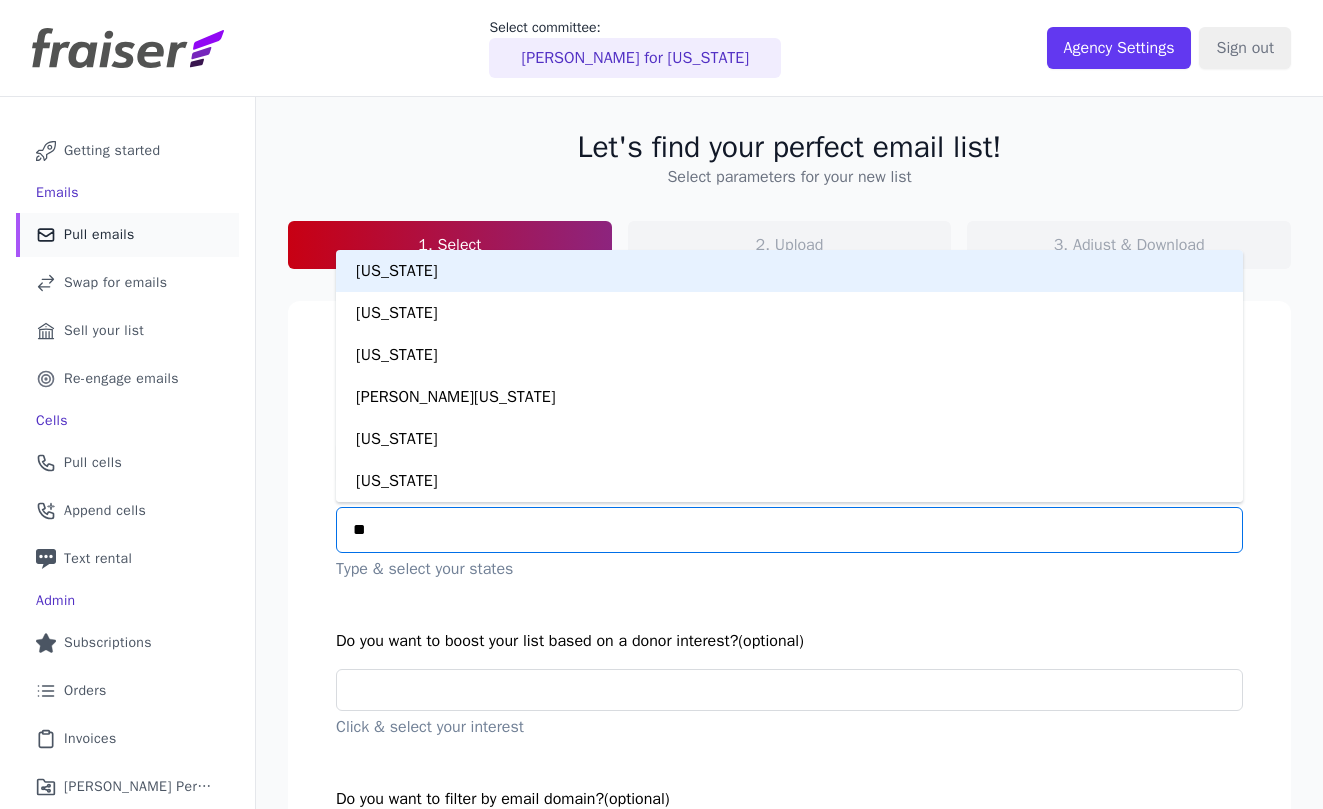 click on "Arizona" at bounding box center (789, 271) 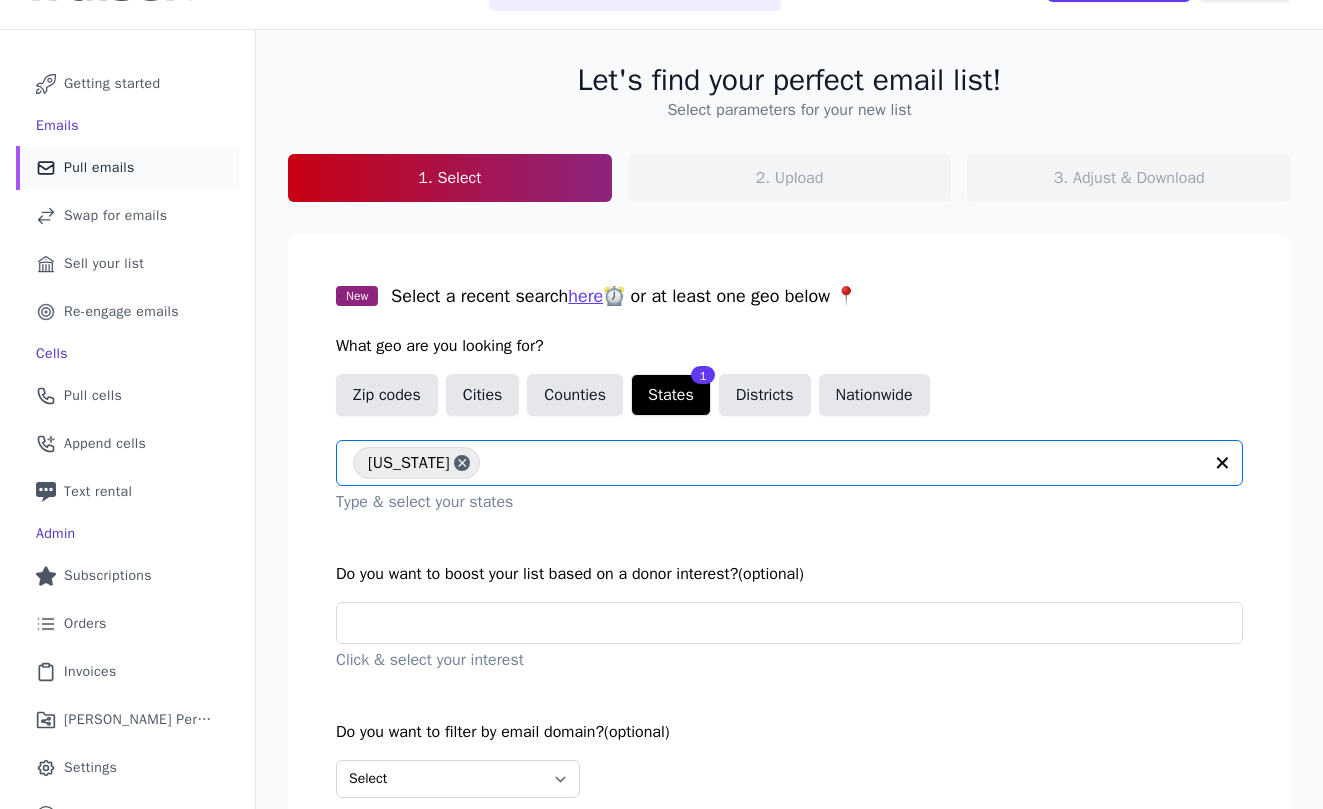 scroll, scrollTop: 192, scrollLeft: 0, axis: vertical 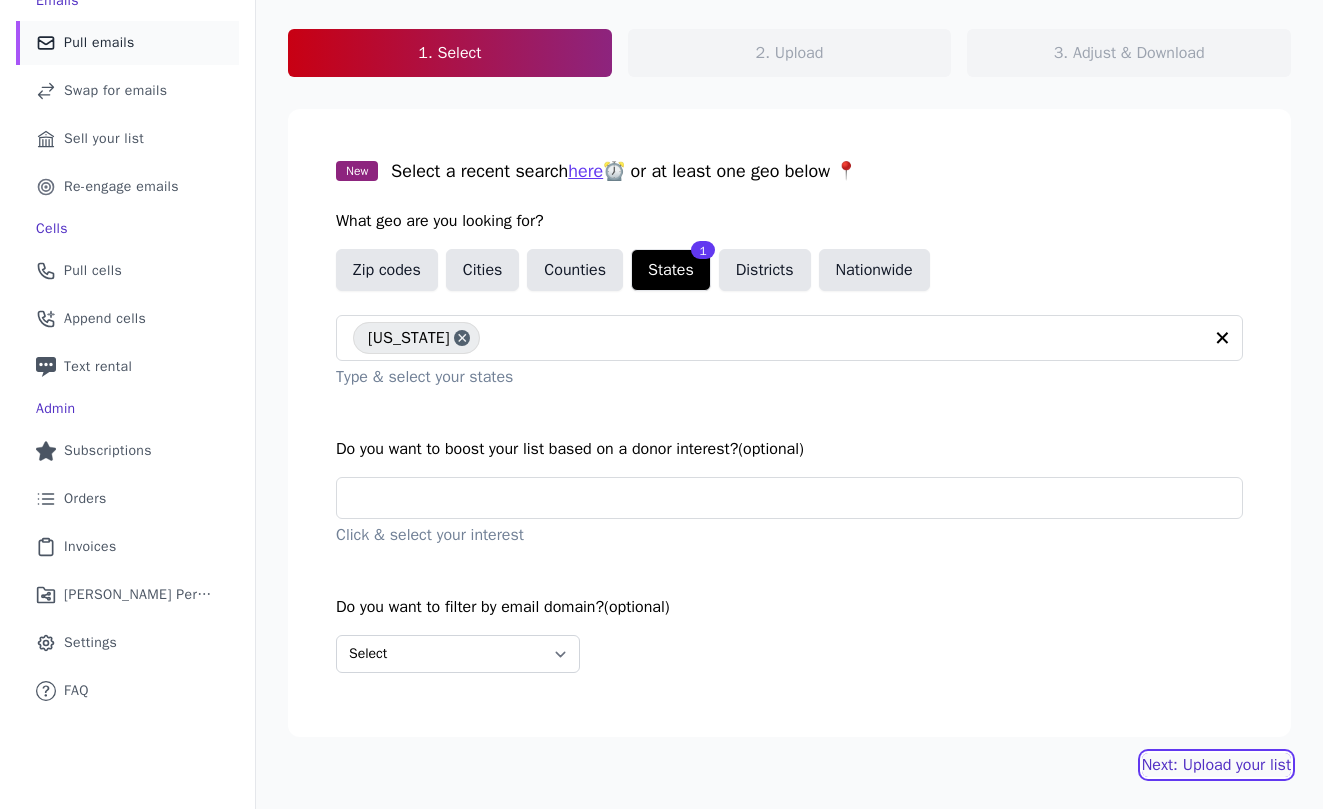 click on "Next: Upload your list" at bounding box center (1216, 765) 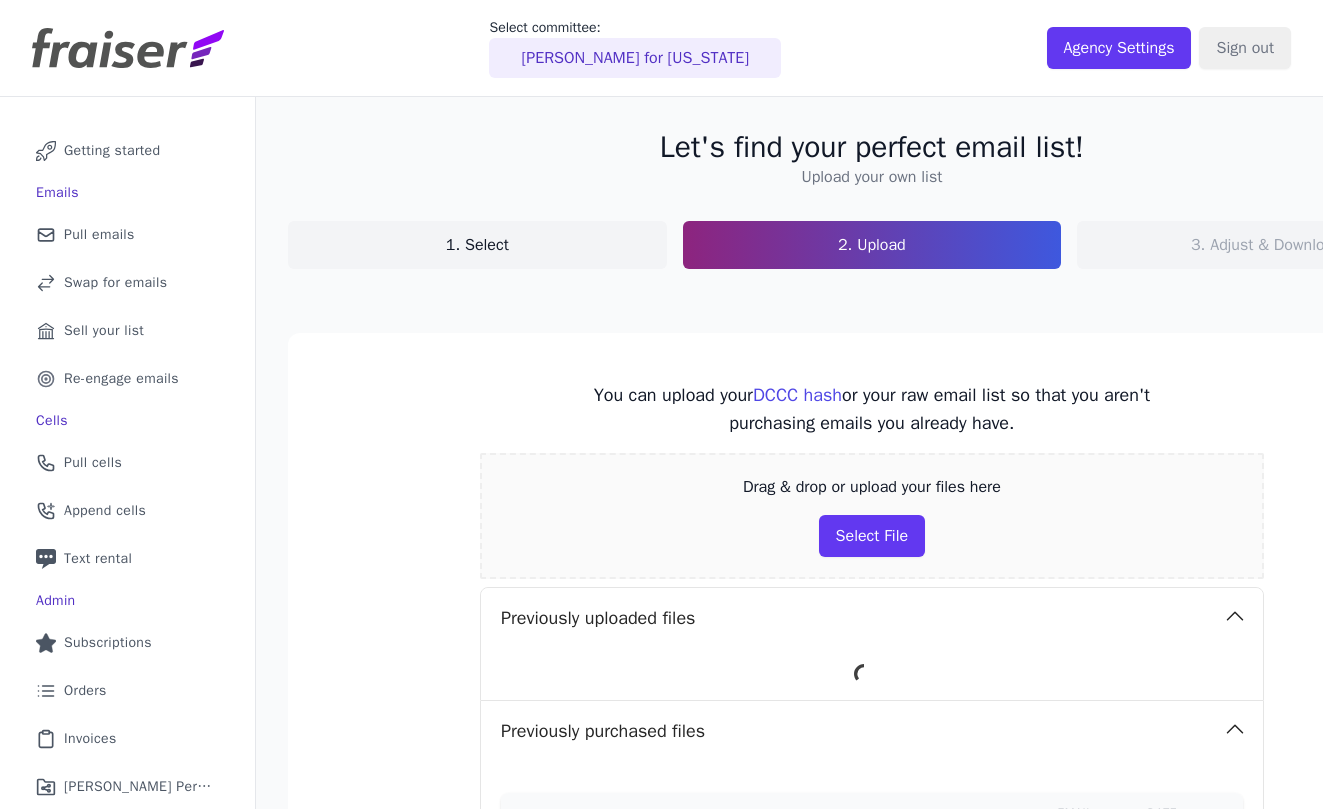 scroll, scrollTop: 0, scrollLeft: 0, axis: both 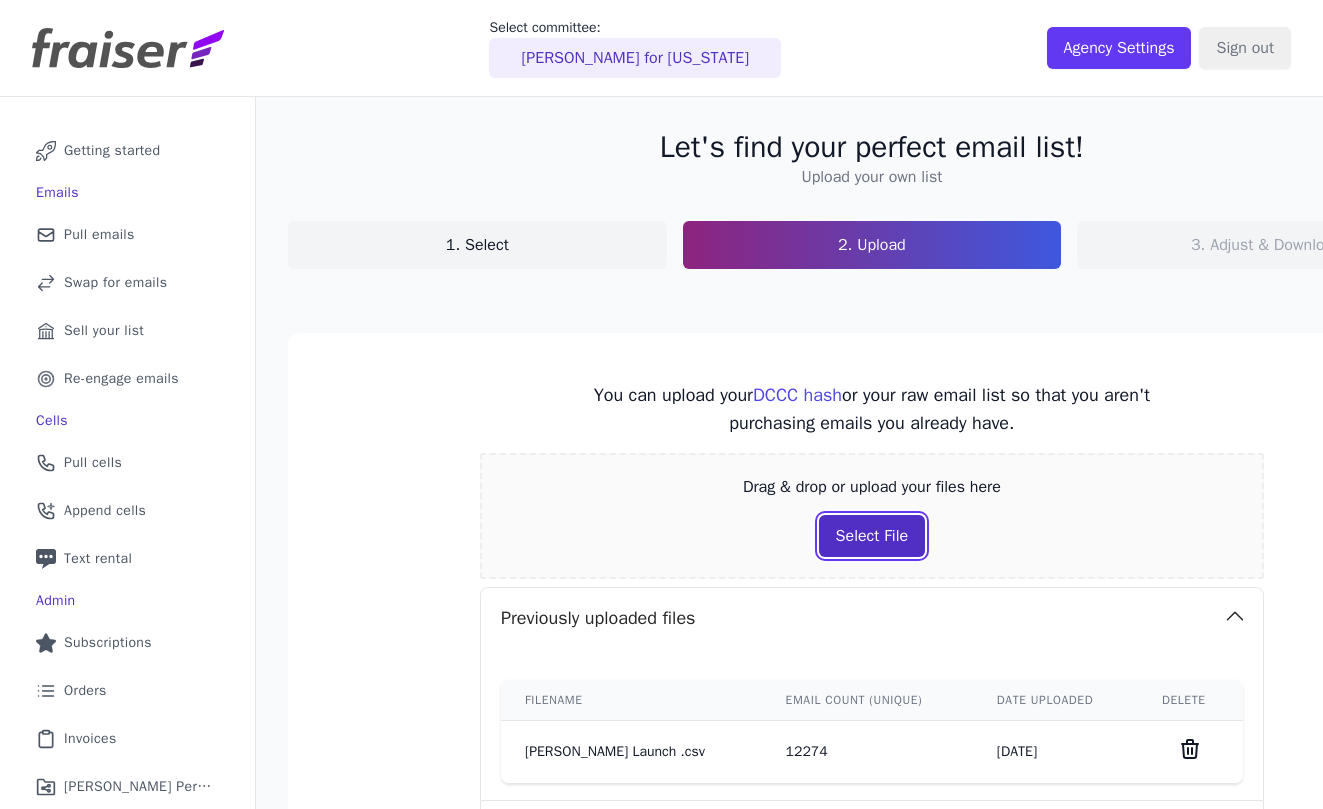 click on "Select File" at bounding box center [872, 536] 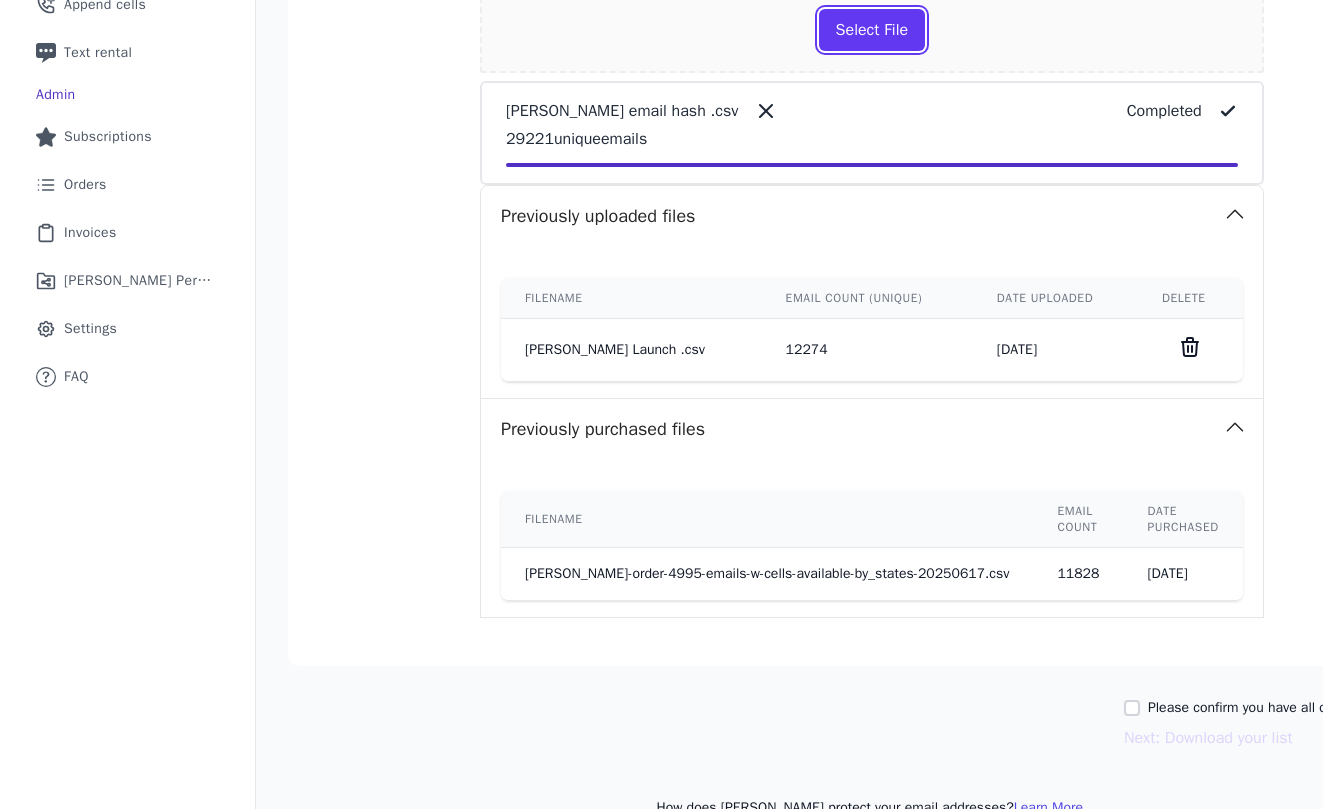 scroll, scrollTop: 534, scrollLeft: 0, axis: vertical 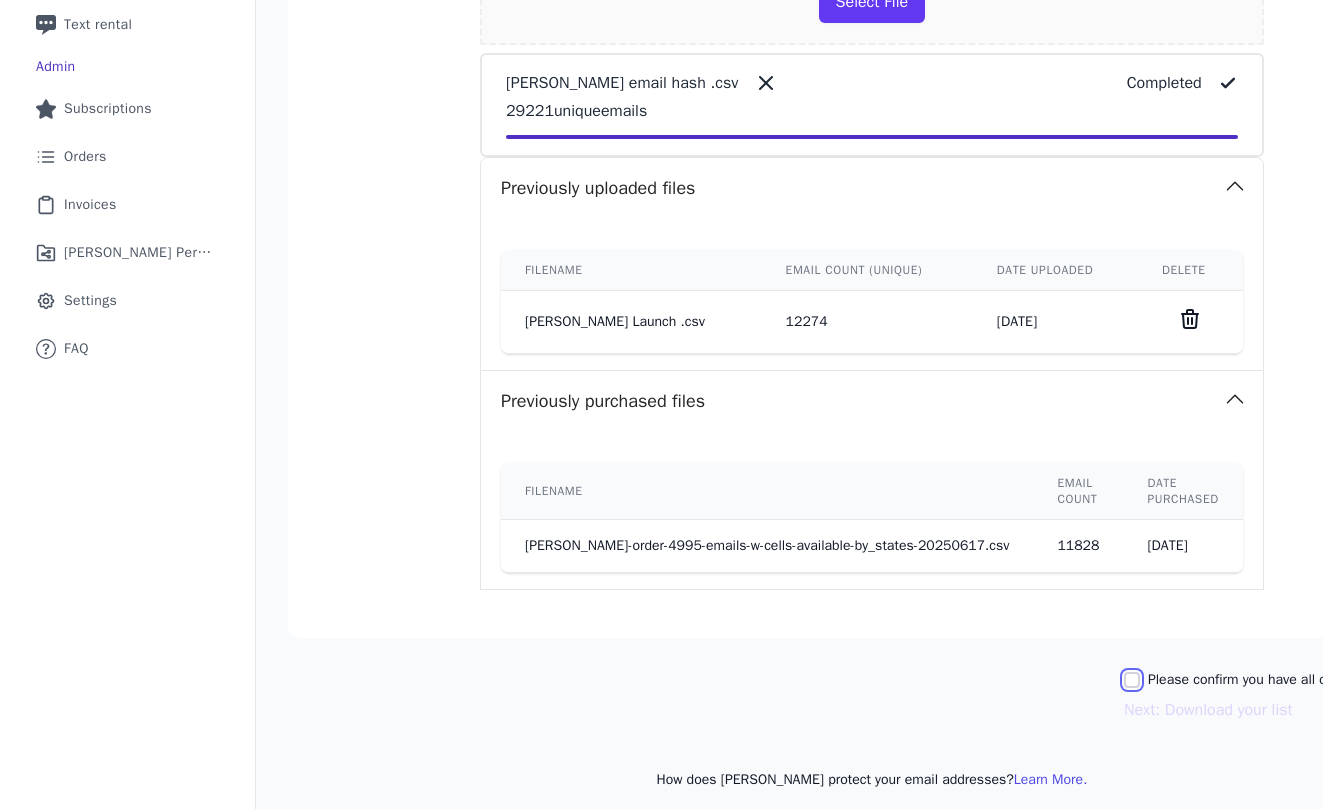 click on "Please confirm you have all correct lists uploaded." at bounding box center [1132, 680] 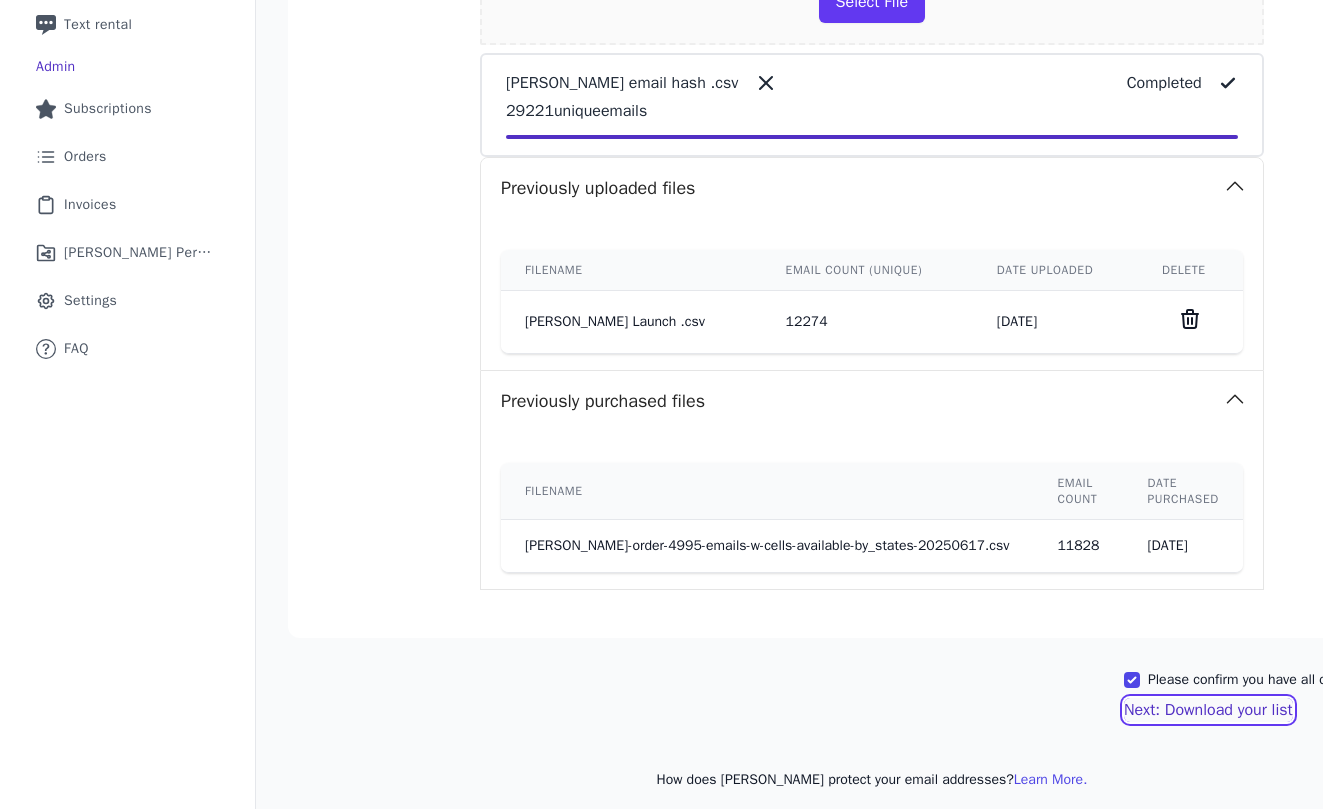 click on "Next: Download your list" at bounding box center [1208, 710] 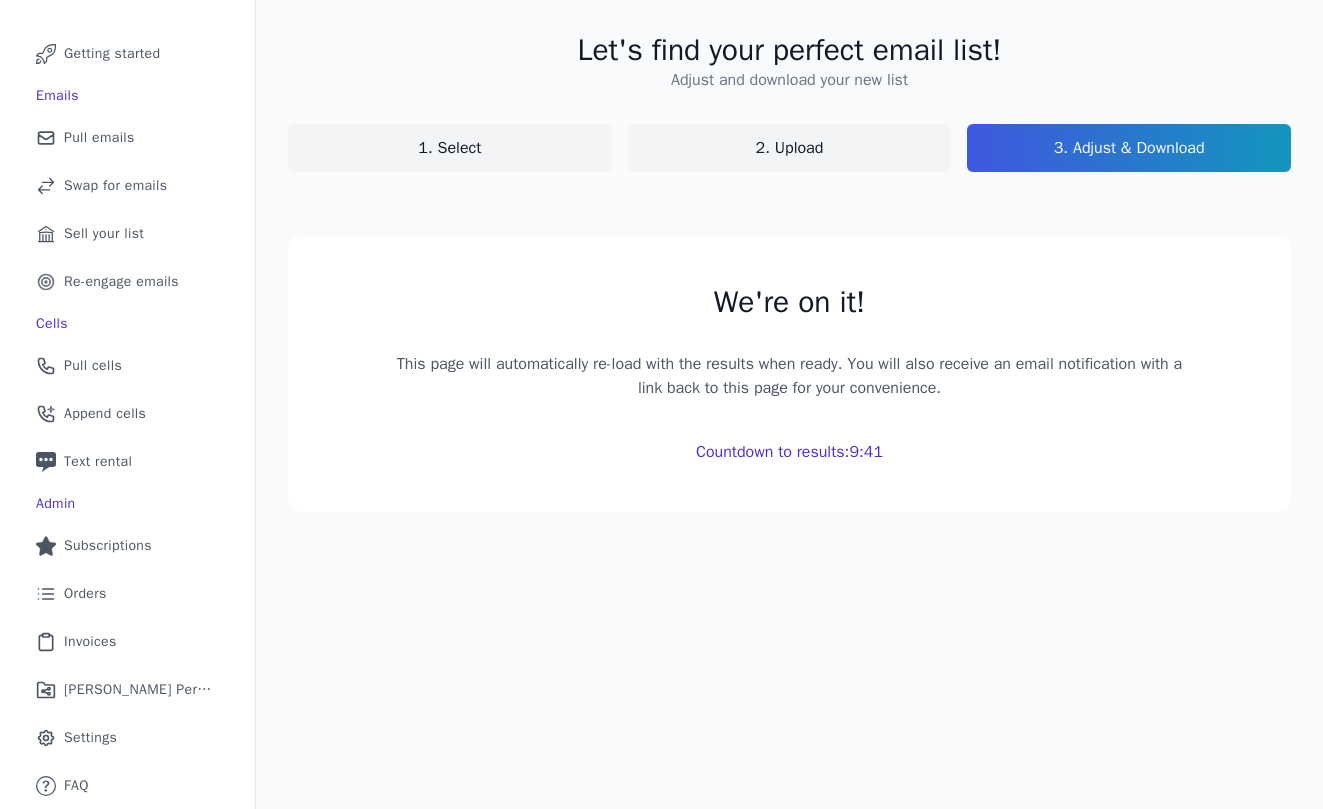 scroll, scrollTop: 391, scrollLeft: 0, axis: vertical 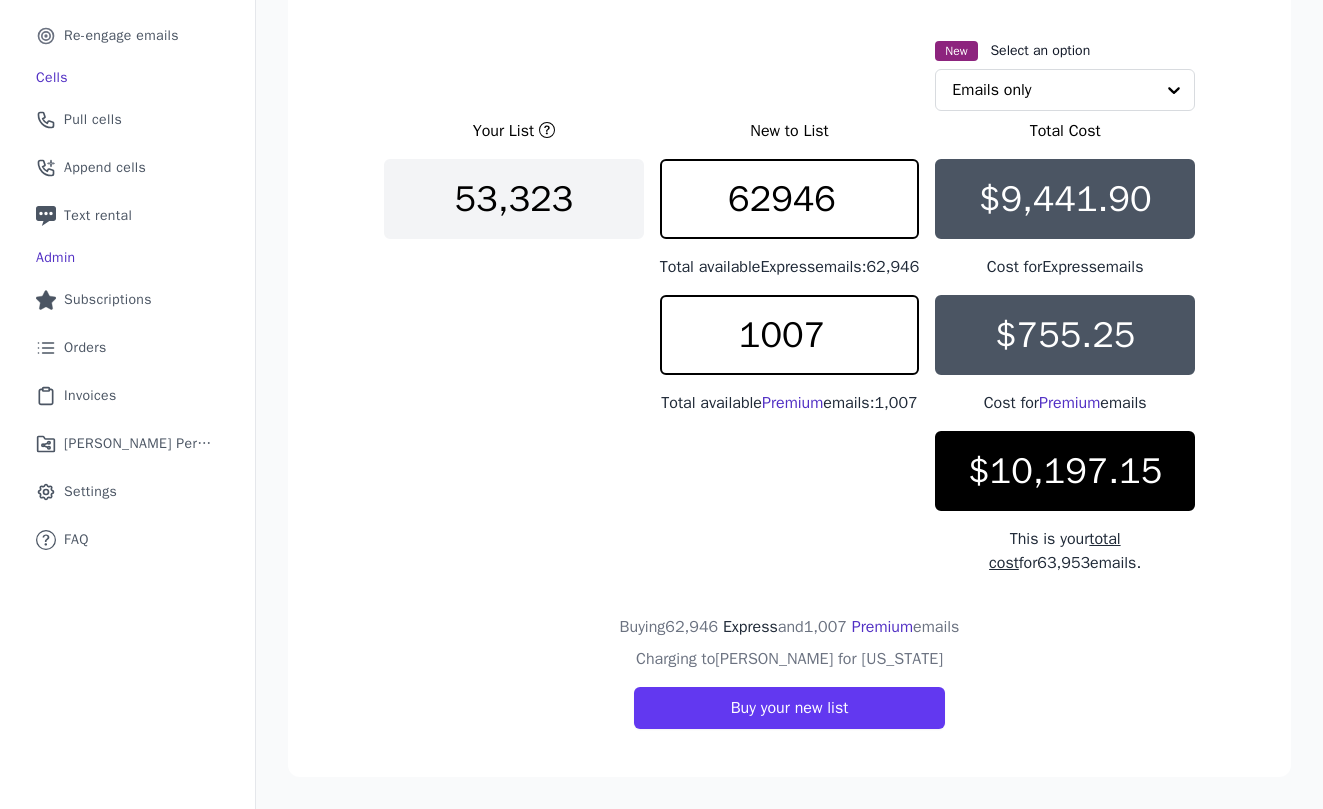 click on "$10,197.15" at bounding box center (1065, 471) 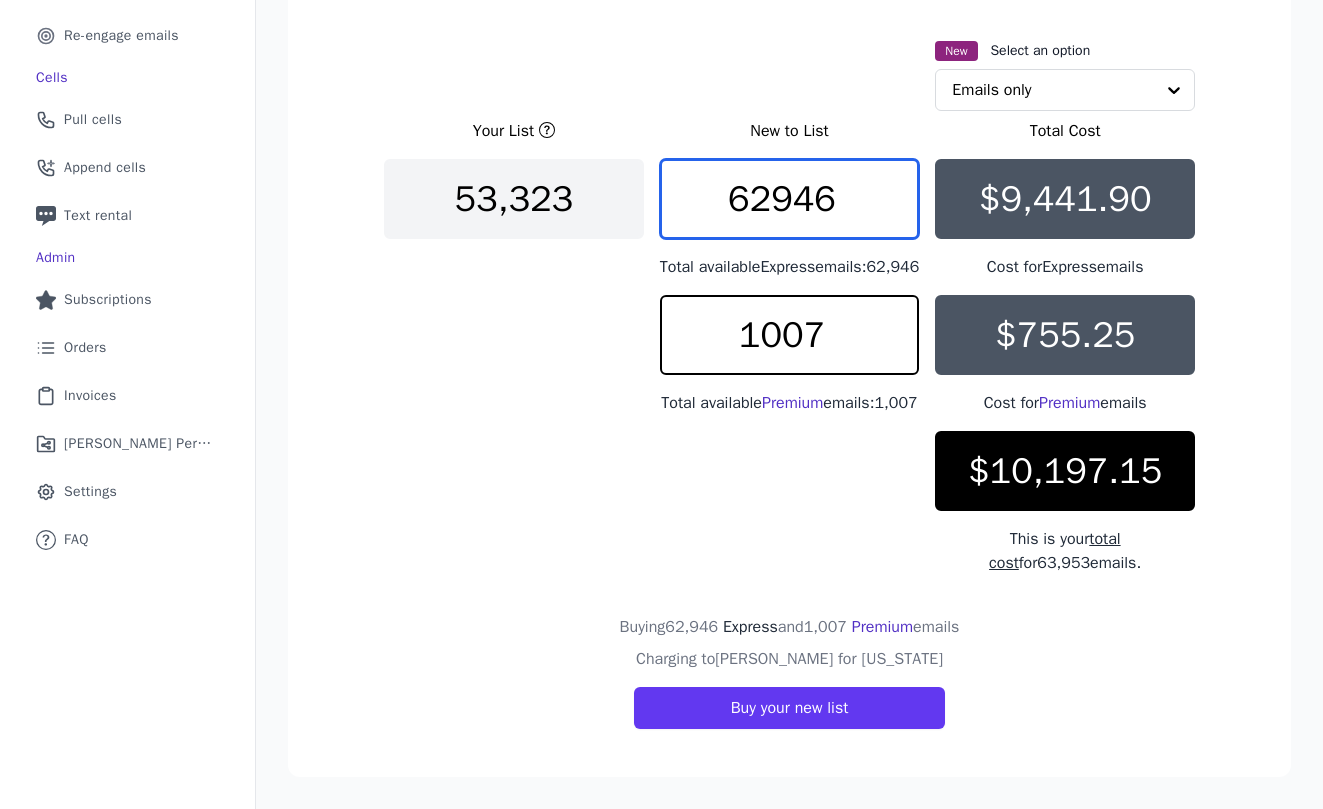 click on "62946" at bounding box center (790, 199) 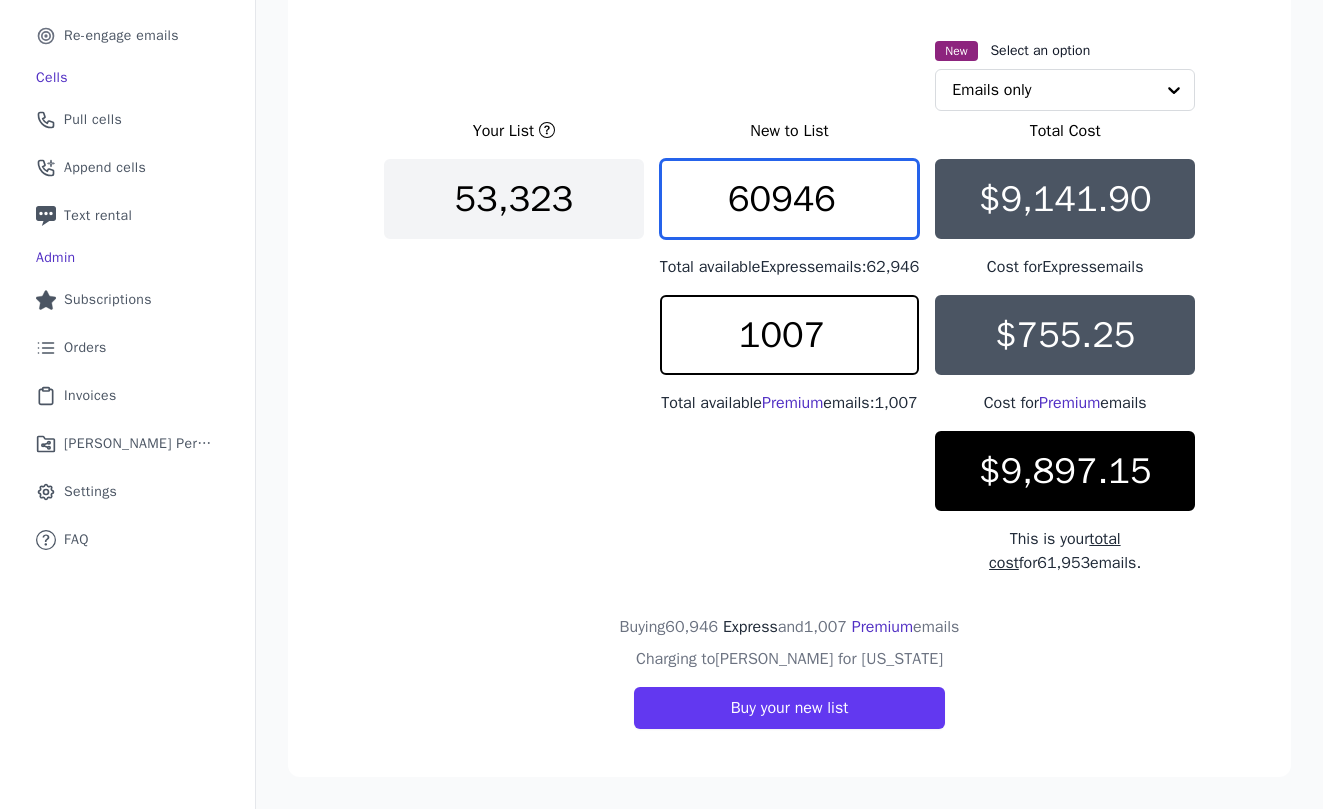 click on "60946" at bounding box center (790, 199) 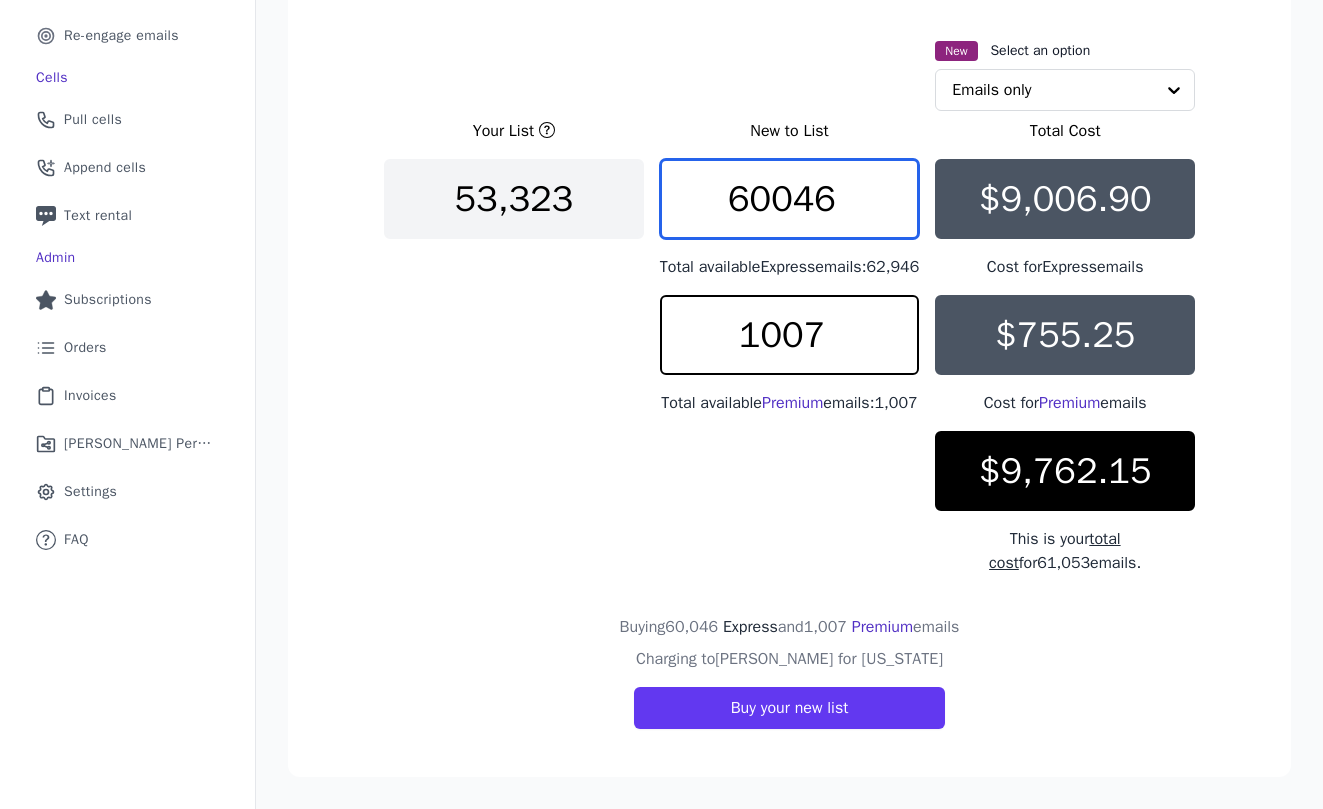 click on "60046" at bounding box center (790, 199) 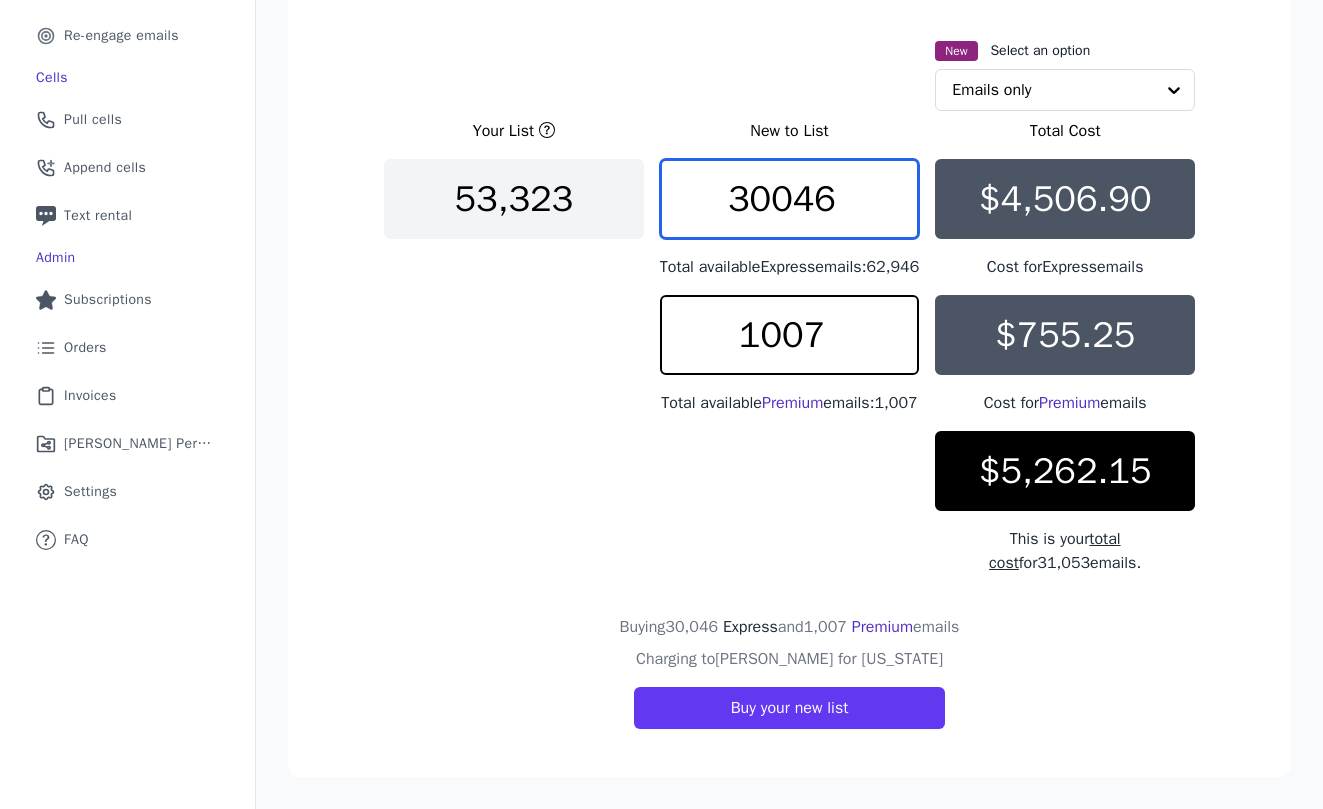 click on "30046" at bounding box center [790, 199] 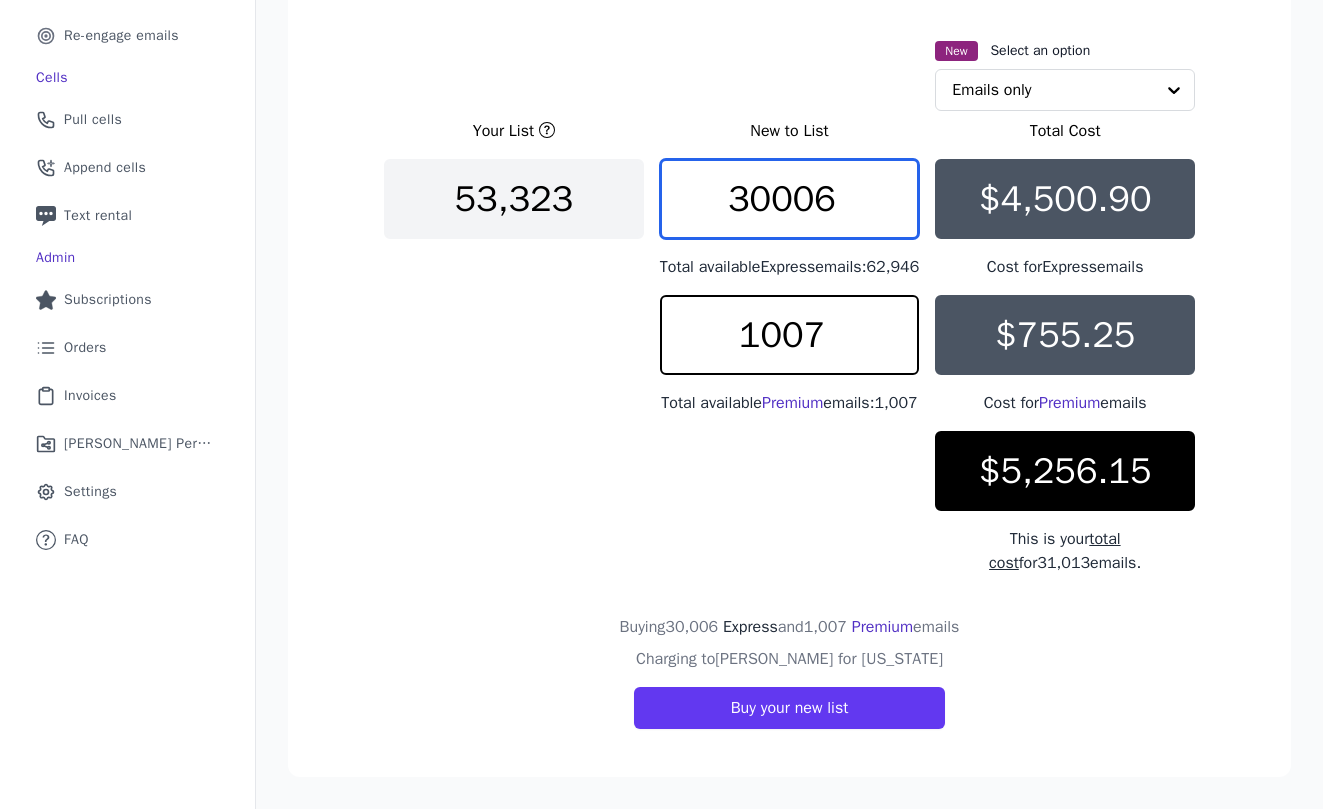 click on "30006" at bounding box center (790, 199) 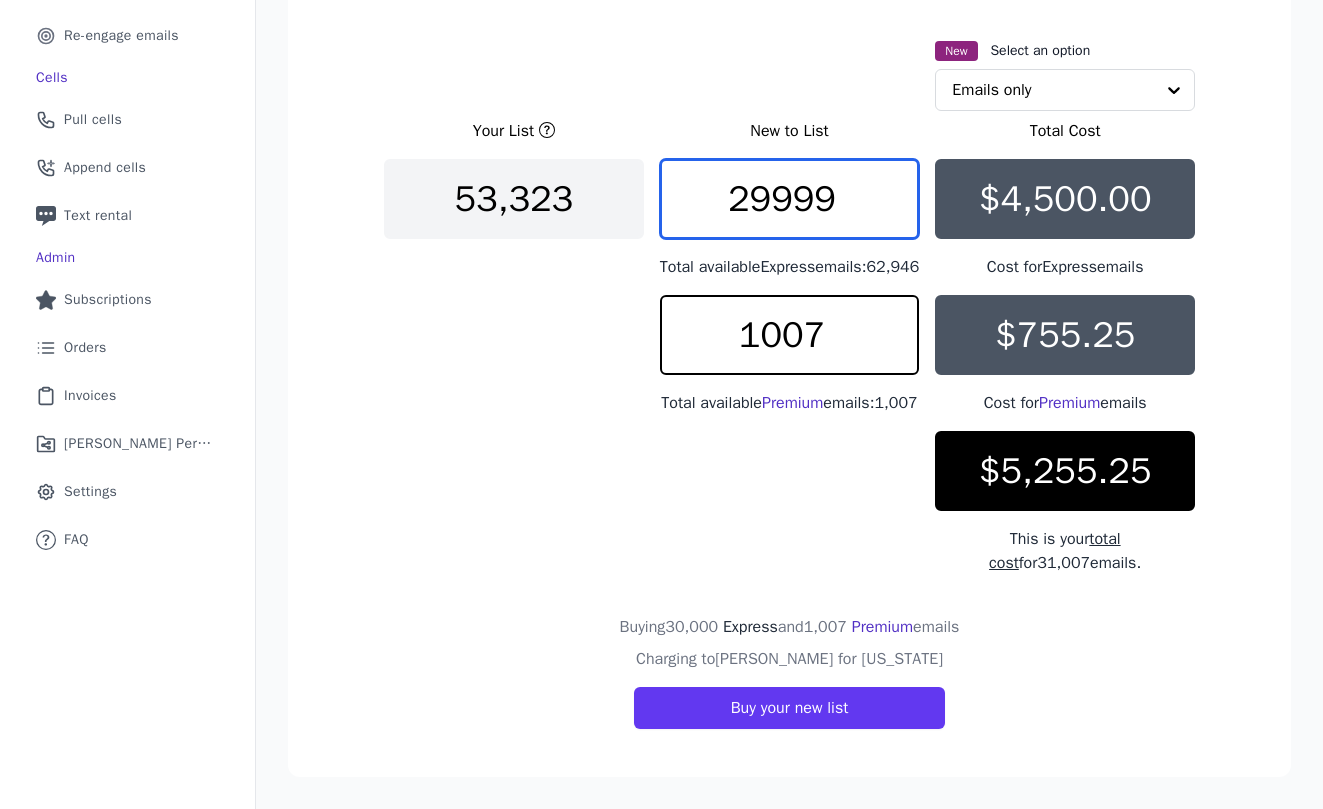 click on "29999" at bounding box center (790, 199) 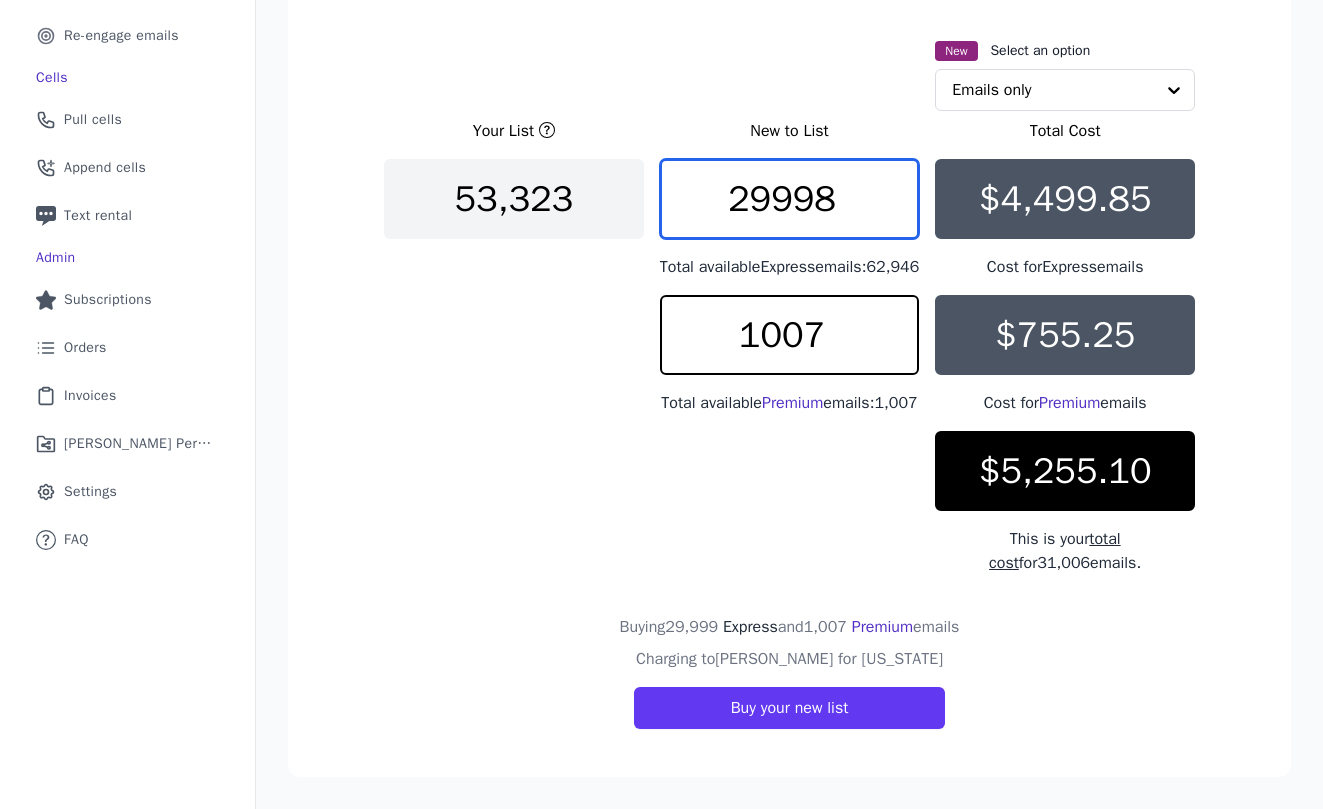 click on "29998" at bounding box center (790, 199) 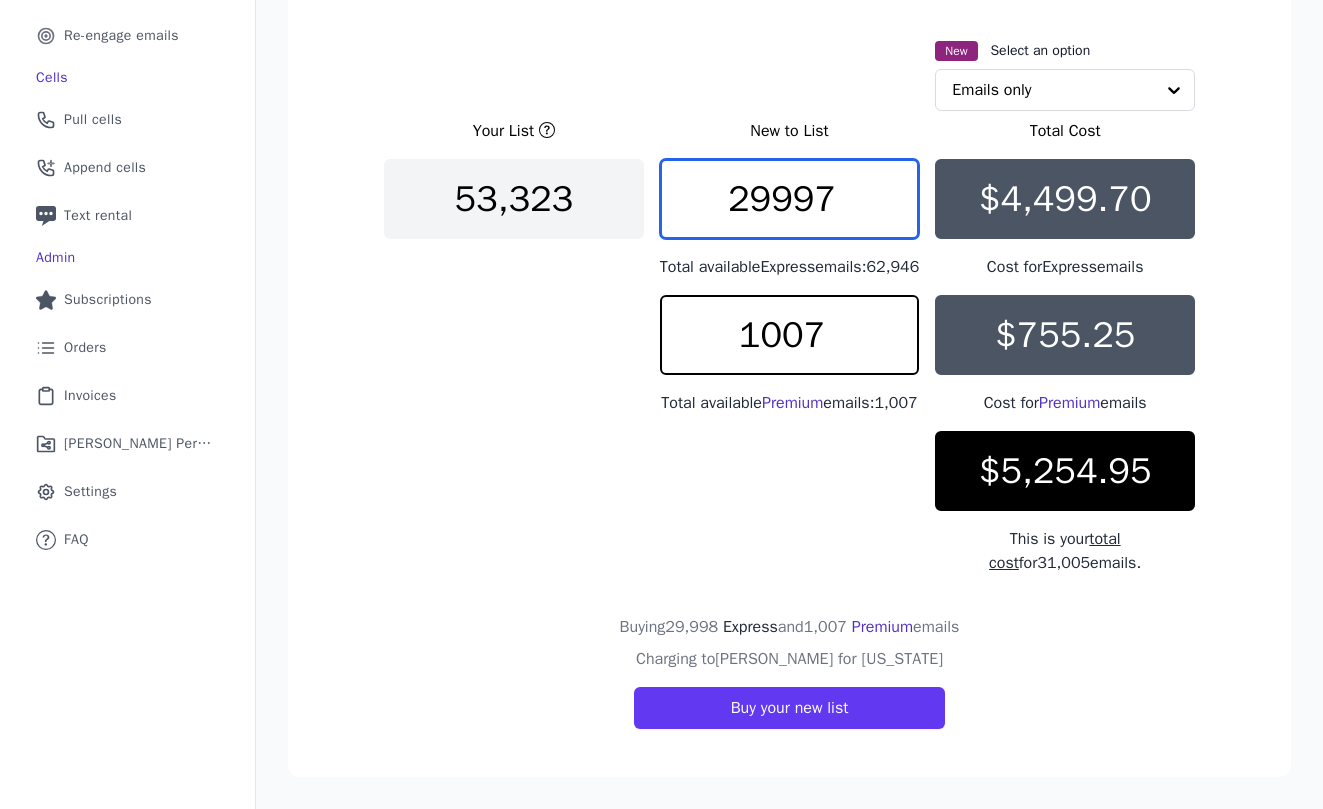 click on "29997" at bounding box center [790, 199] 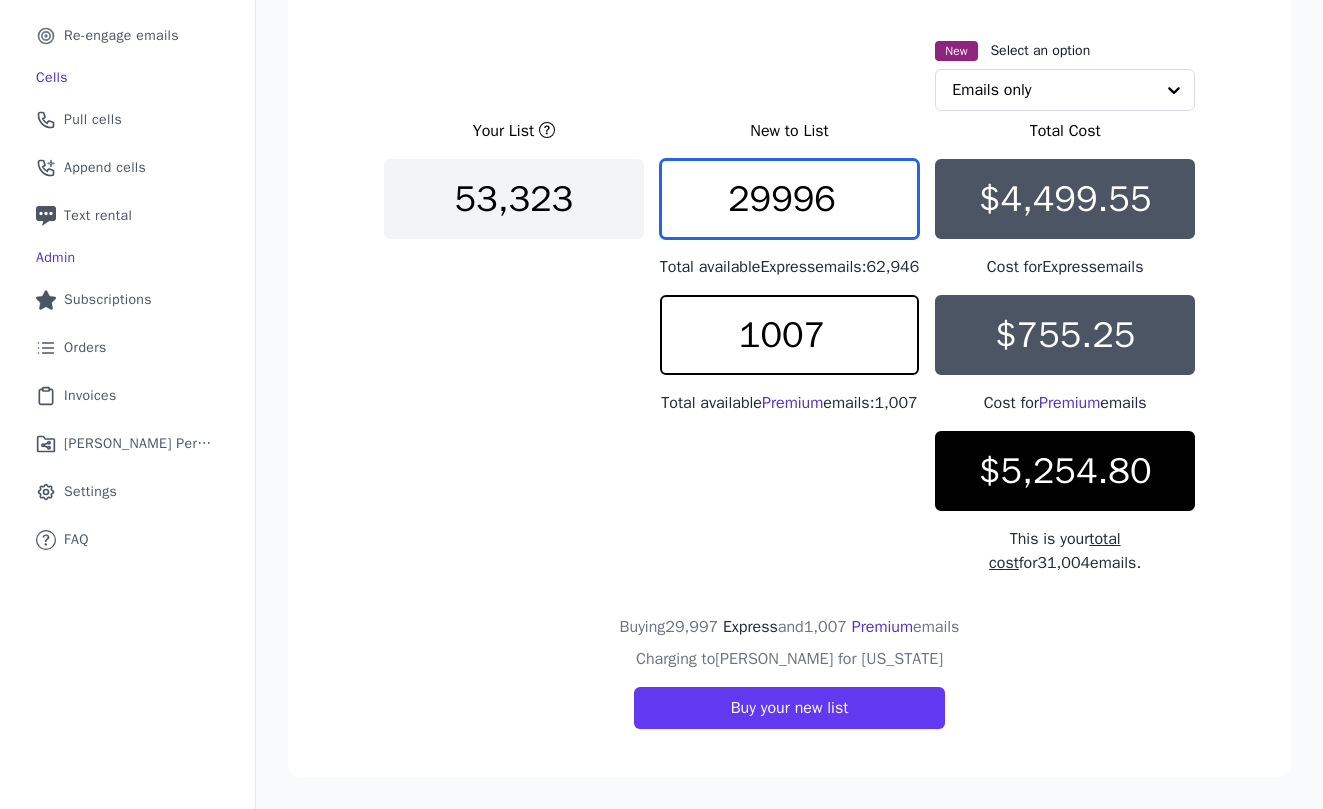 click on "29996" at bounding box center [790, 199] 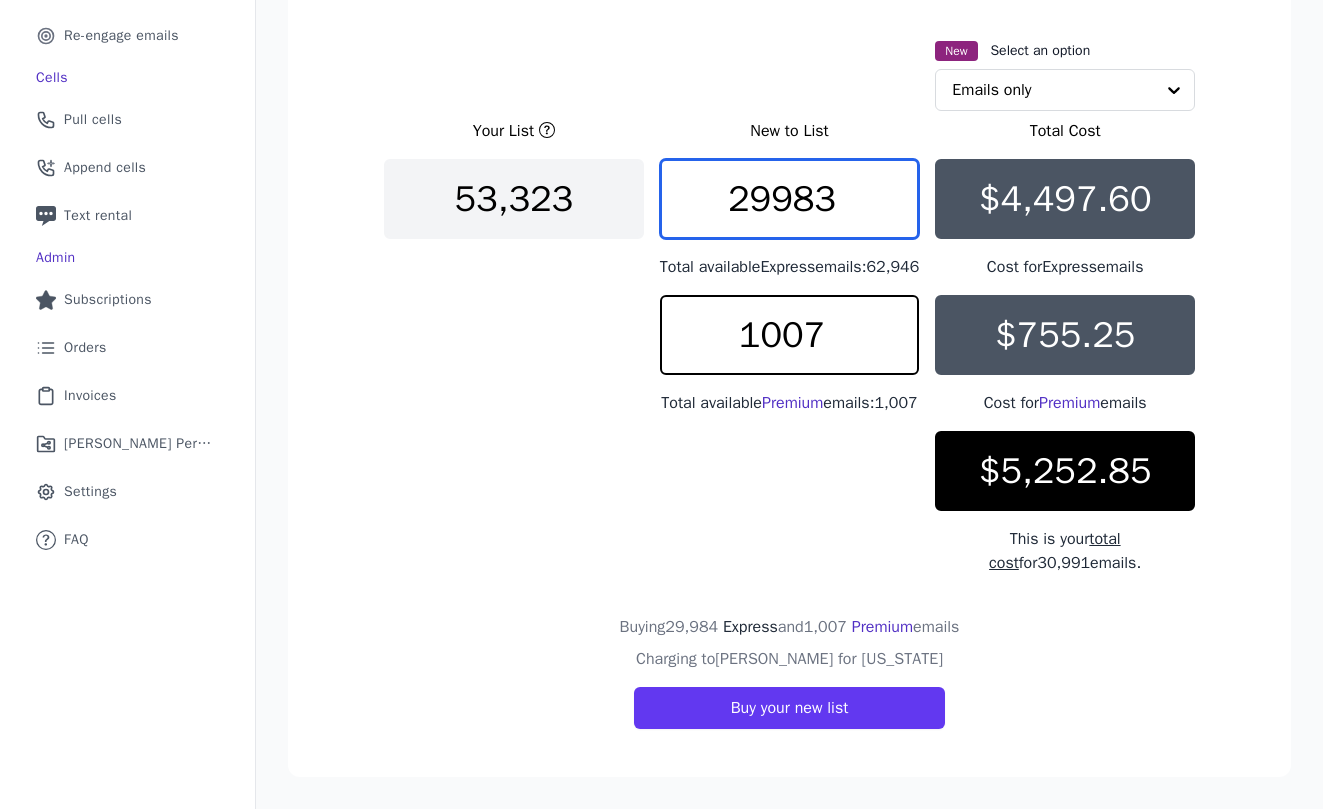 click on "29983" at bounding box center (790, 199) 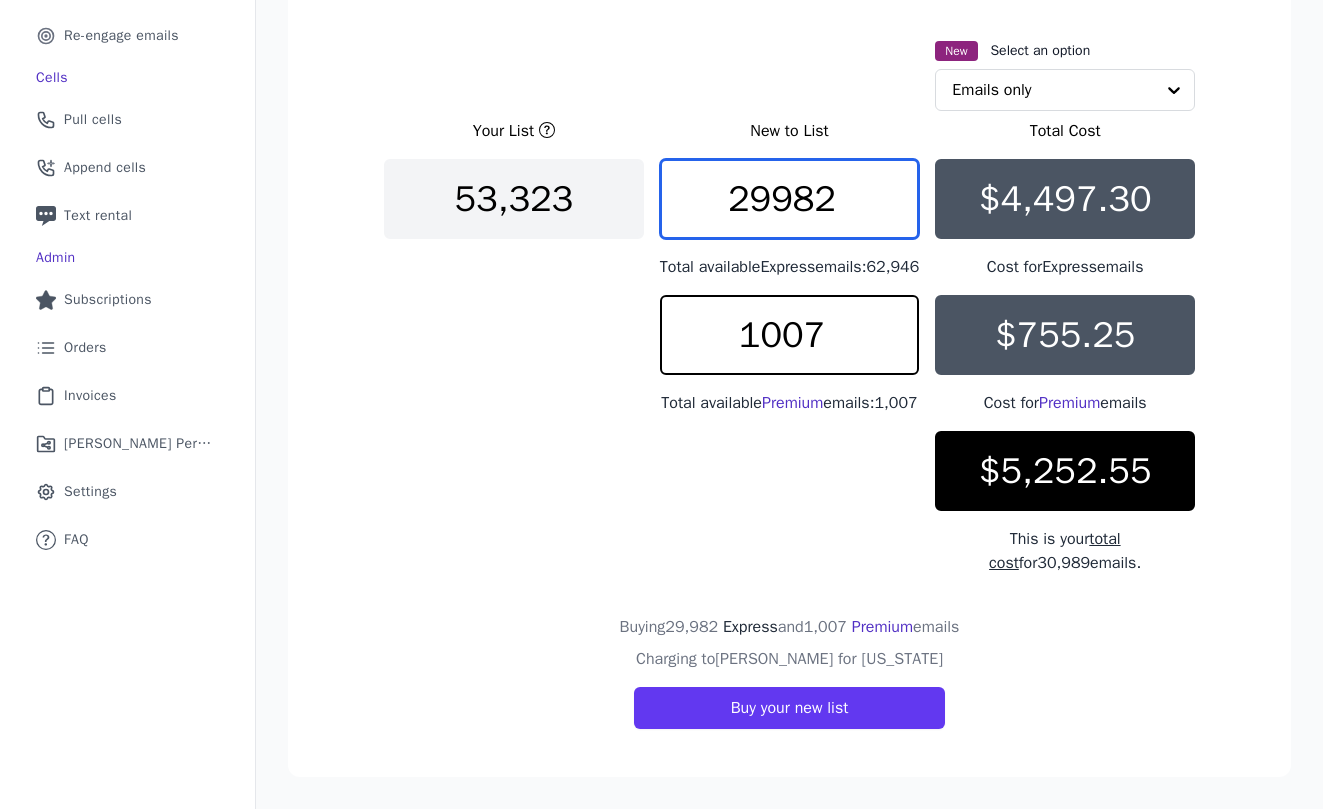 click on "29982" at bounding box center [790, 199] 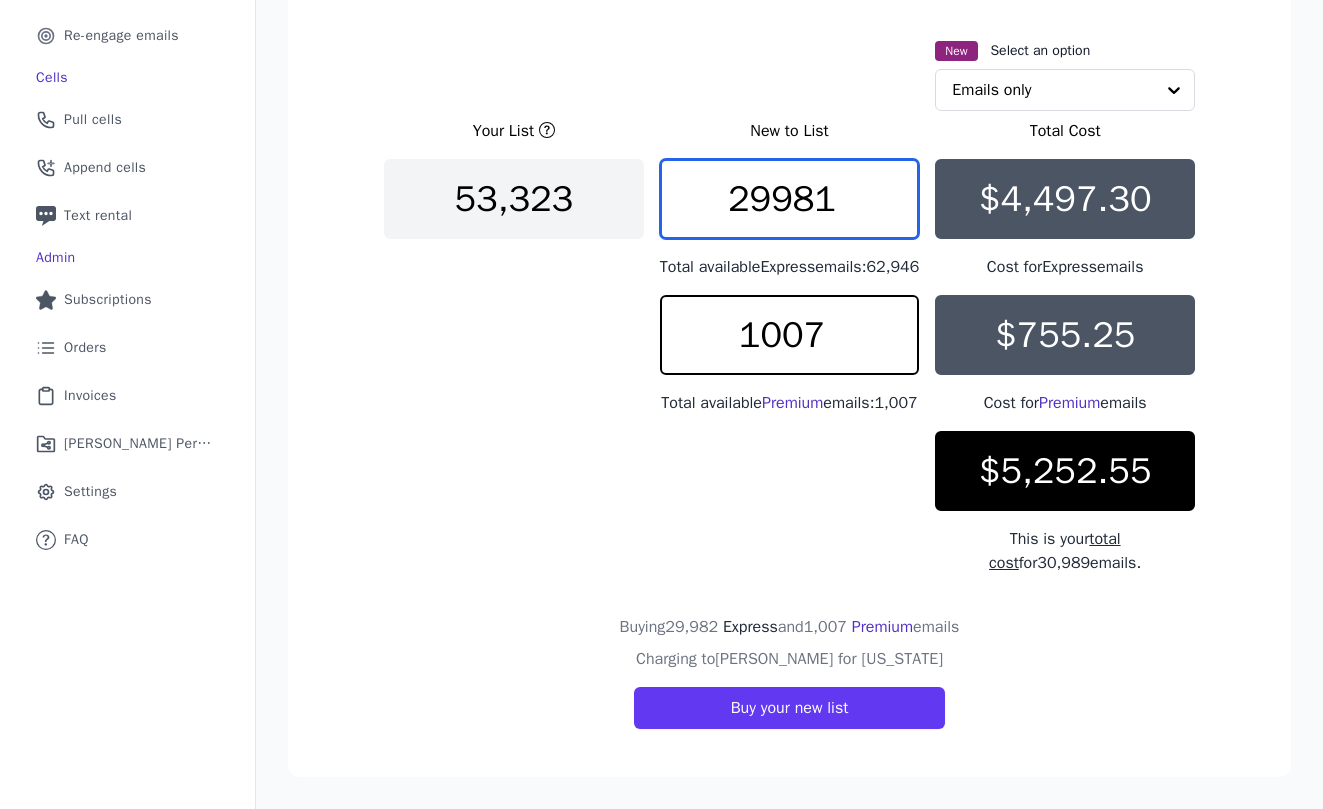 click on "29981" at bounding box center [790, 199] 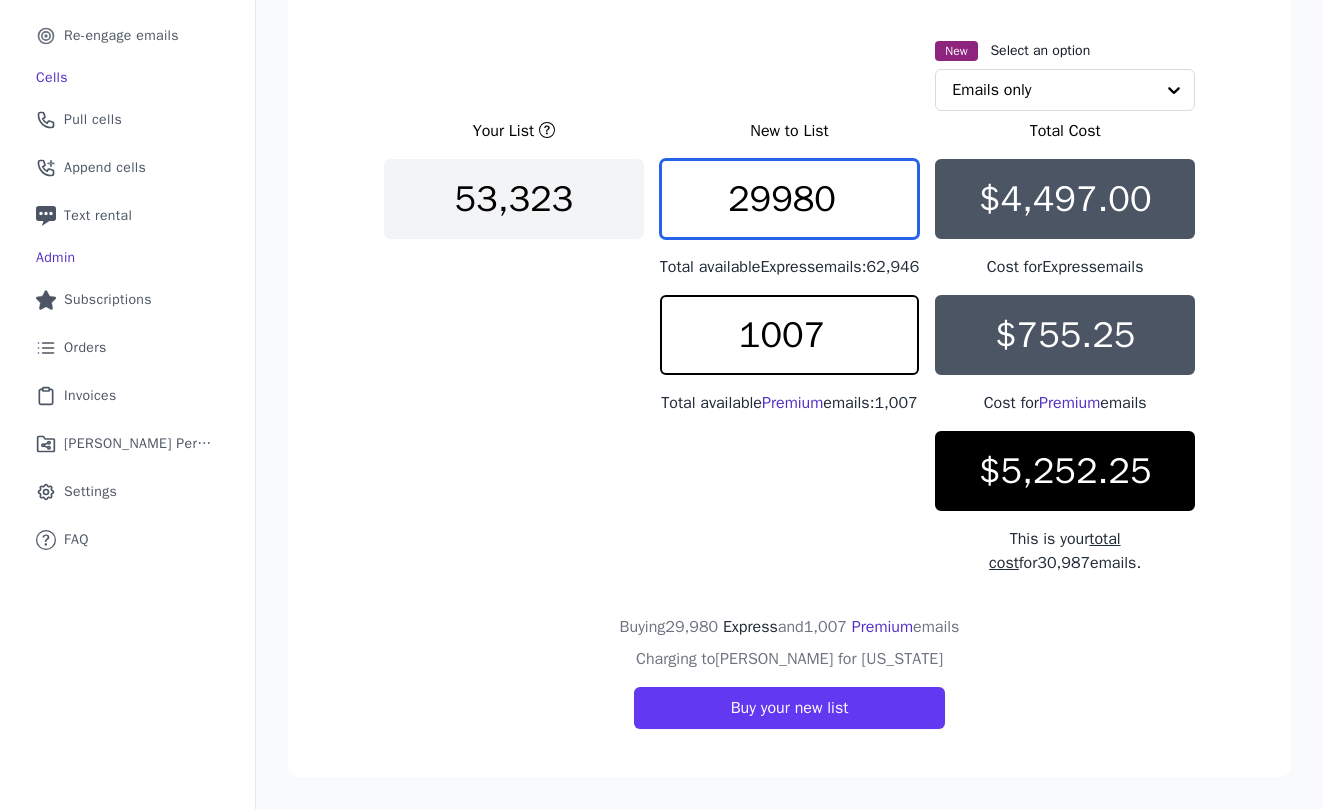 click on "29980" at bounding box center (790, 199) 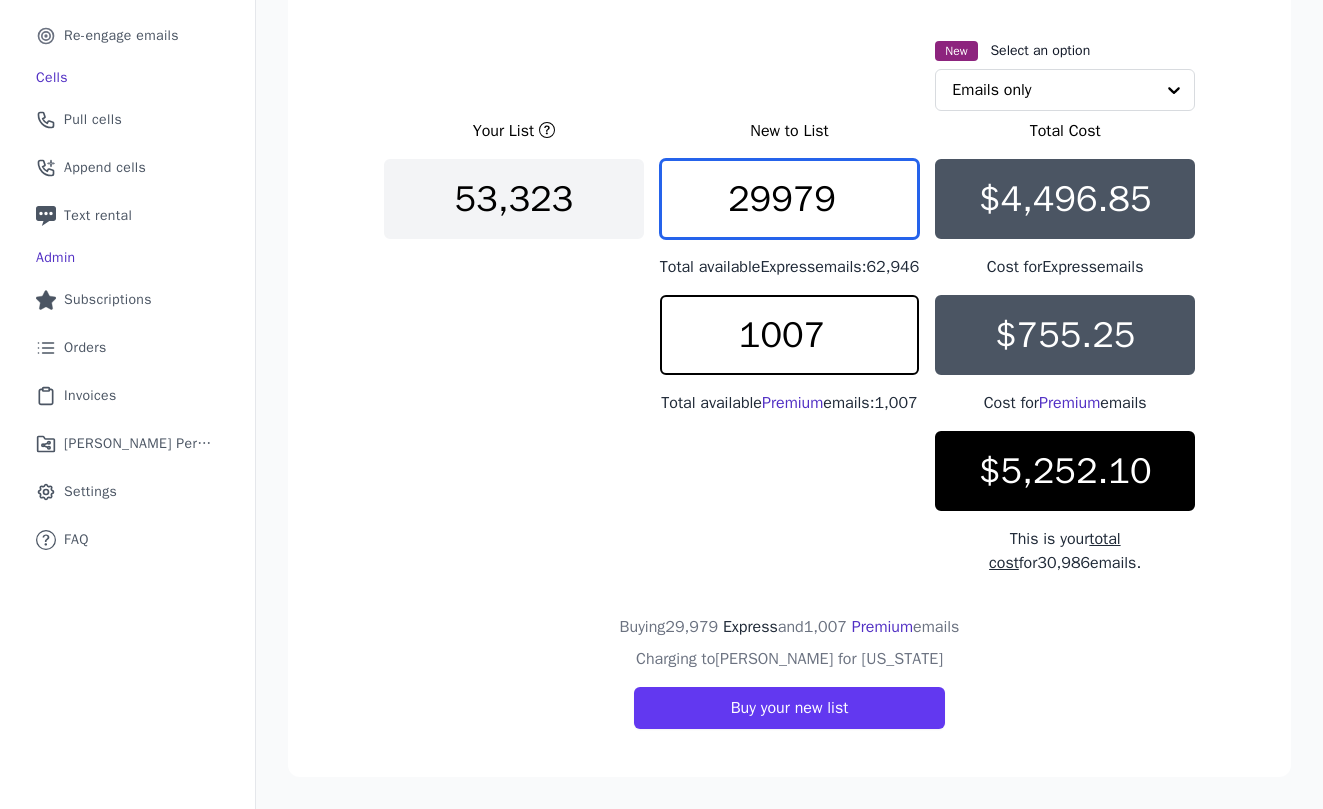 click on "29979" at bounding box center (790, 199) 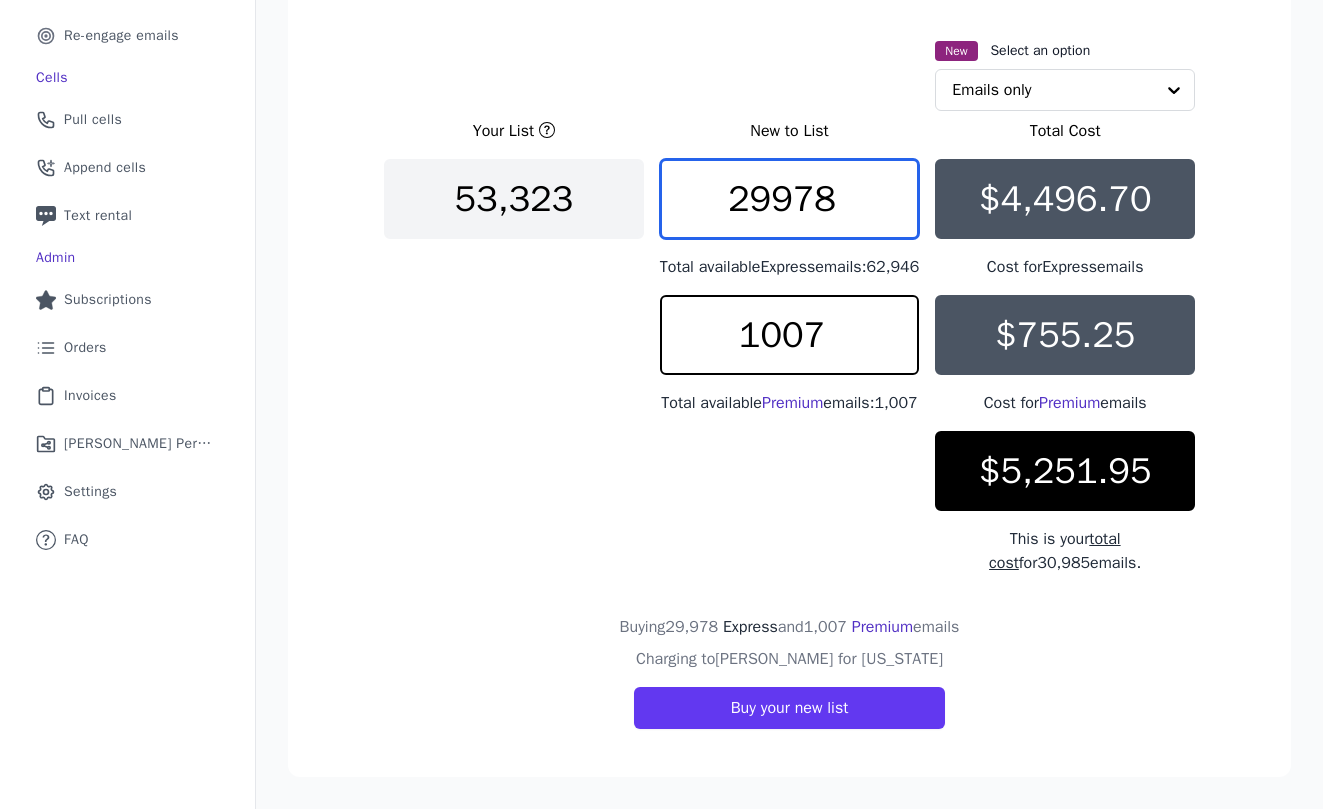 click on "29978" at bounding box center [790, 199] 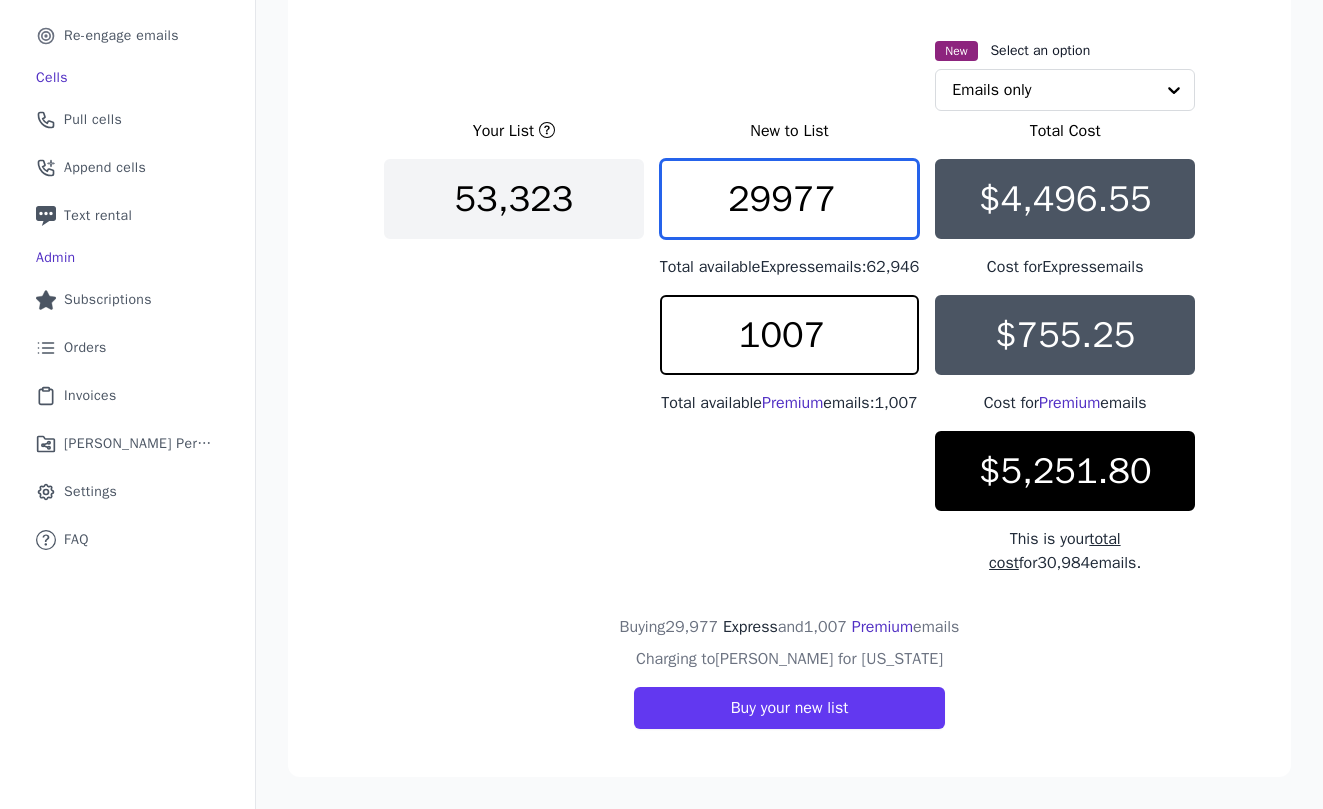 click on "29977" at bounding box center (790, 199) 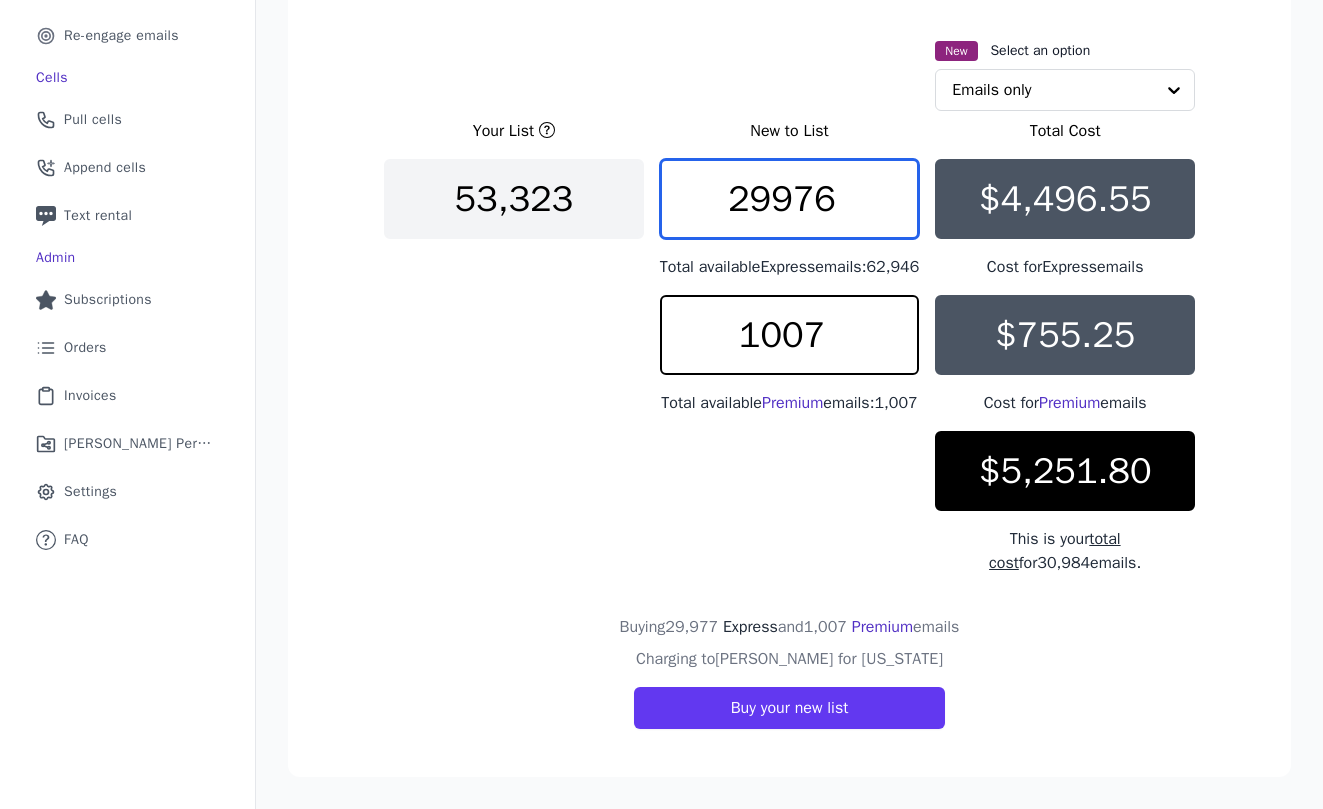 click on "29976" at bounding box center (790, 199) 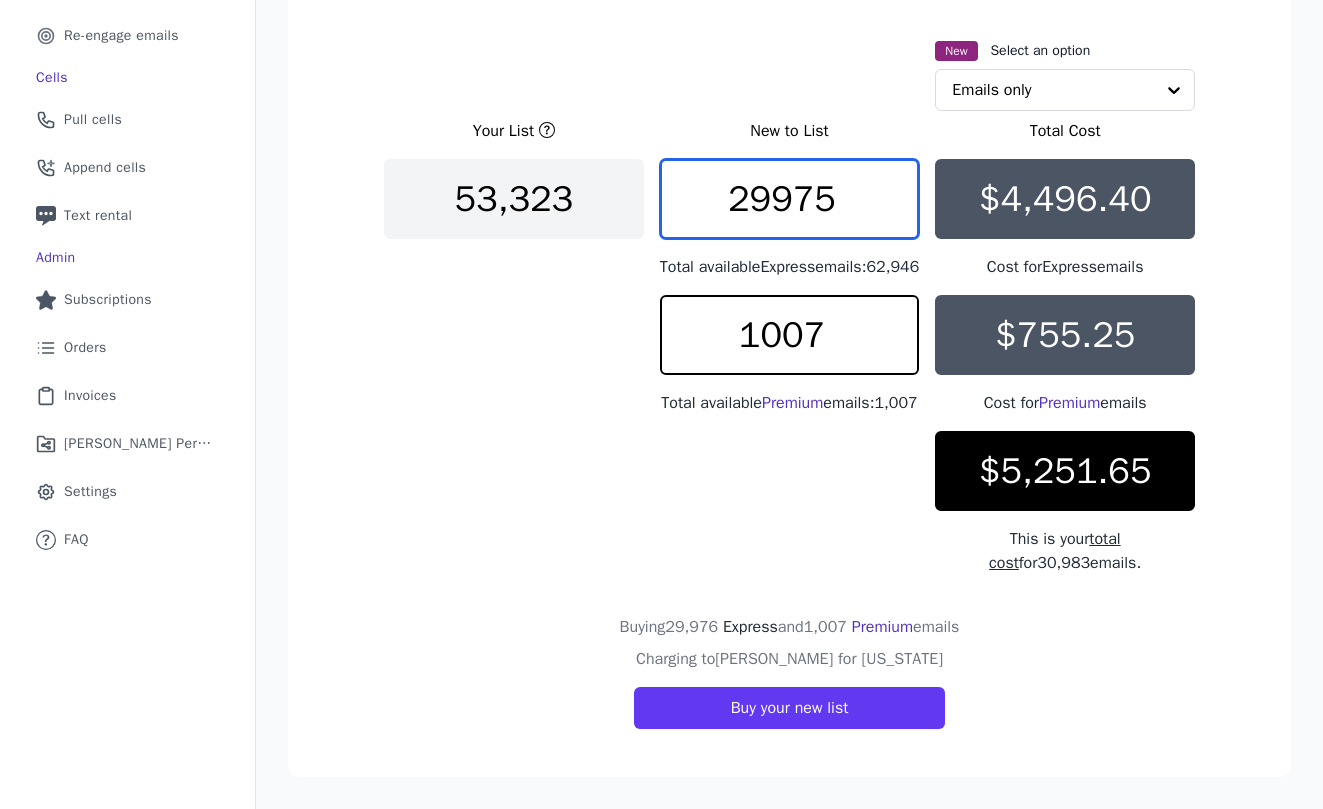 click on "29975" at bounding box center (790, 199) 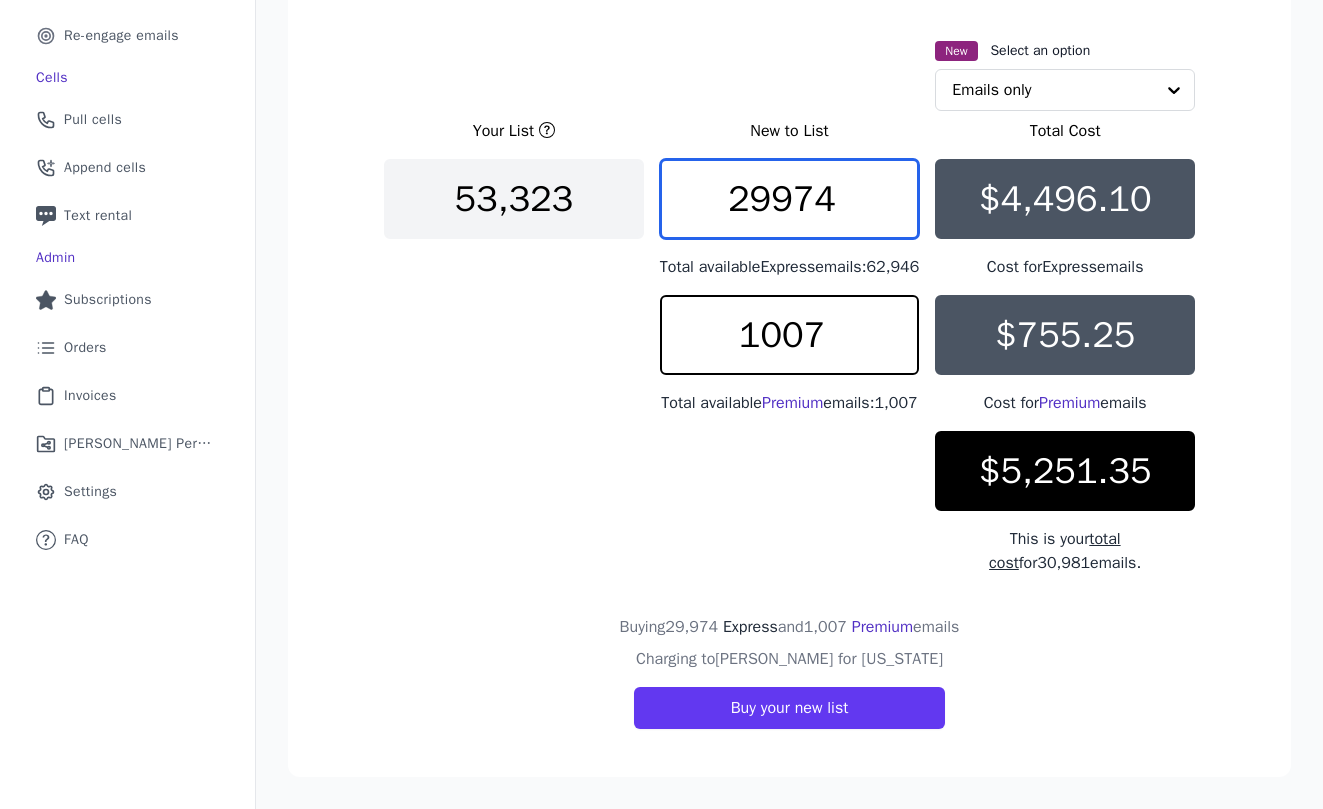 click on "29974" at bounding box center [790, 199] 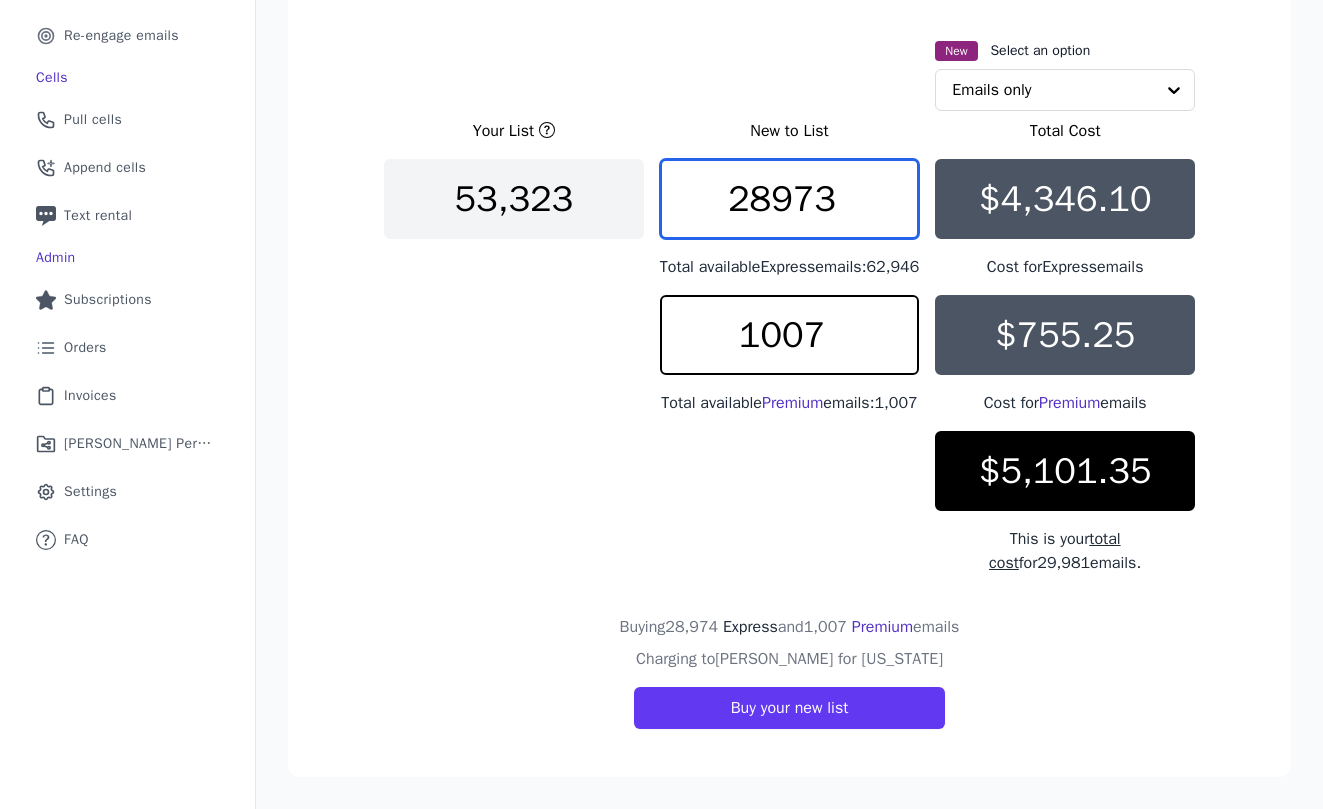 click on "28973" at bounding box center (790, 199) 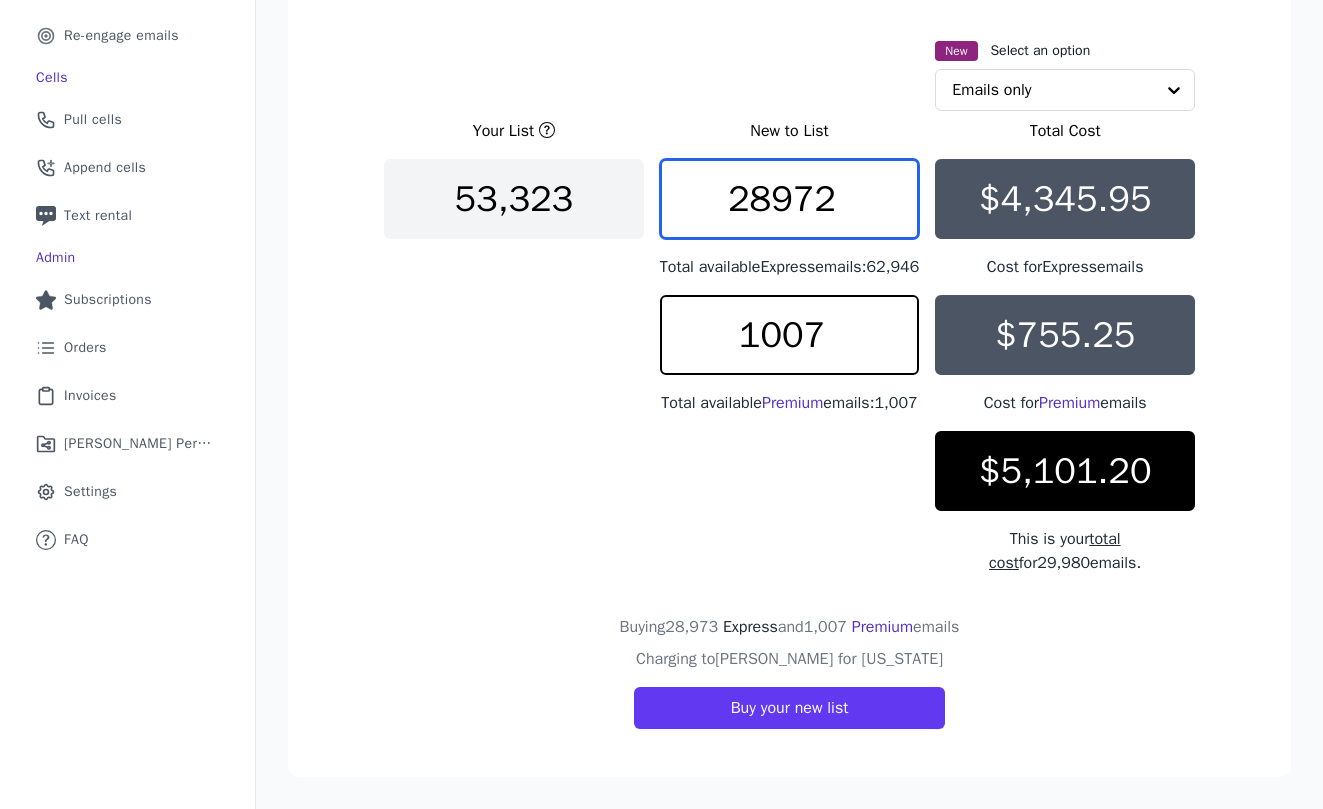 click on "28972" at bounding box center (790, 199) 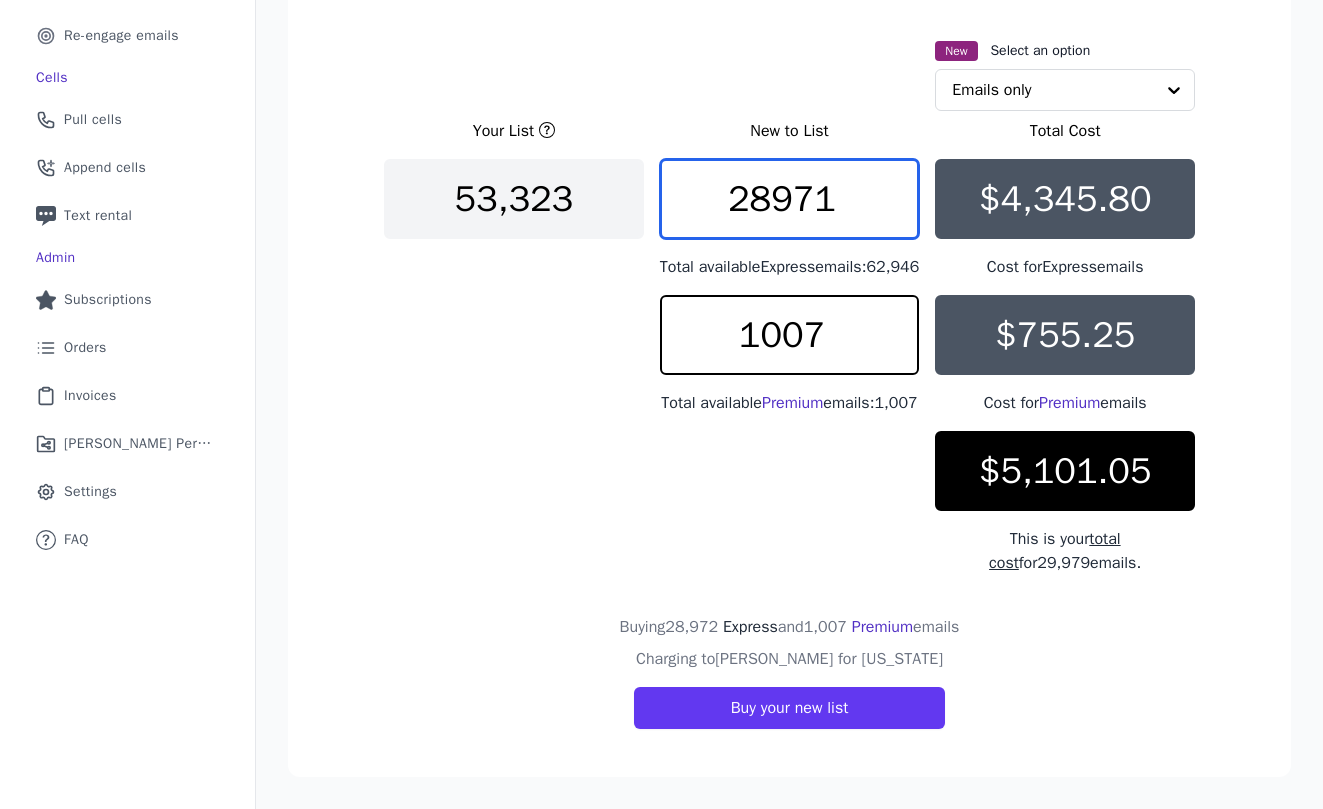 click on "28971" at bounding box center (790, 199) 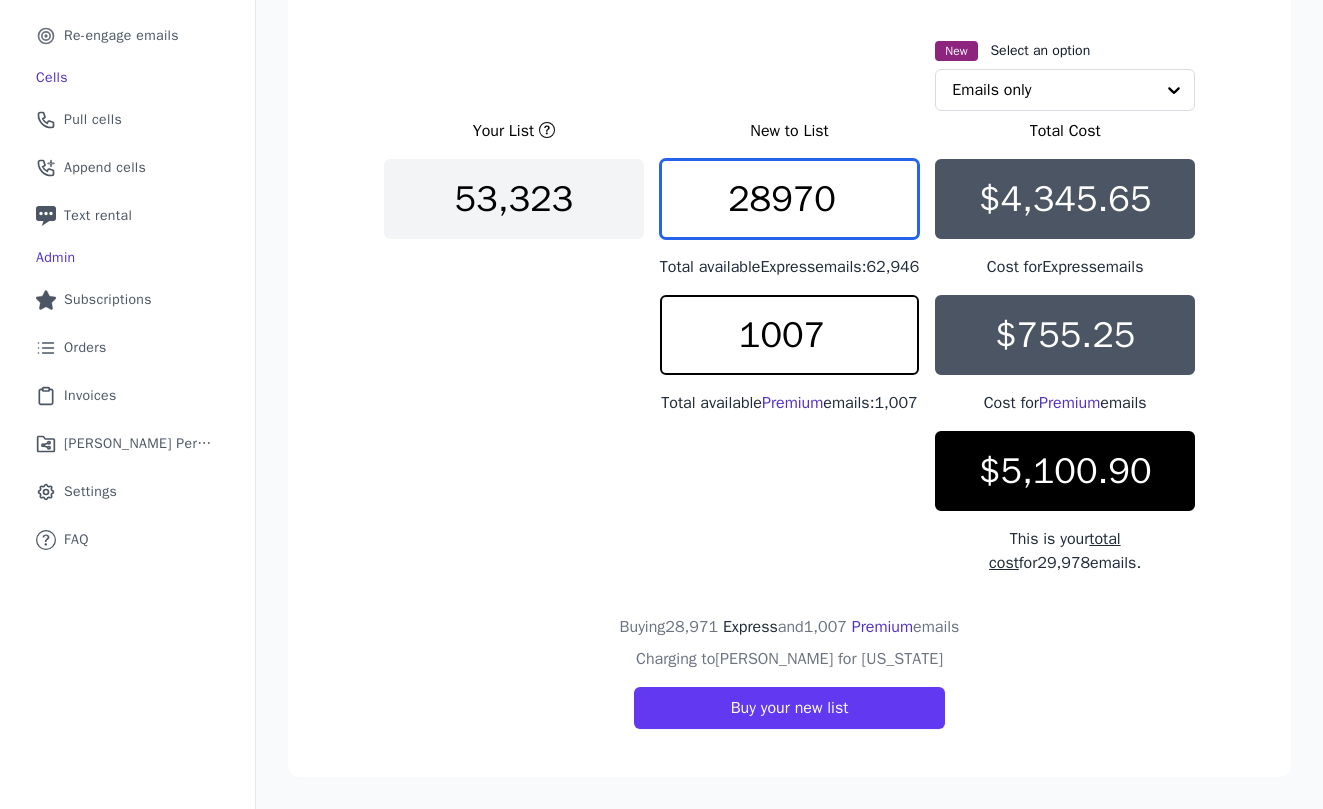 click on "28970" at bounding box center (790, 199) 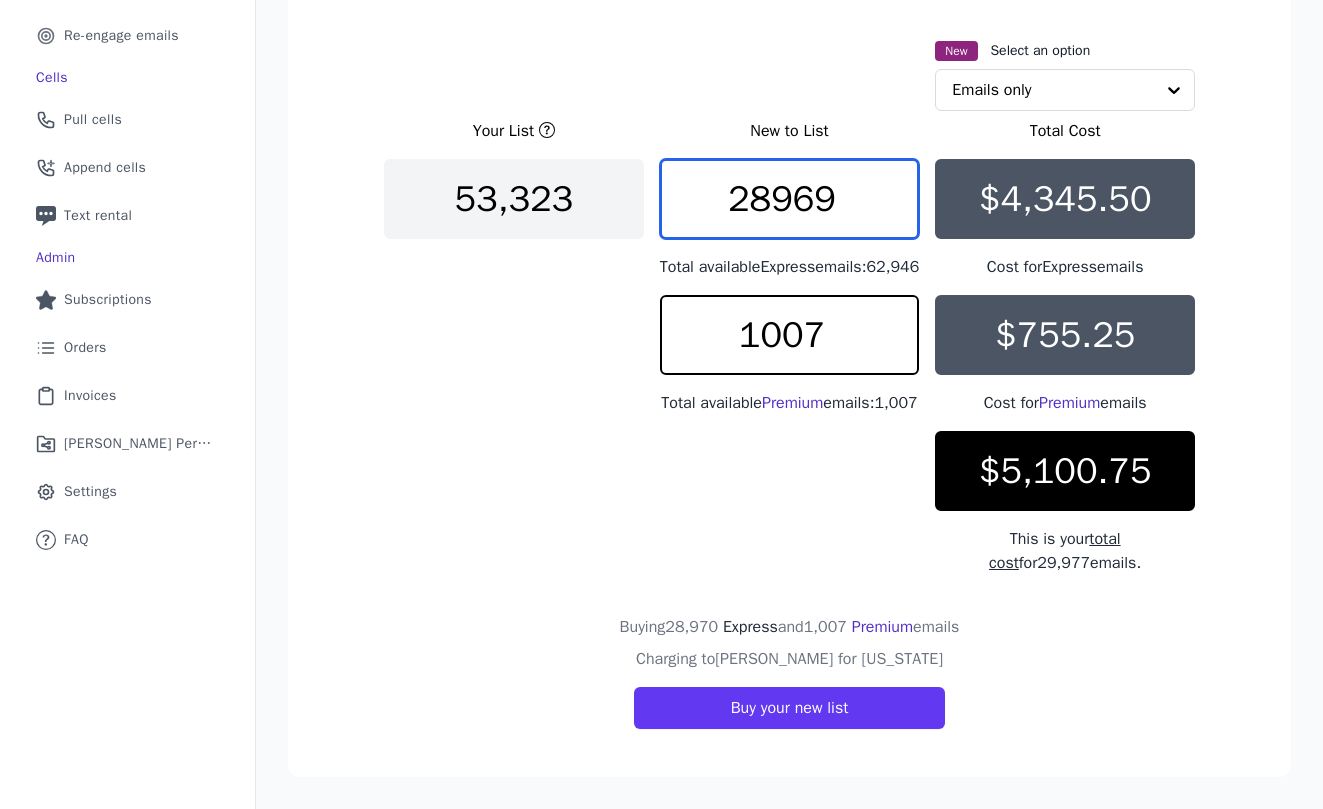 click on "28969" at bounding box center (790, 199) 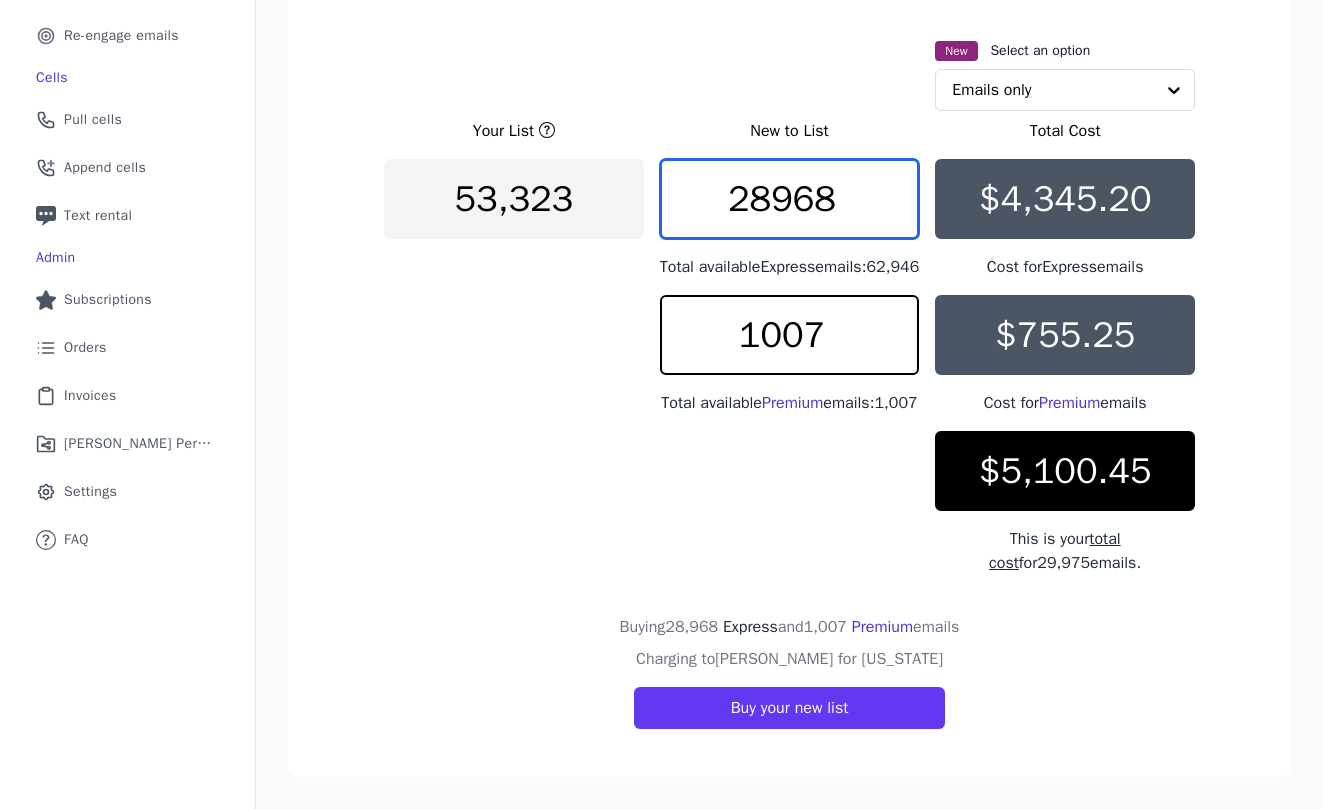click on "28968" at bounding box center [790, 199] 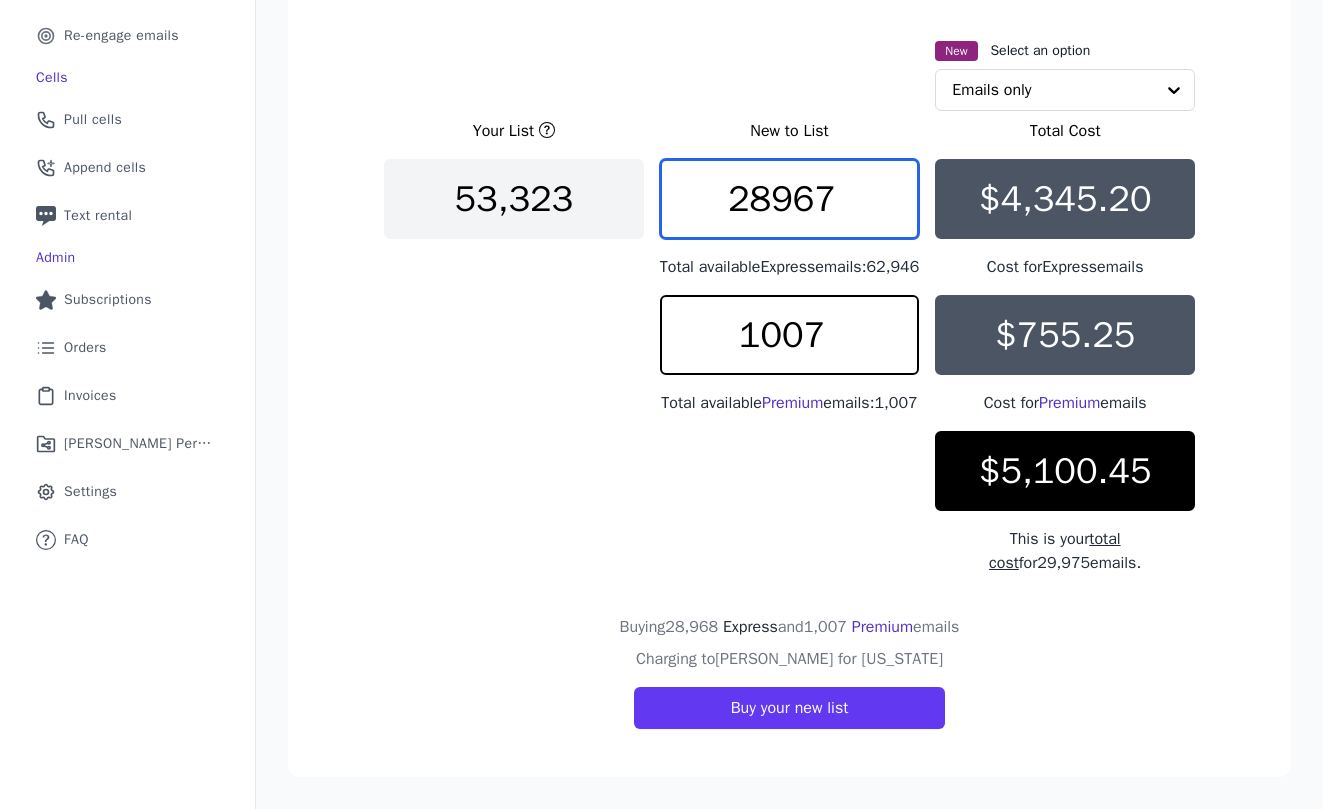 click on "28967" at bounding box center [790, 199] 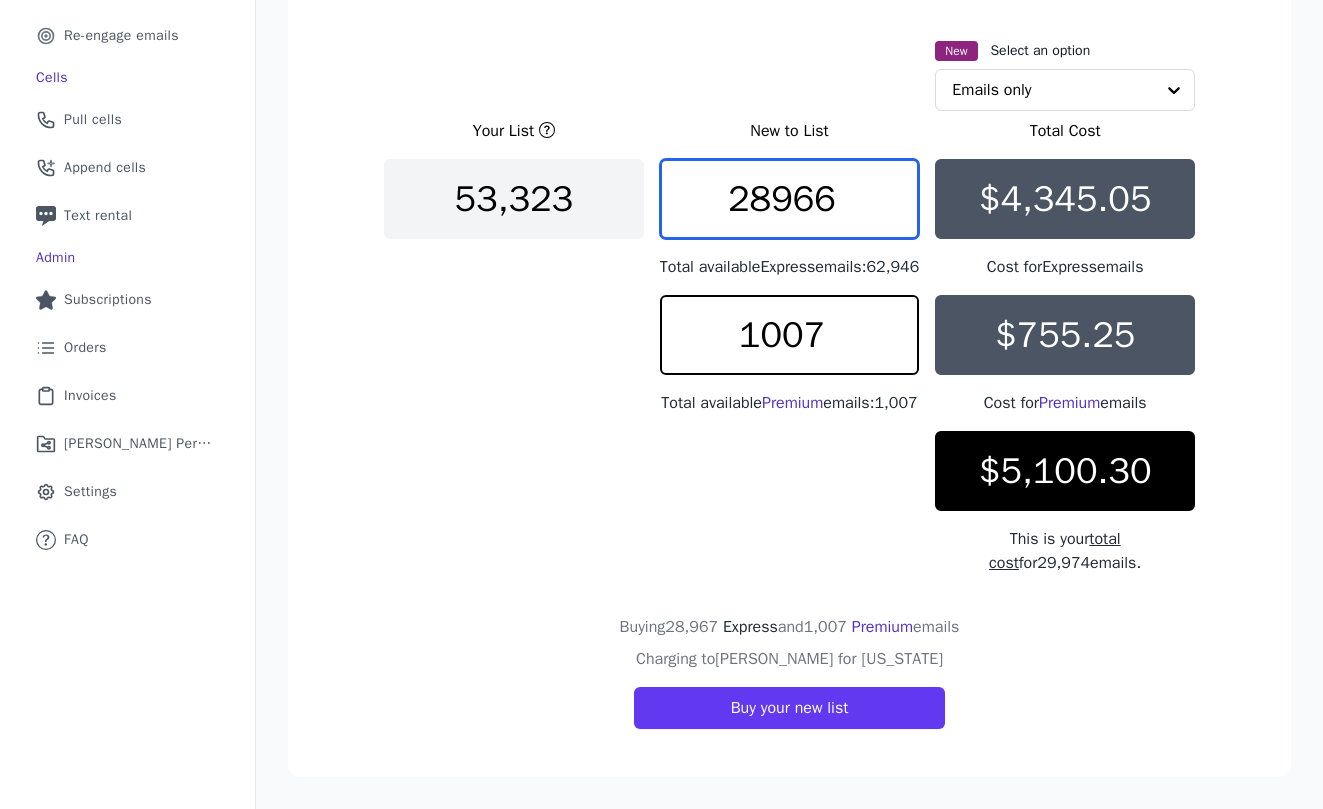 click on "28966" at bounding box center [790, 199] 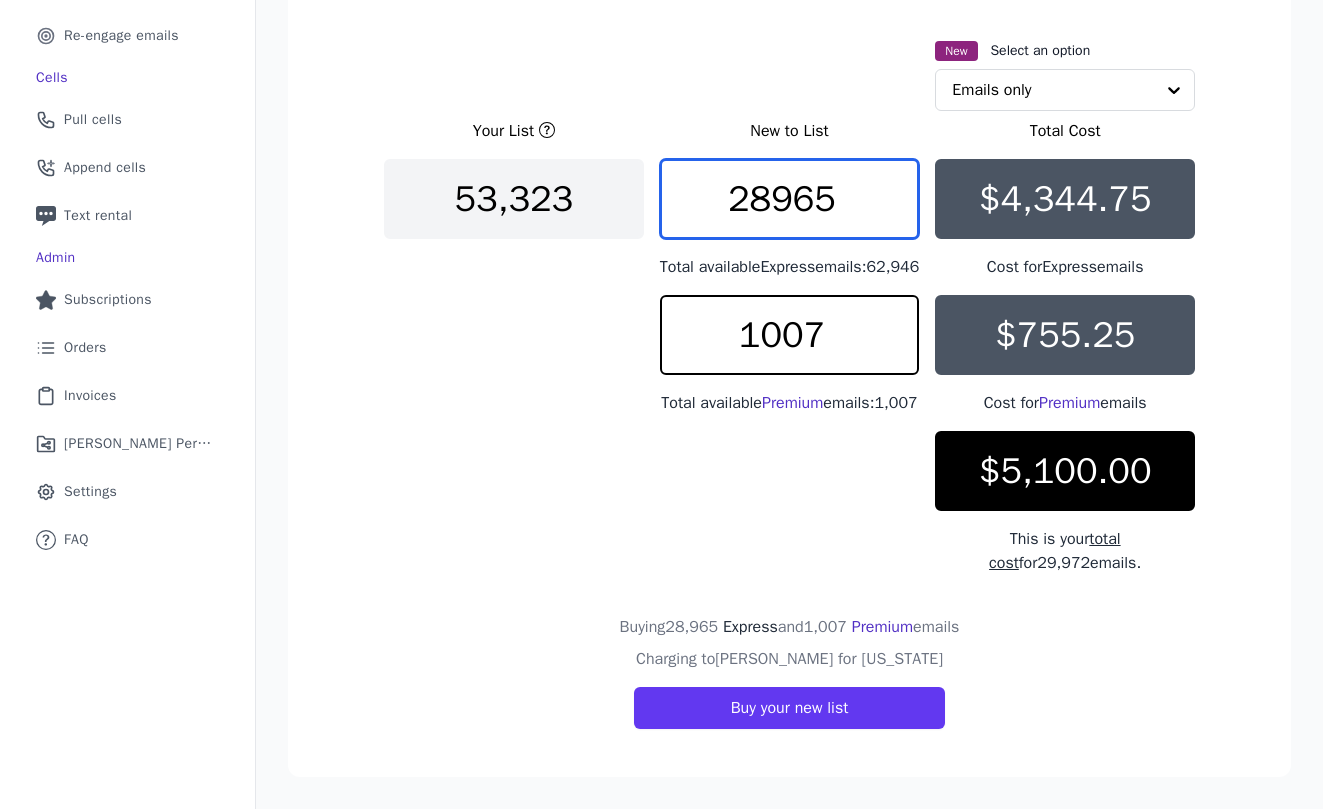 type on "28965" 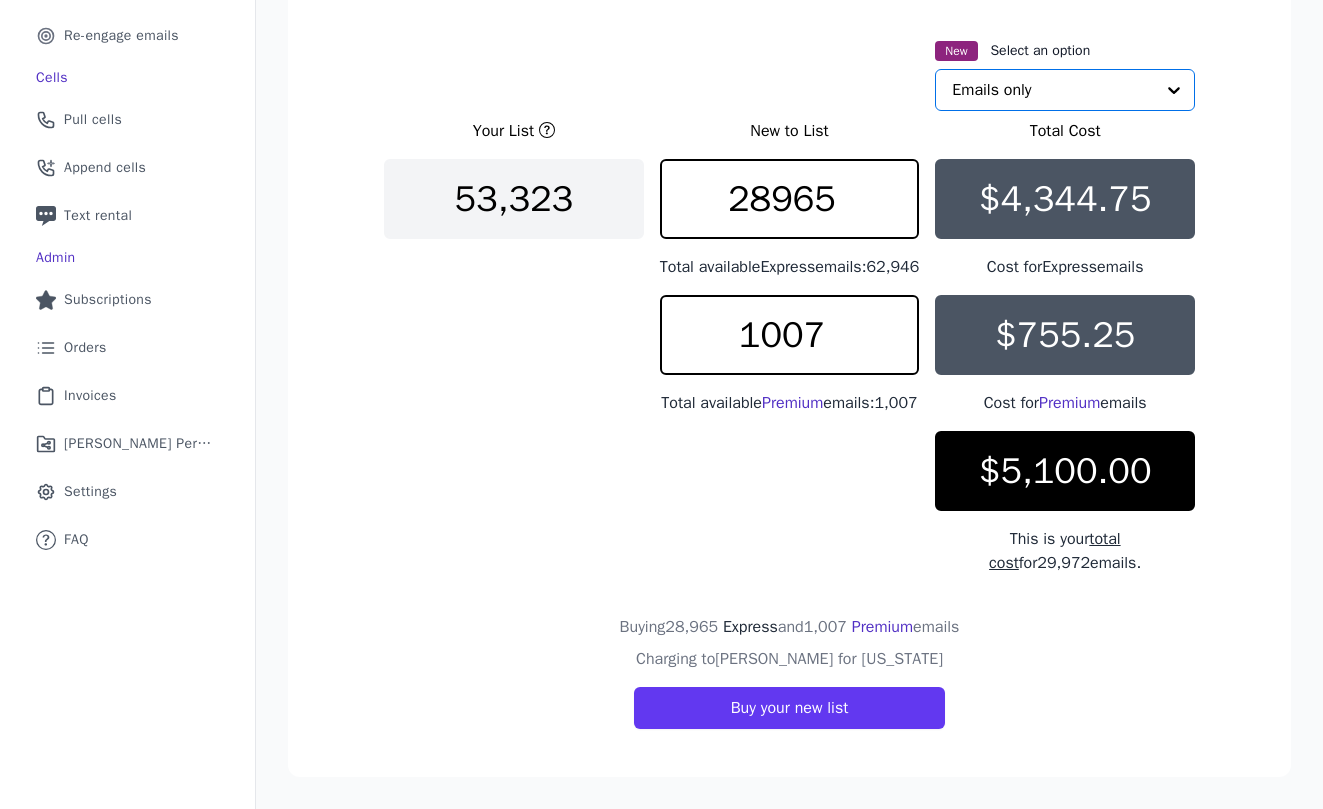 click 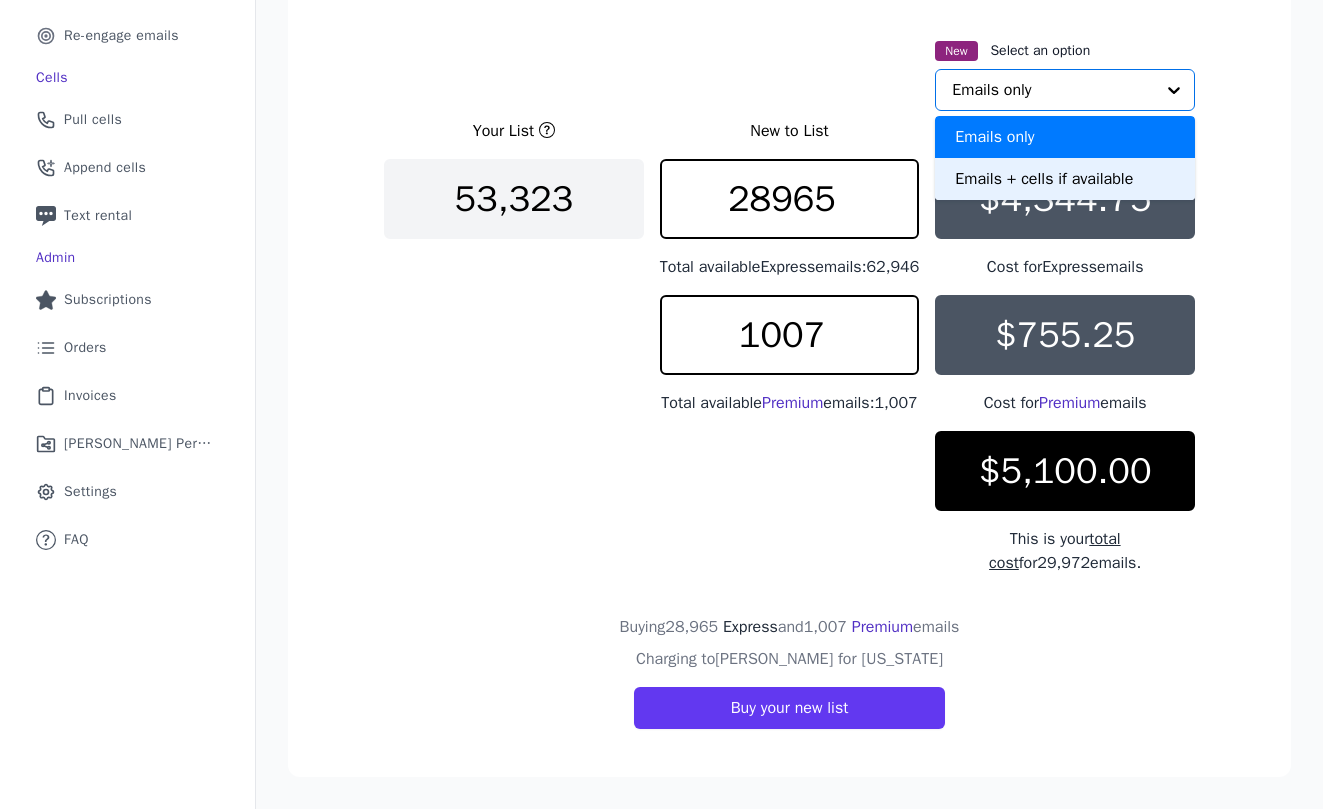 click on "Emails + cells if available" at bounding box center (1065, 179) 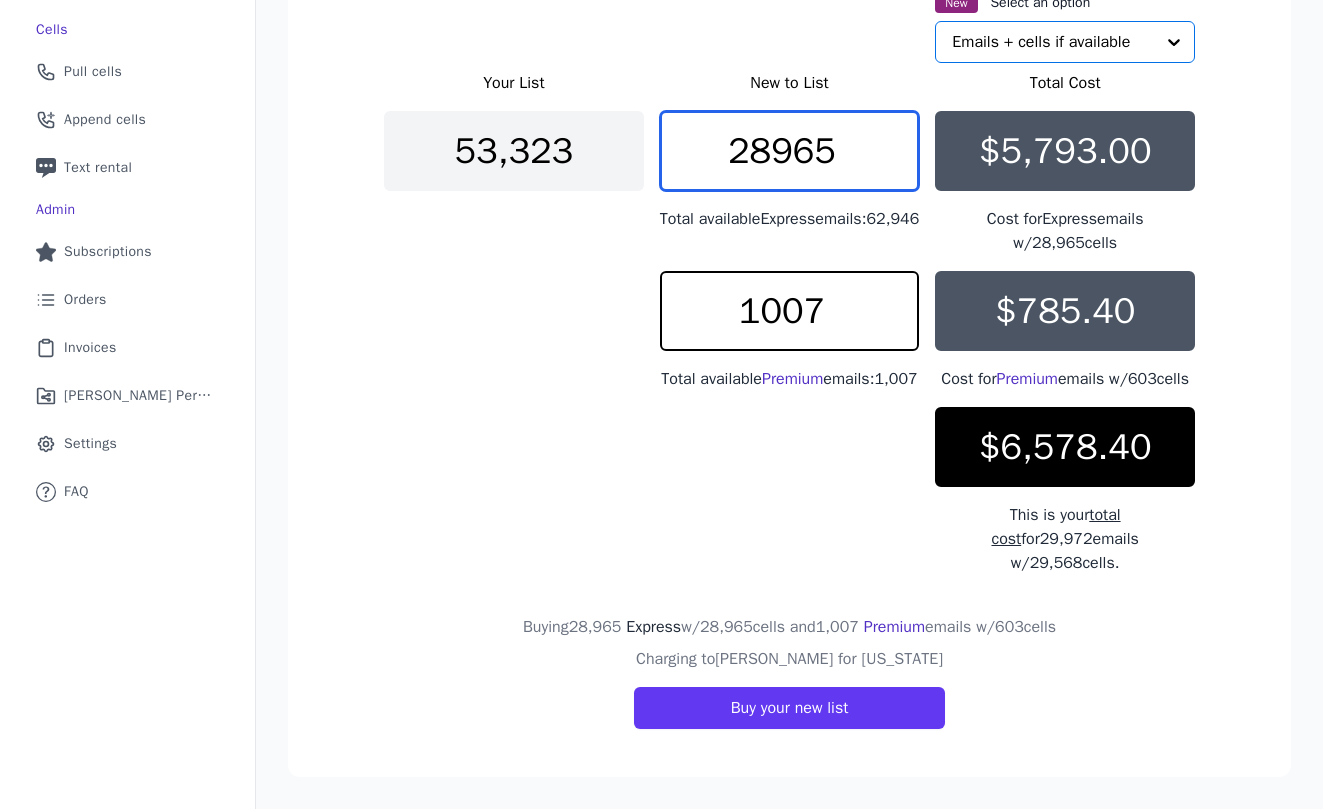 click on "28965" at bounding box center [790, 151] 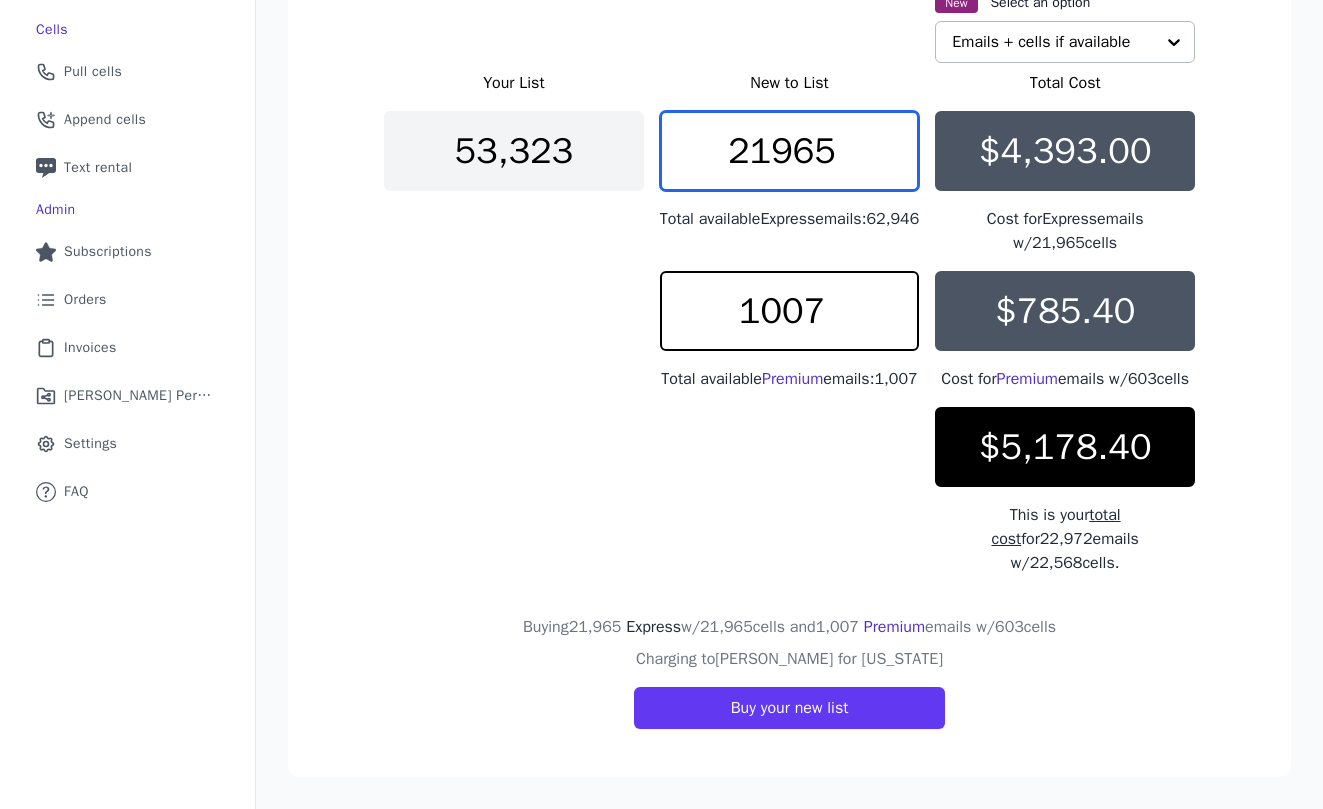 click on "21965" at bounding box center [790, 151] 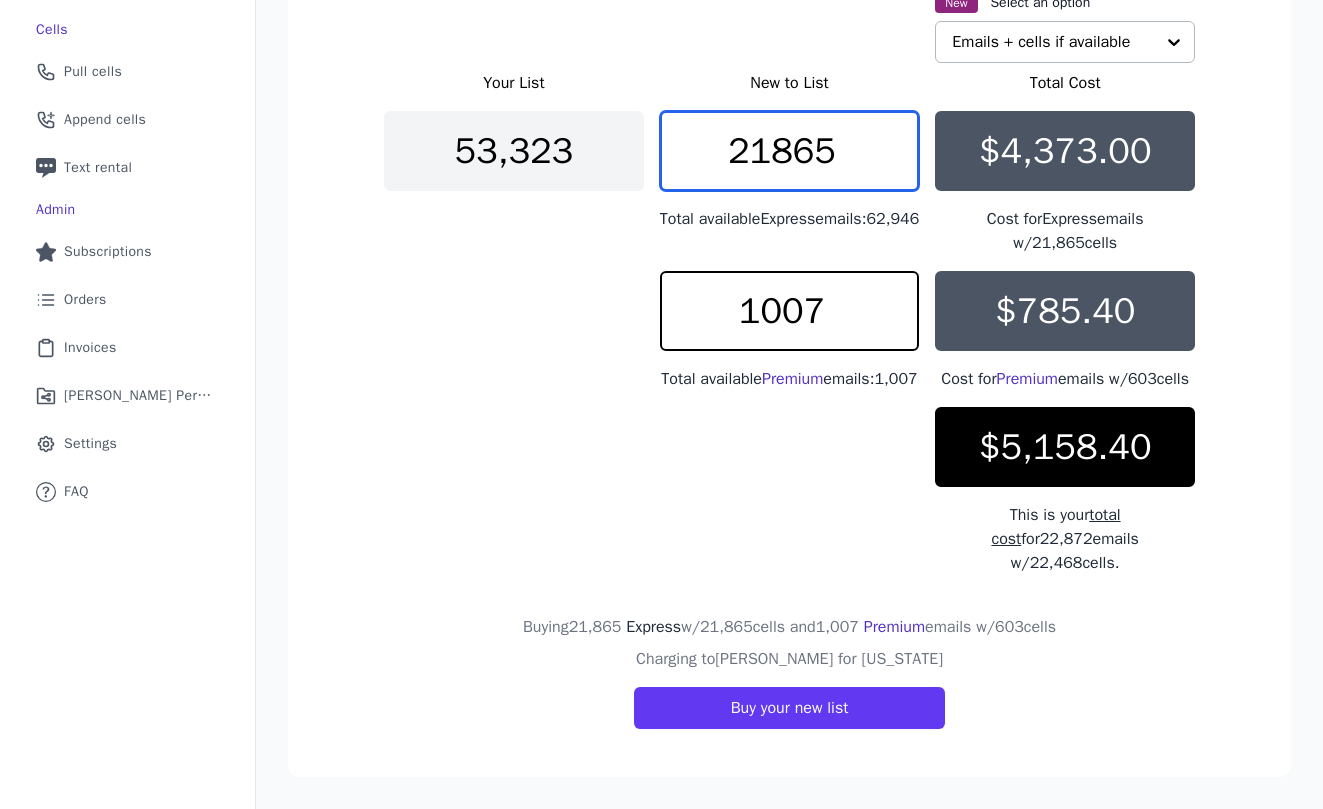 click on "21865" at bounding box center (790, 151) 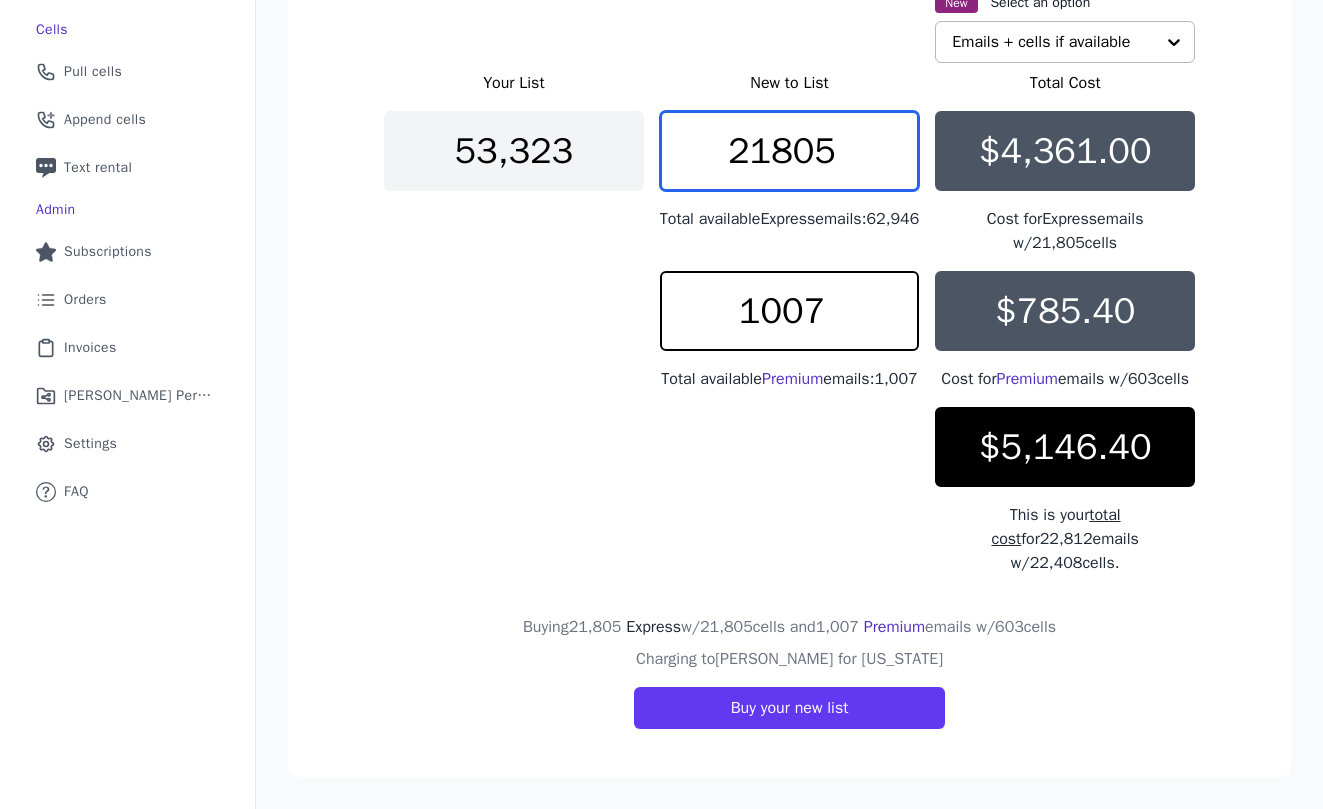 click on "21805" at bounding box center [790, 151] 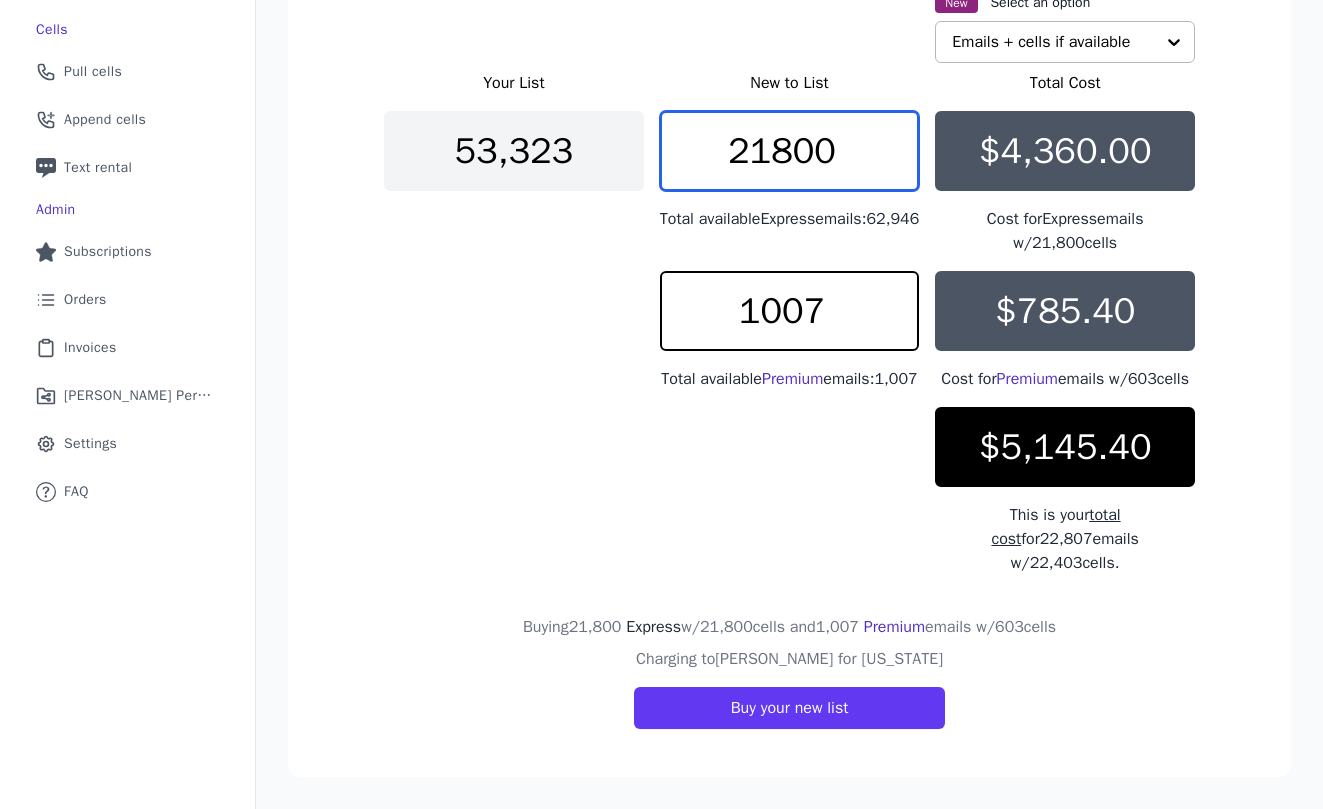 click on "21800" at bounding box center [790, 151] 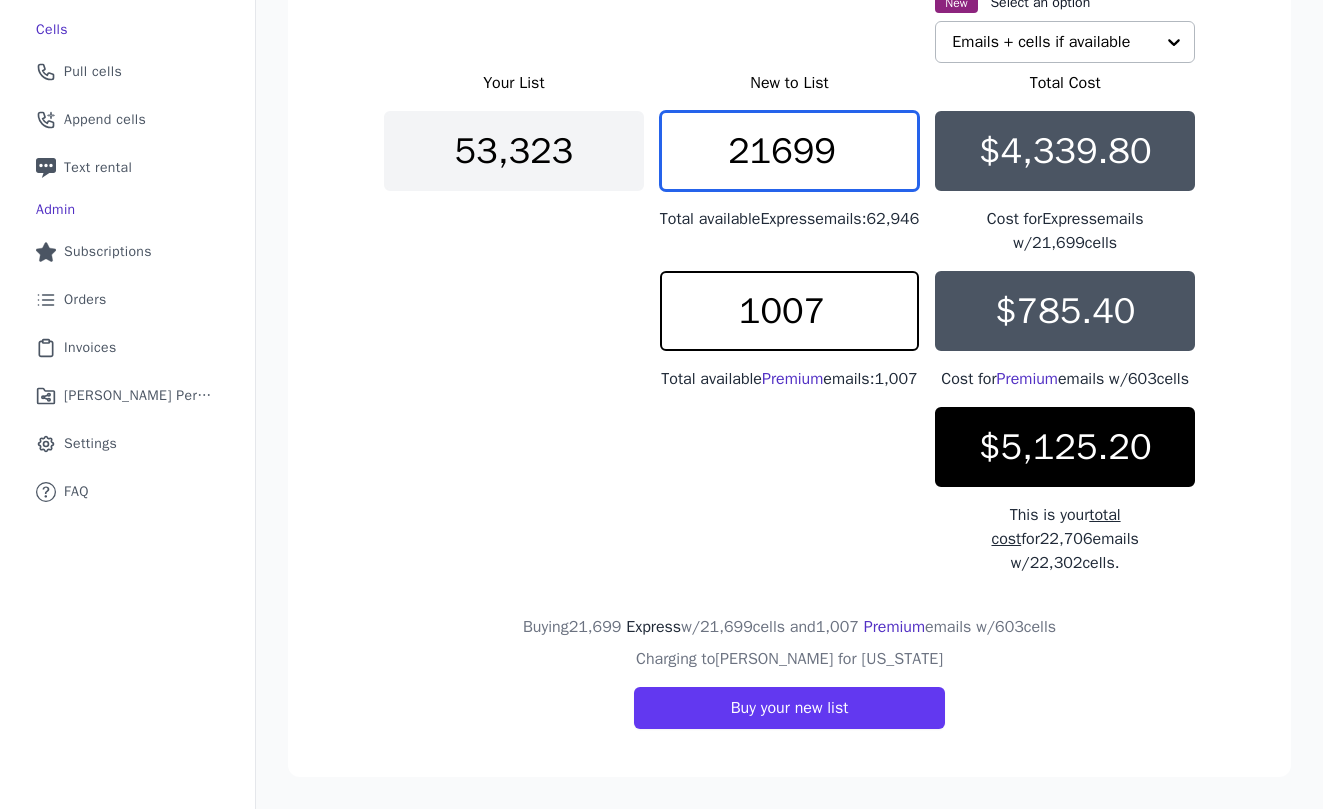 click on "21699" at bounding box center [790, 151] 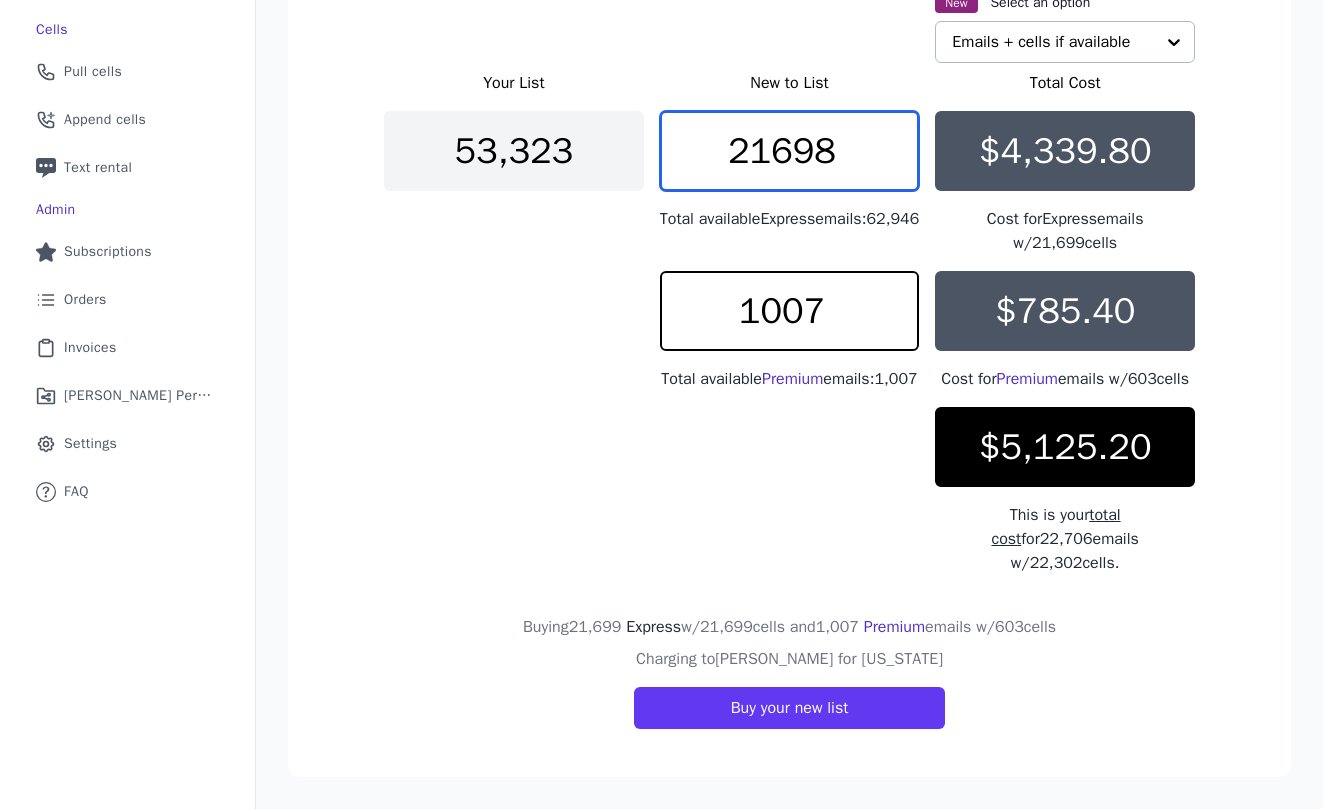 click on "21698" at bounding box center (790, 151) 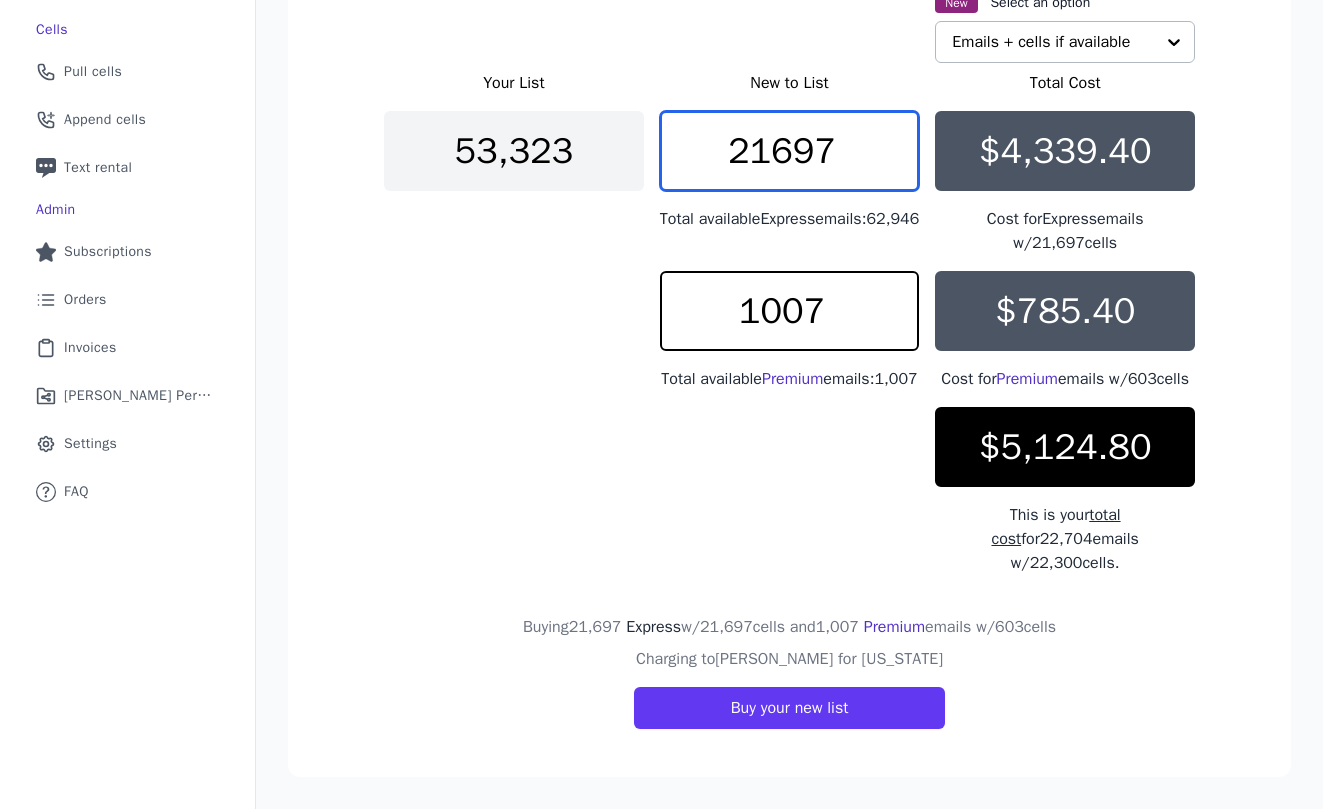 click on "21697" at bounding box center [790, 151] 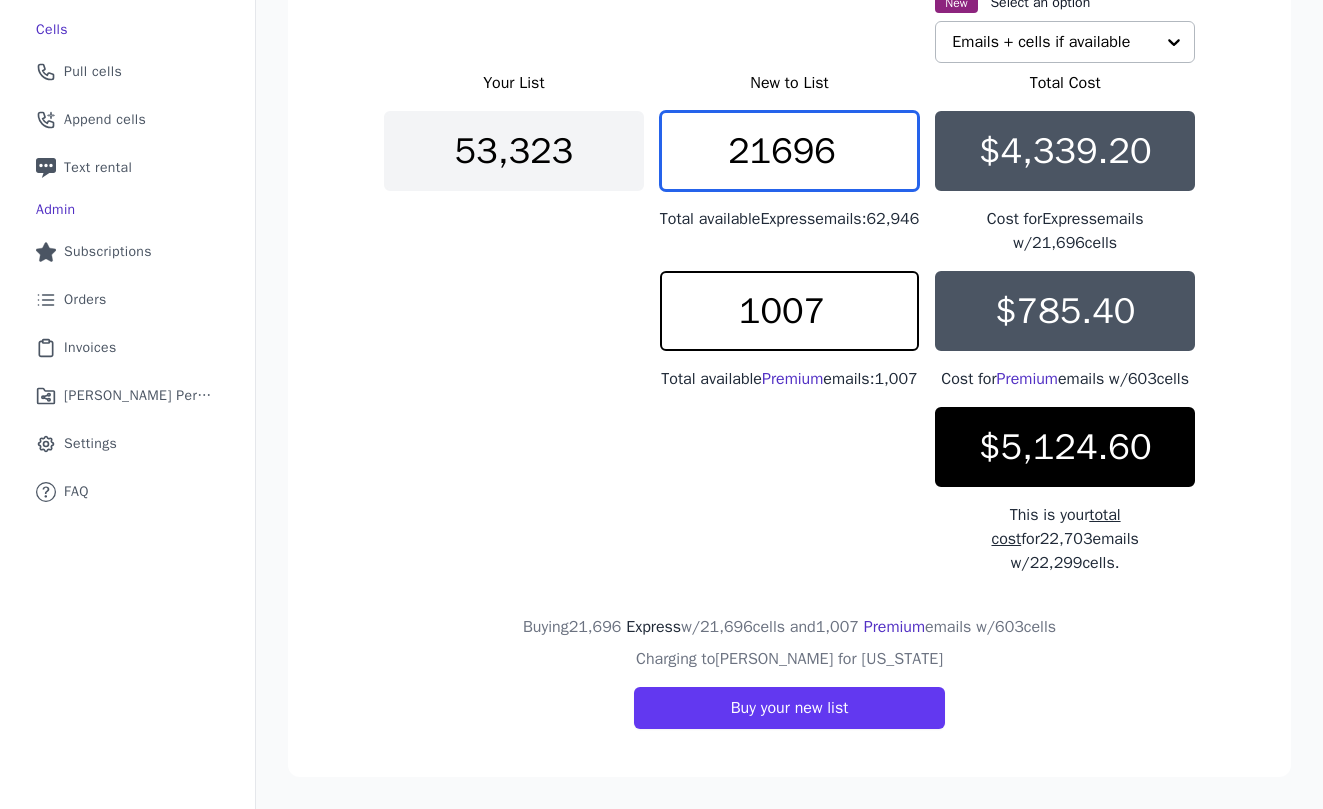 click on "21696" at bounding box center [790, 151] 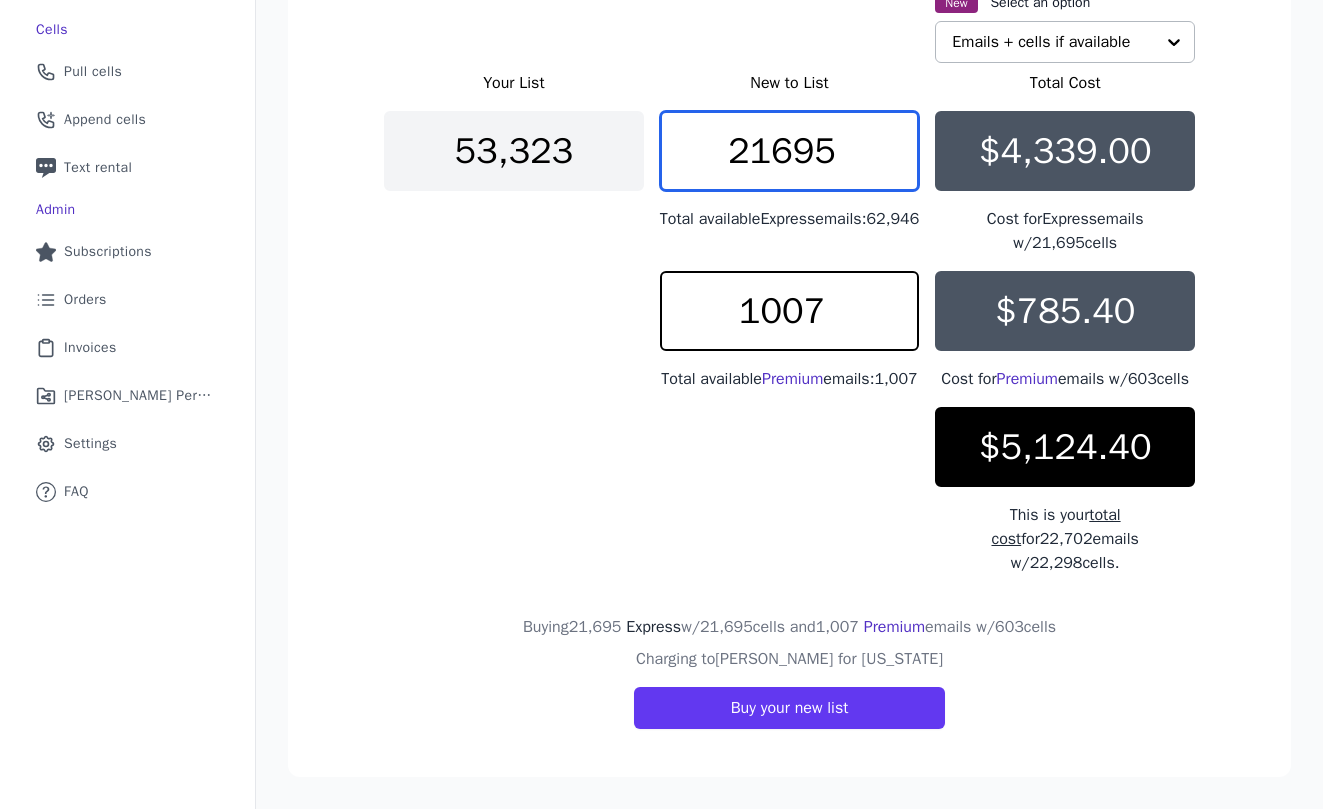 click on "21695" at bounding box center (790, 151) 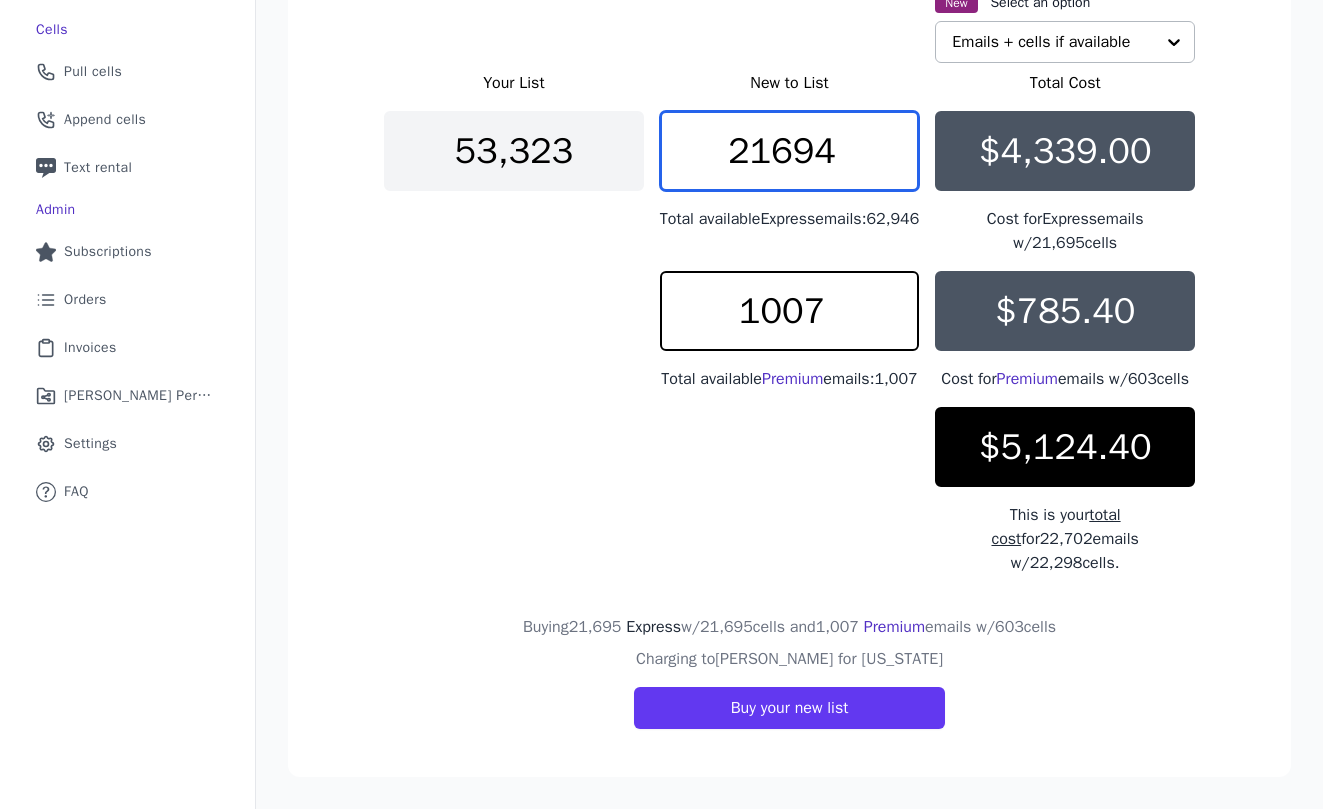 click on "21694" at bounding box center (790, 151) 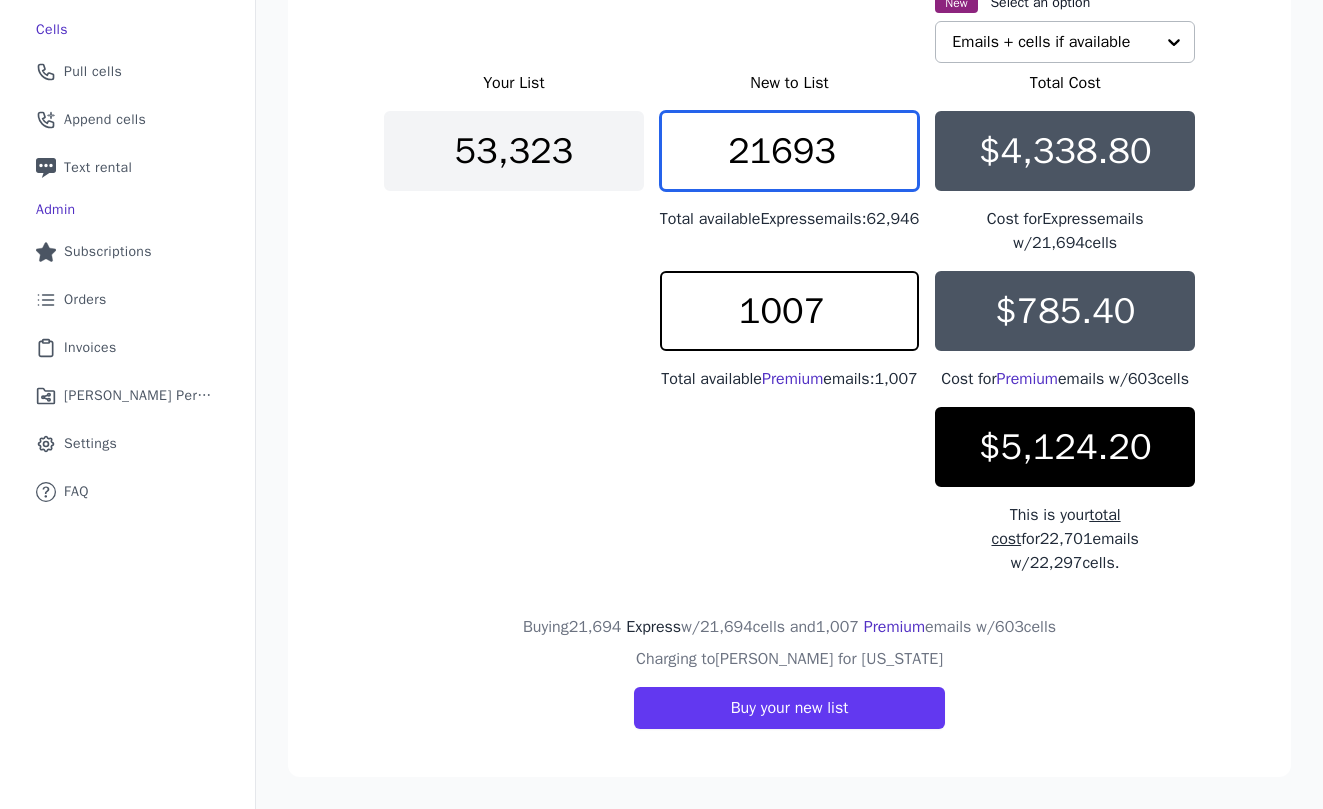 click on "21693" at bounding box center (790, 151) 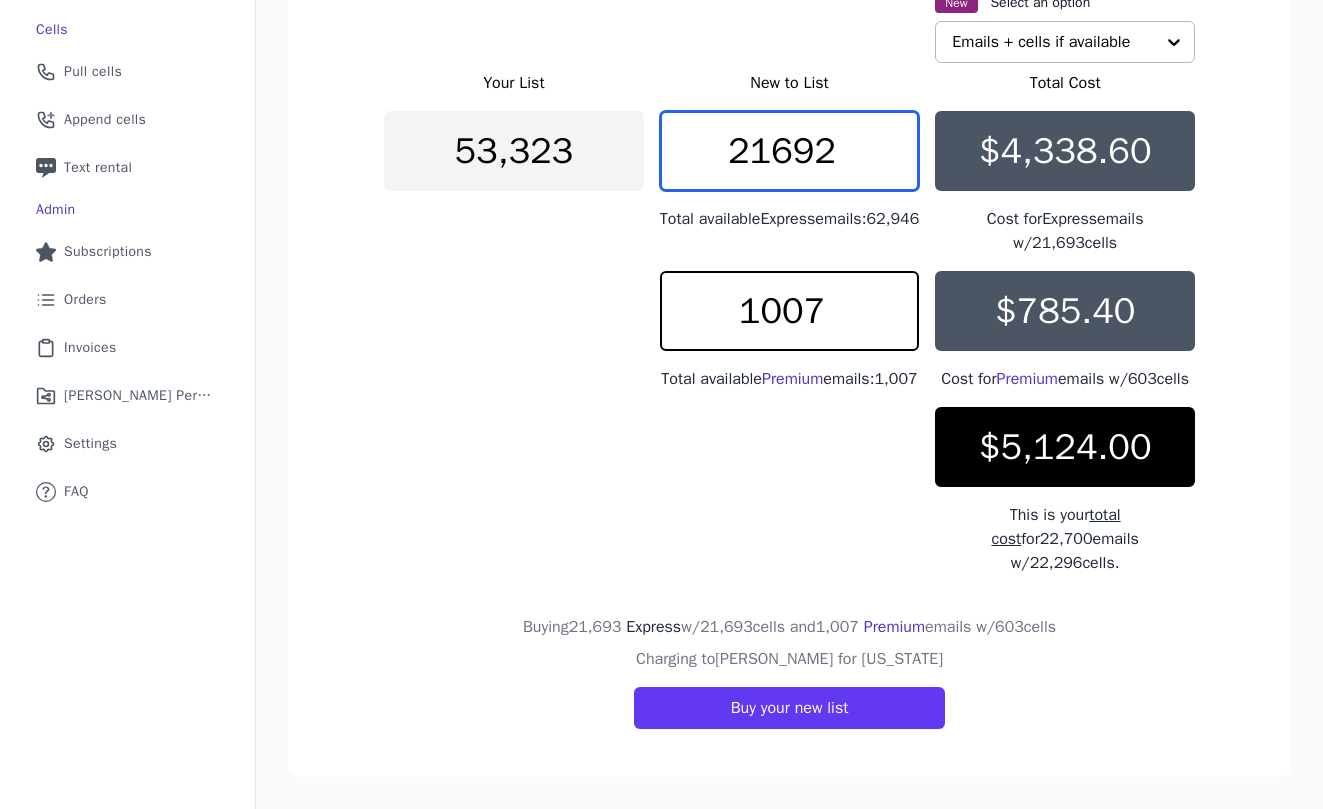 click on "21692" at bounding box center (790, 151) 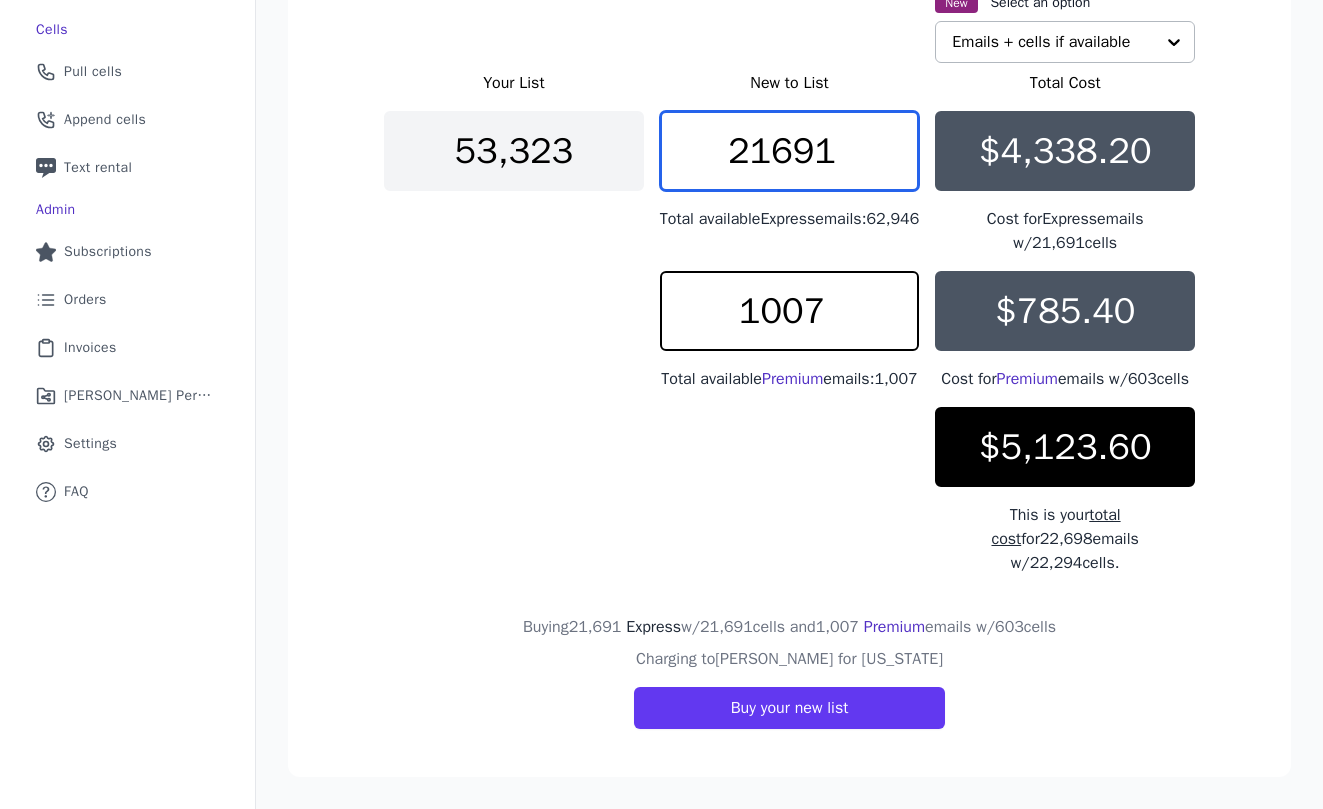 click on "21691" at bounding box center (790, 151) 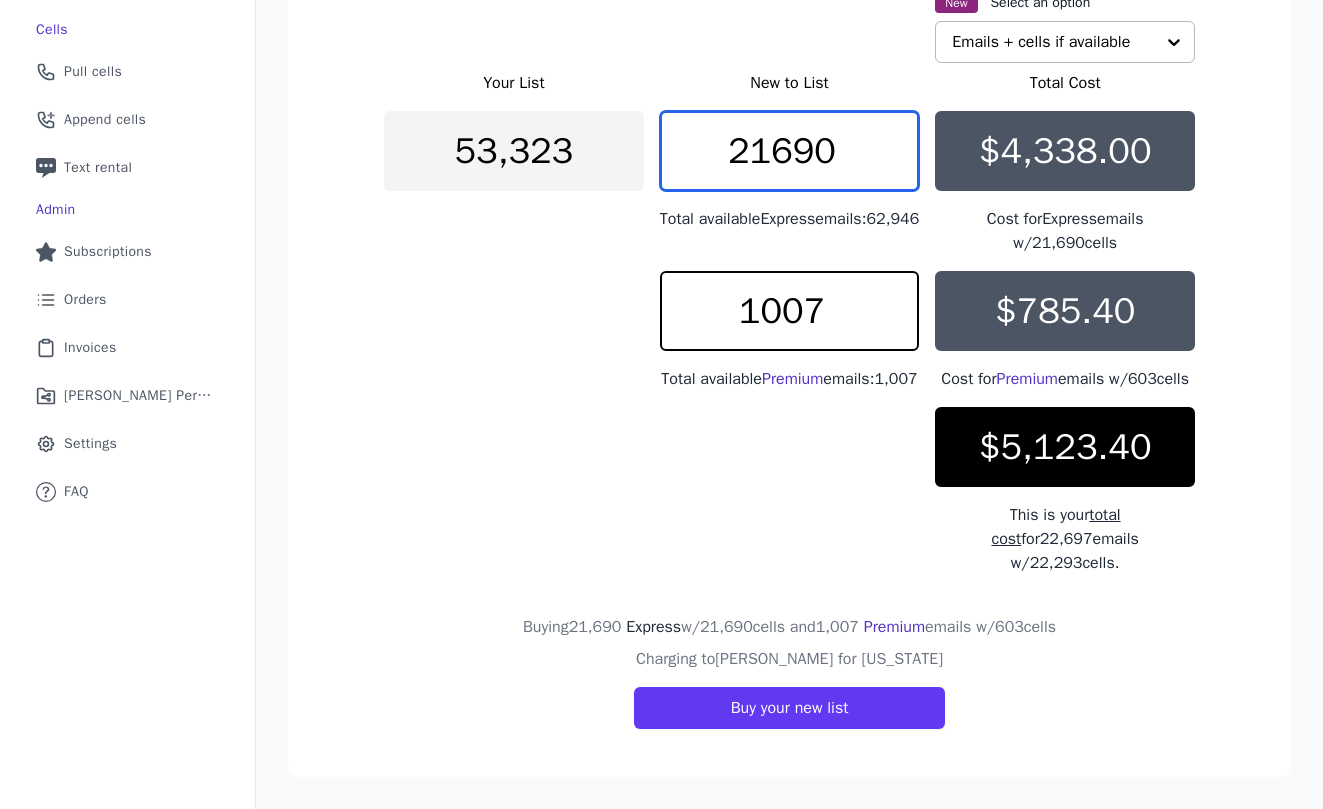 click on "21690" at bounding box center (790, 151) 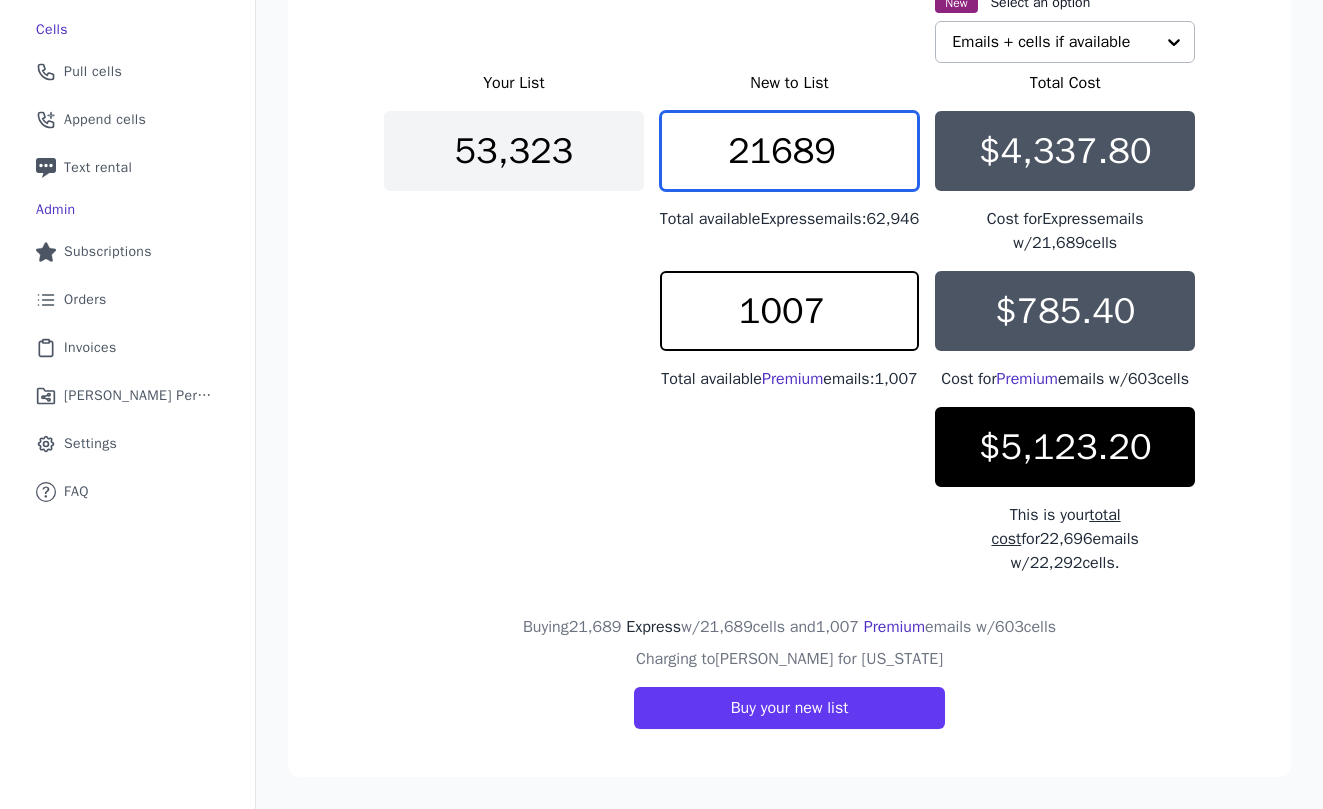 click on "21689" at bounding box center [790, 151] 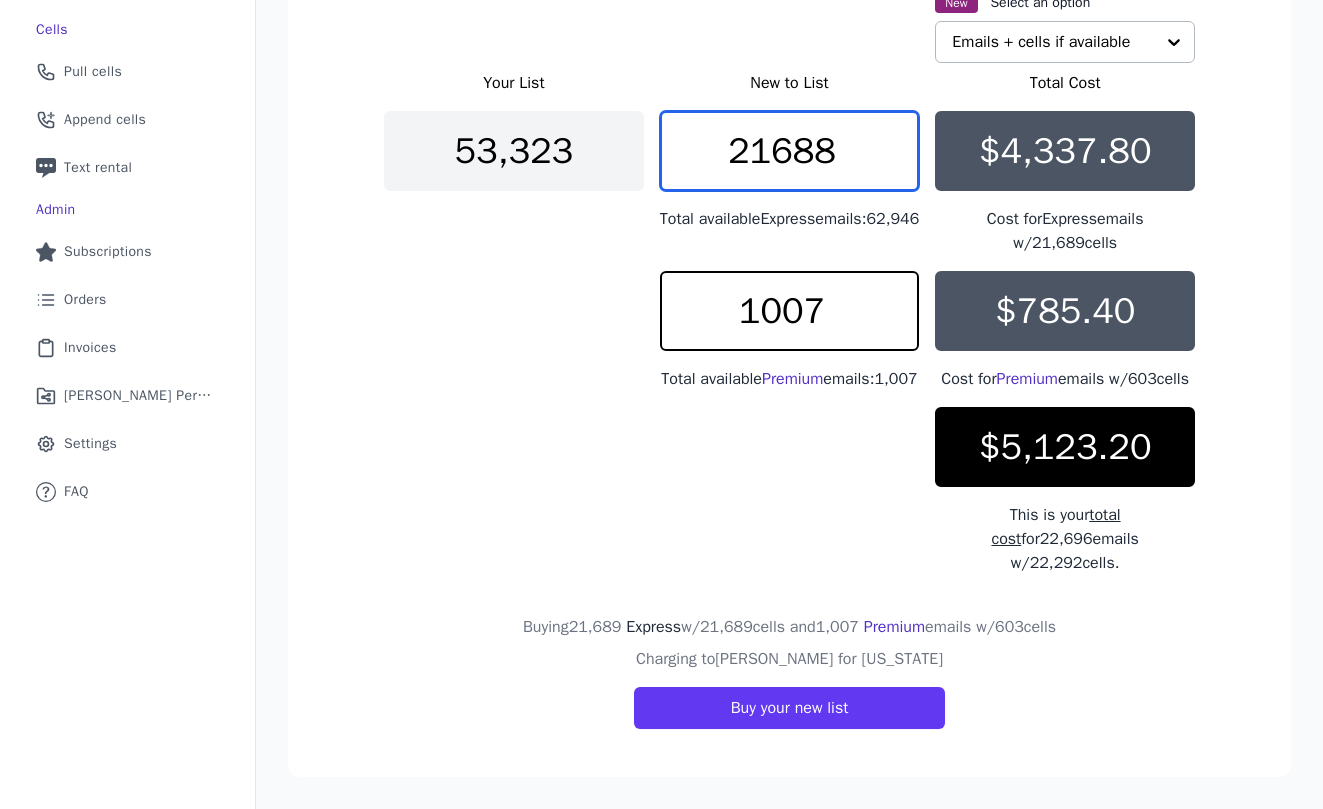 click on "21688" at bounding box center (790, 151) 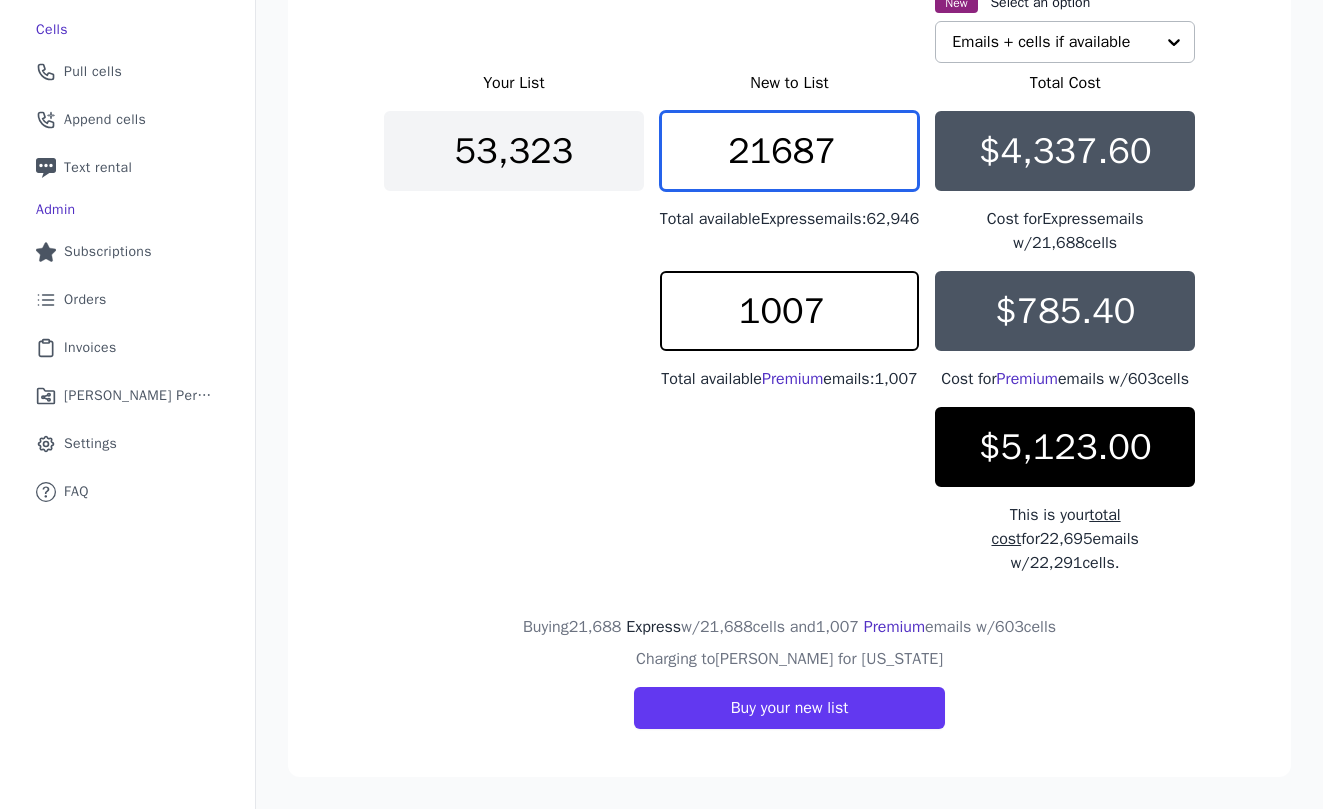 click on "21687" at bounding box center [790, 151] 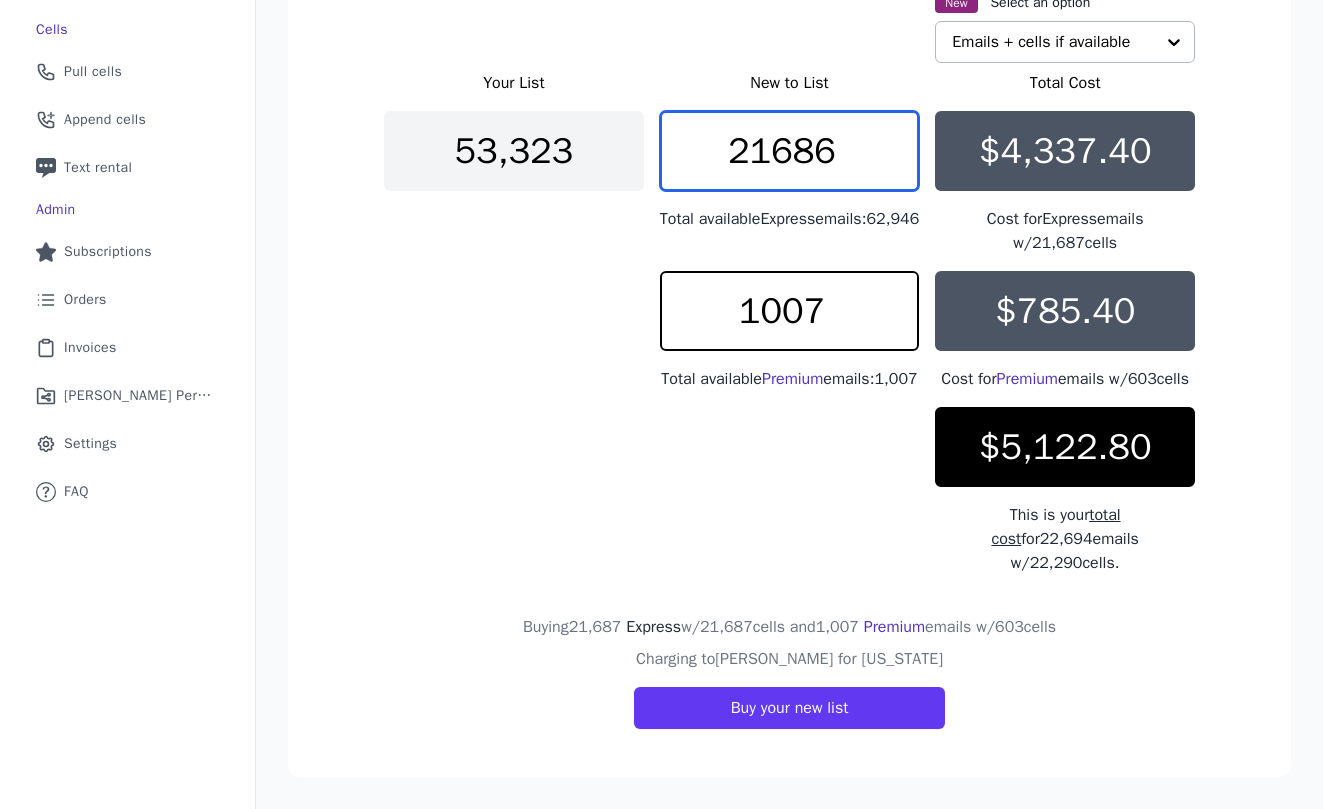 click on "21686" at bounding box center (790, 151) 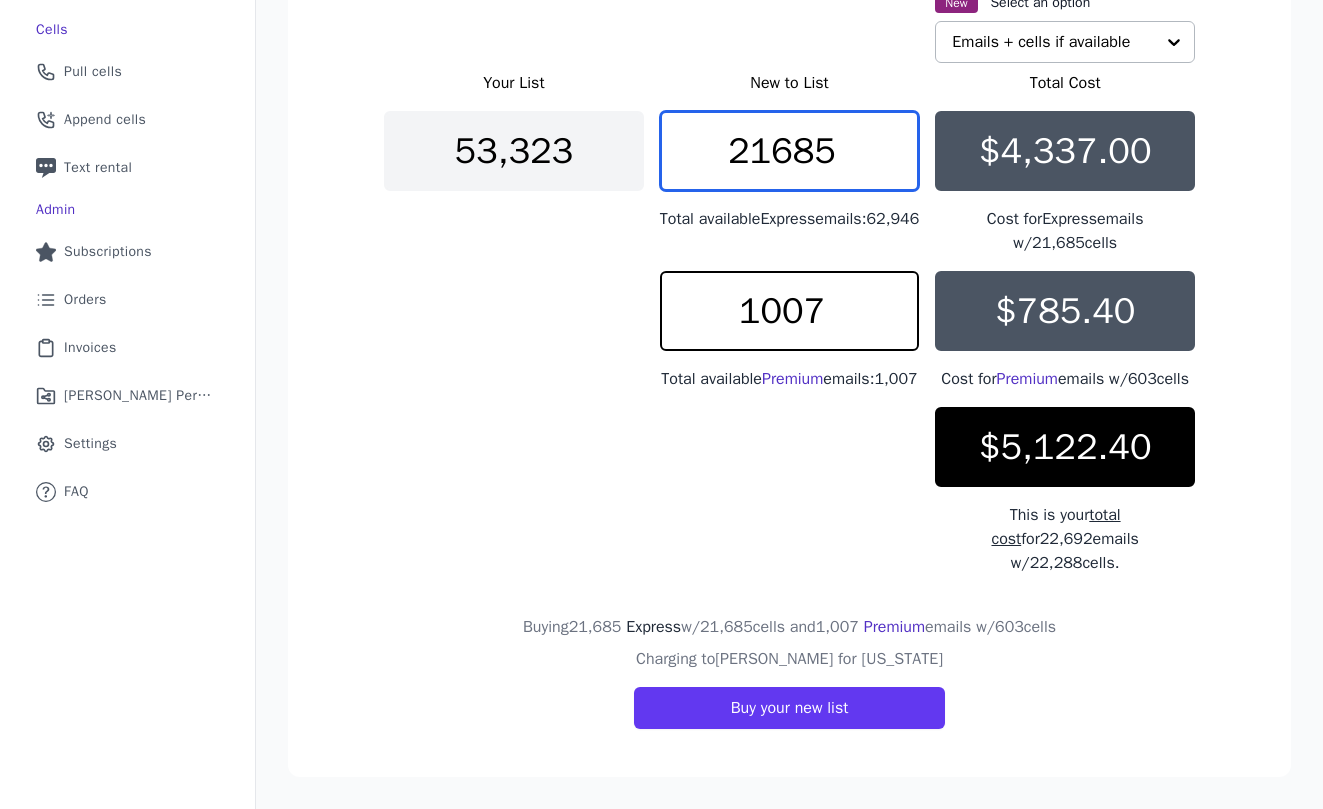 click on "21685" at bounding box center [790, 151] 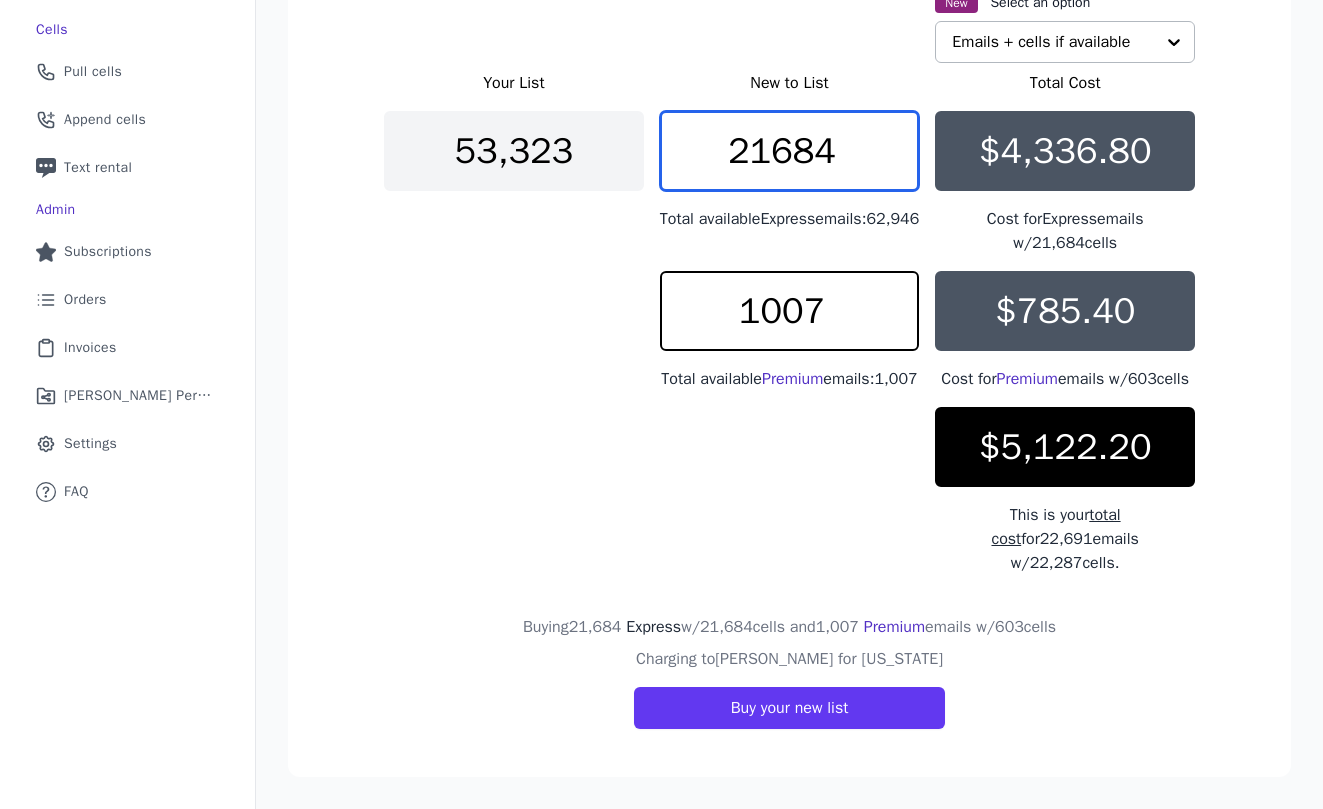 click on "21684" at bounding box center (790, 151) 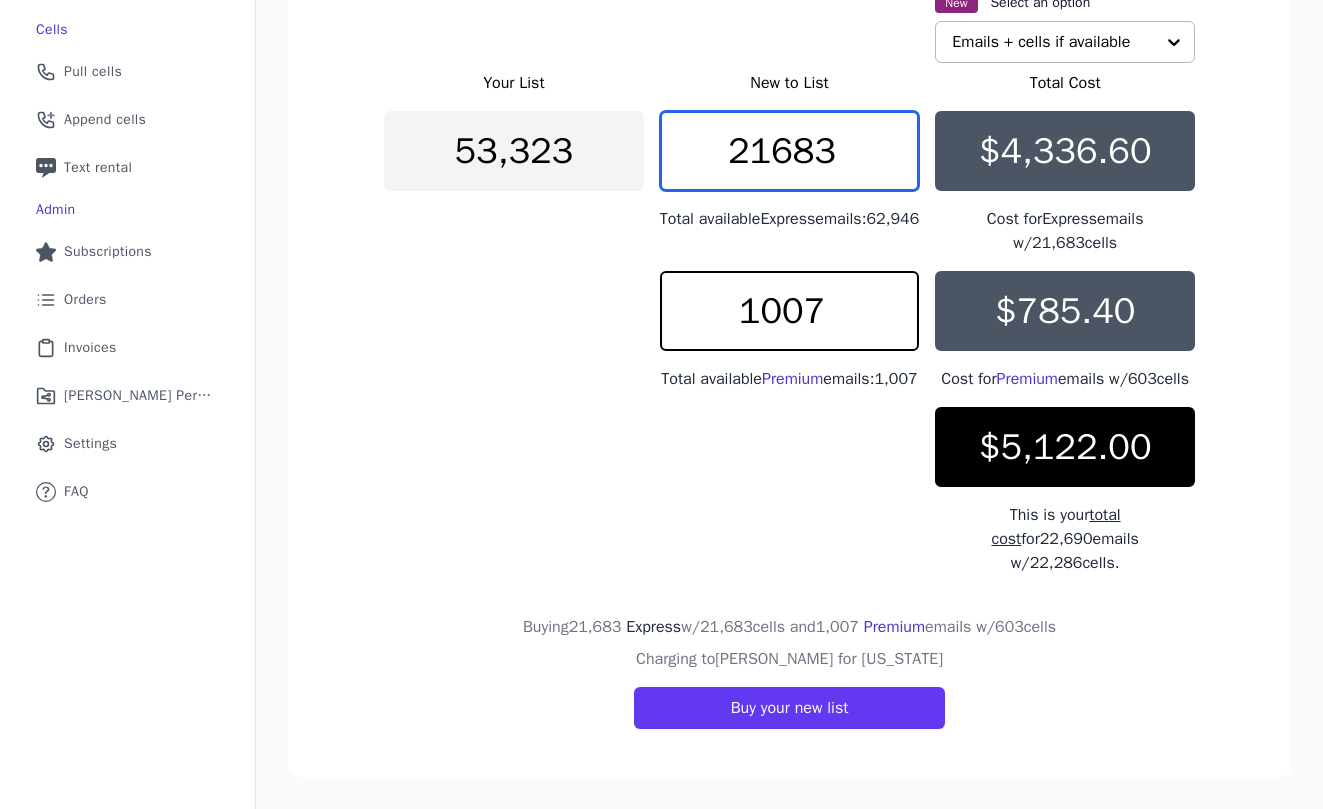 click on "21683" at bounding box center [790, 151] 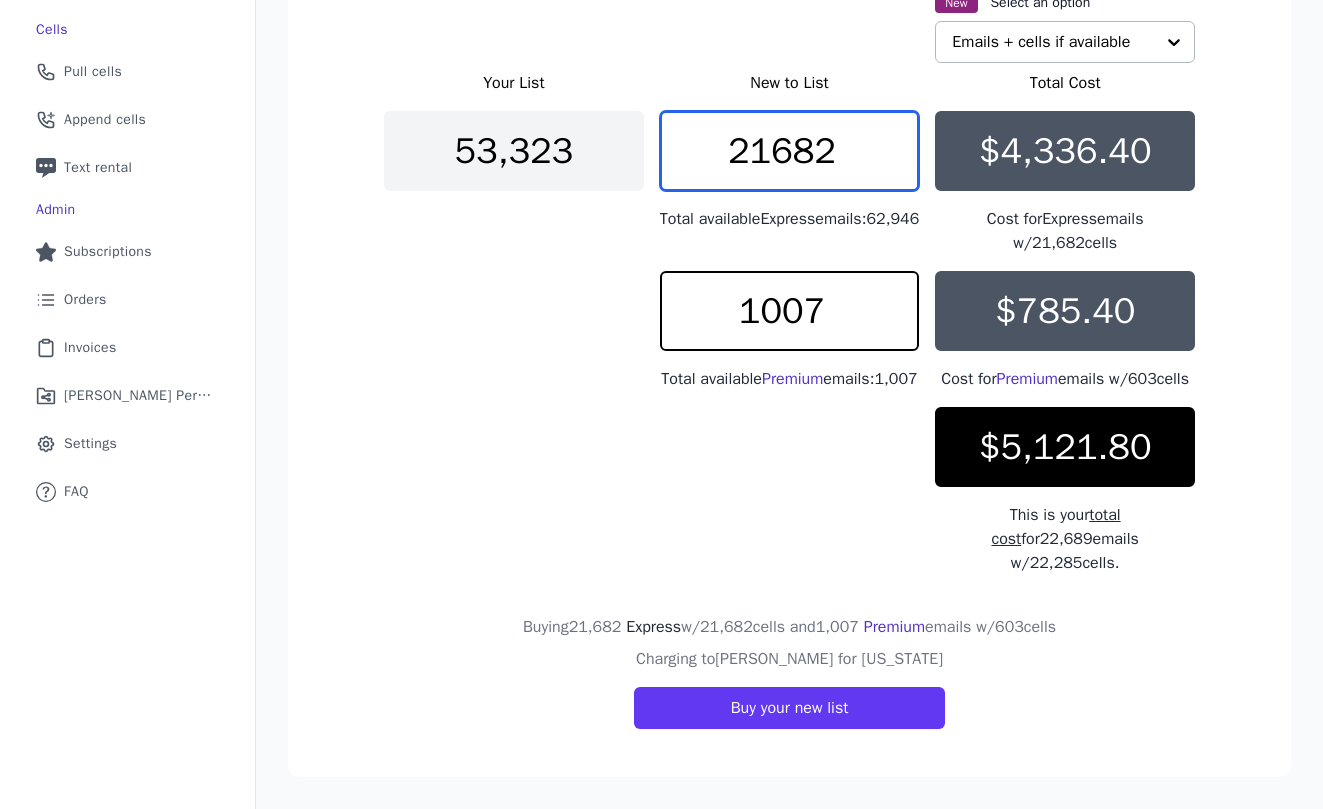 click on "21682" at bounding box center (790, 151) 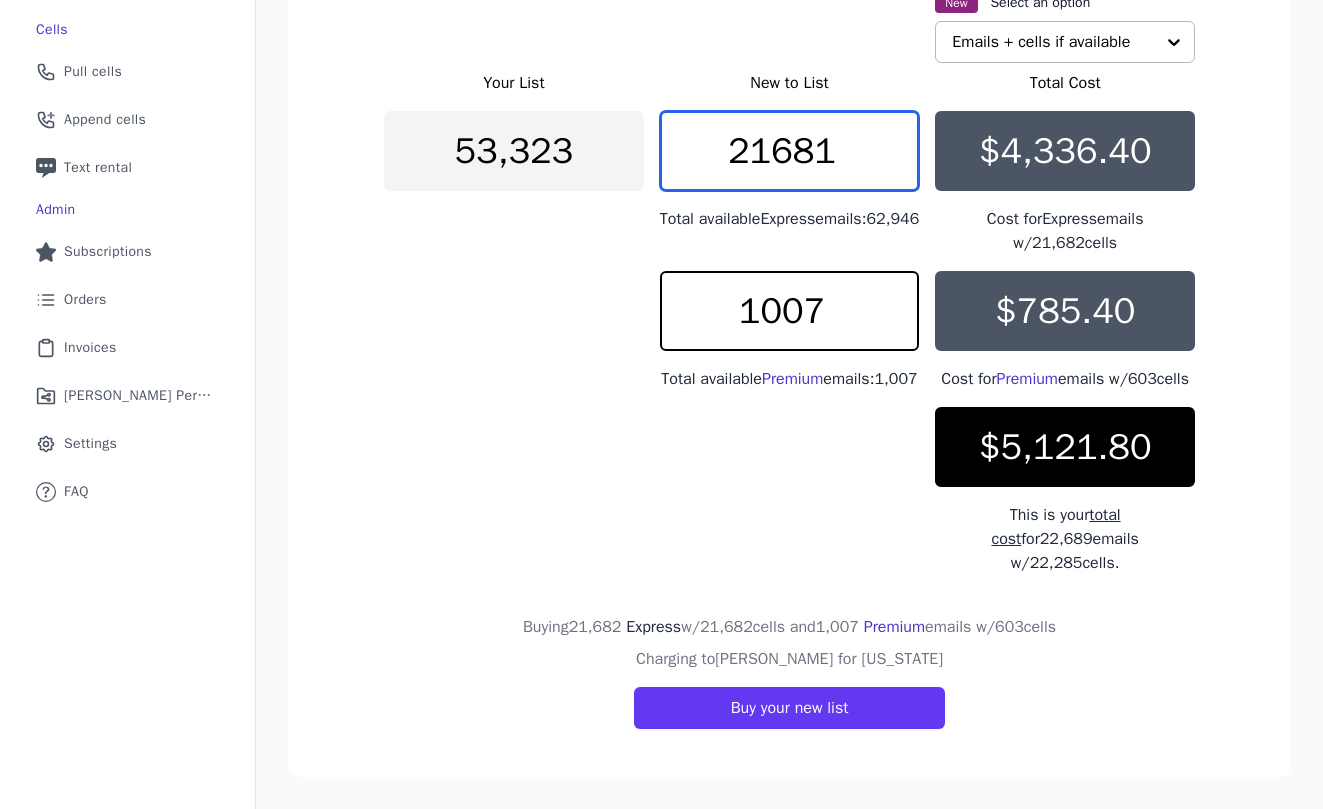 click on "21681" at bounding box center [790, 151] 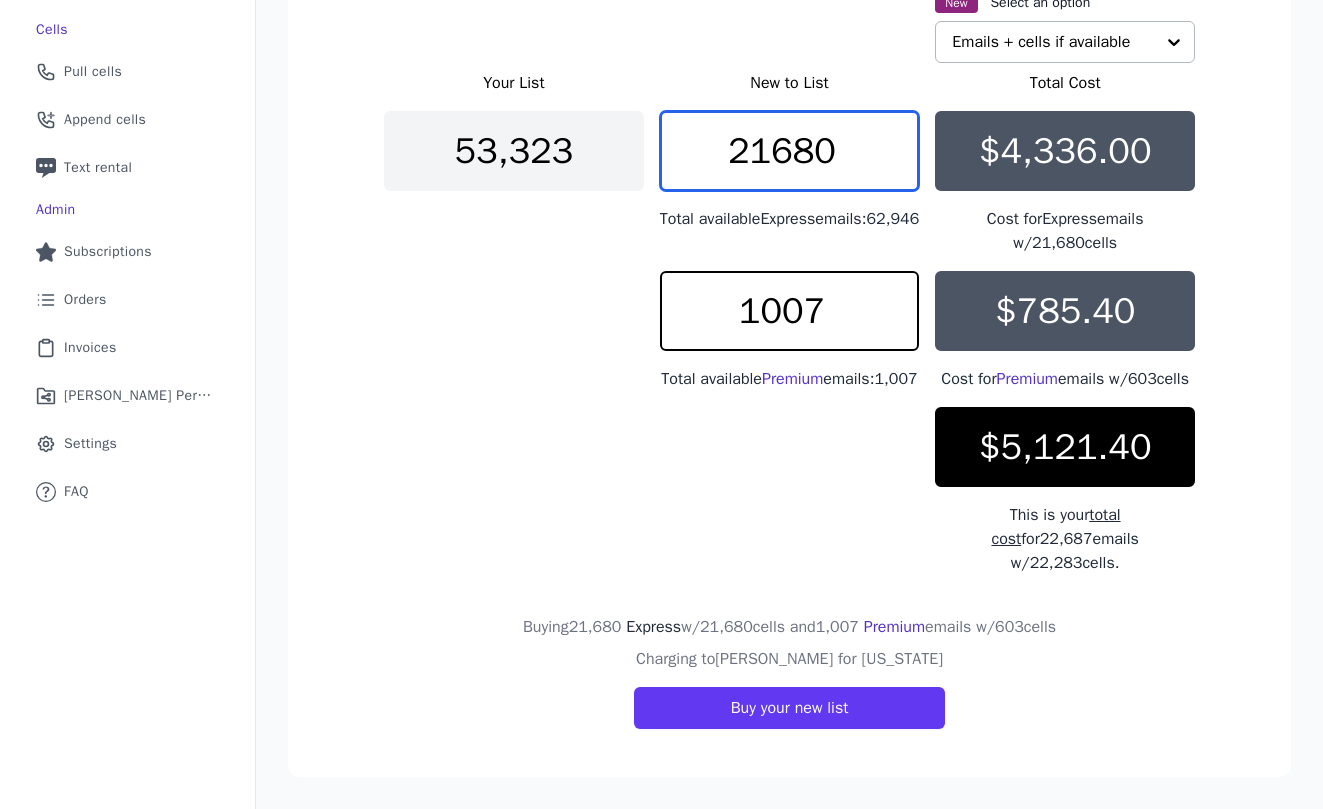 click on "21680" at bounding box center [790, 151] 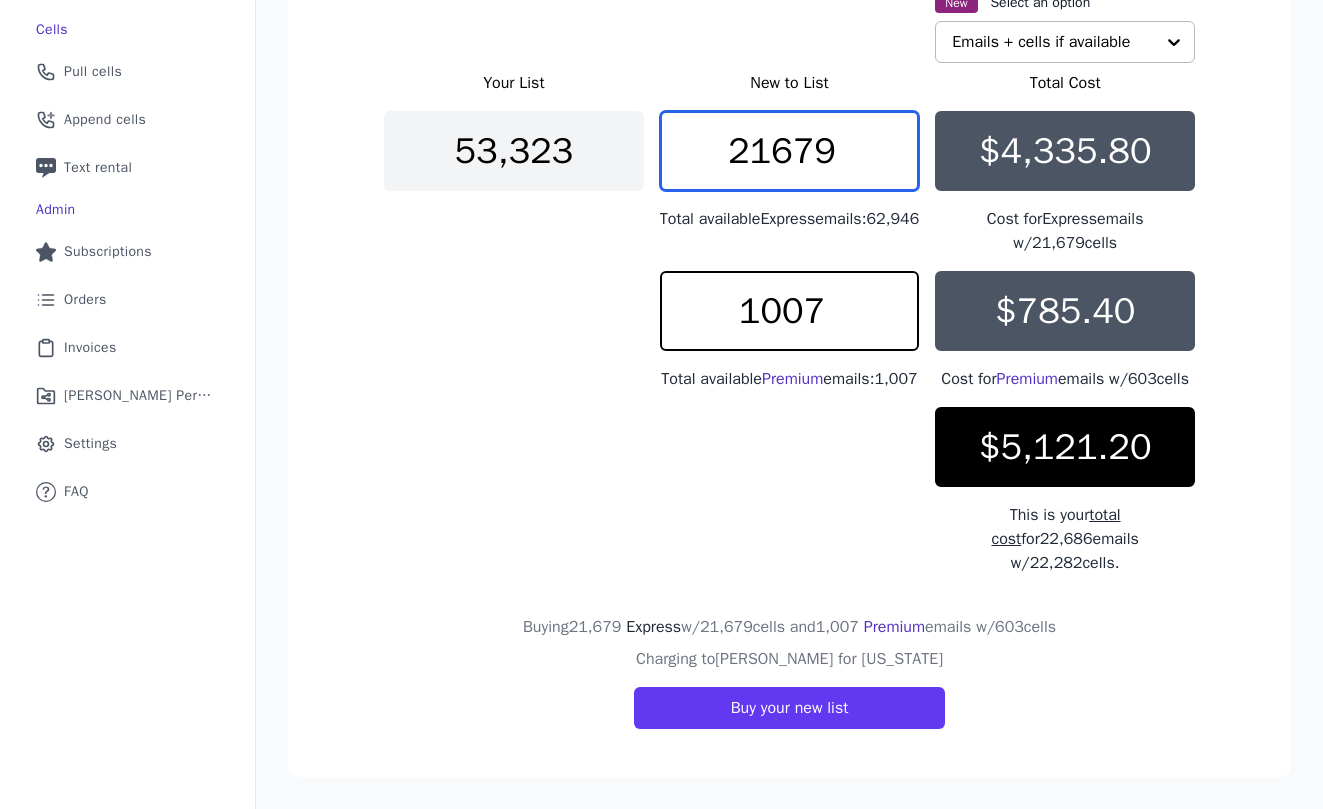 click on "21679" at bounding box center (790, 151) 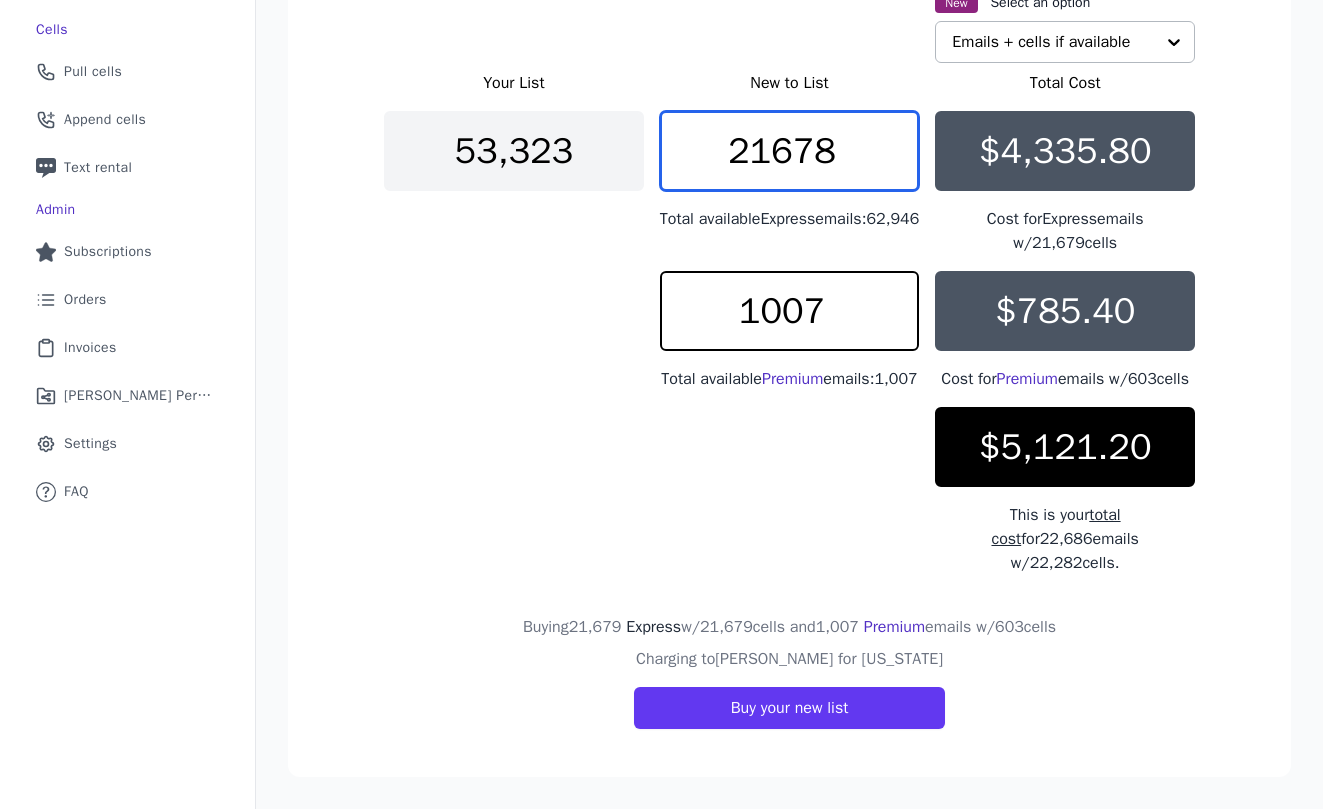 click on "21678" at bounding box center (790, 151) 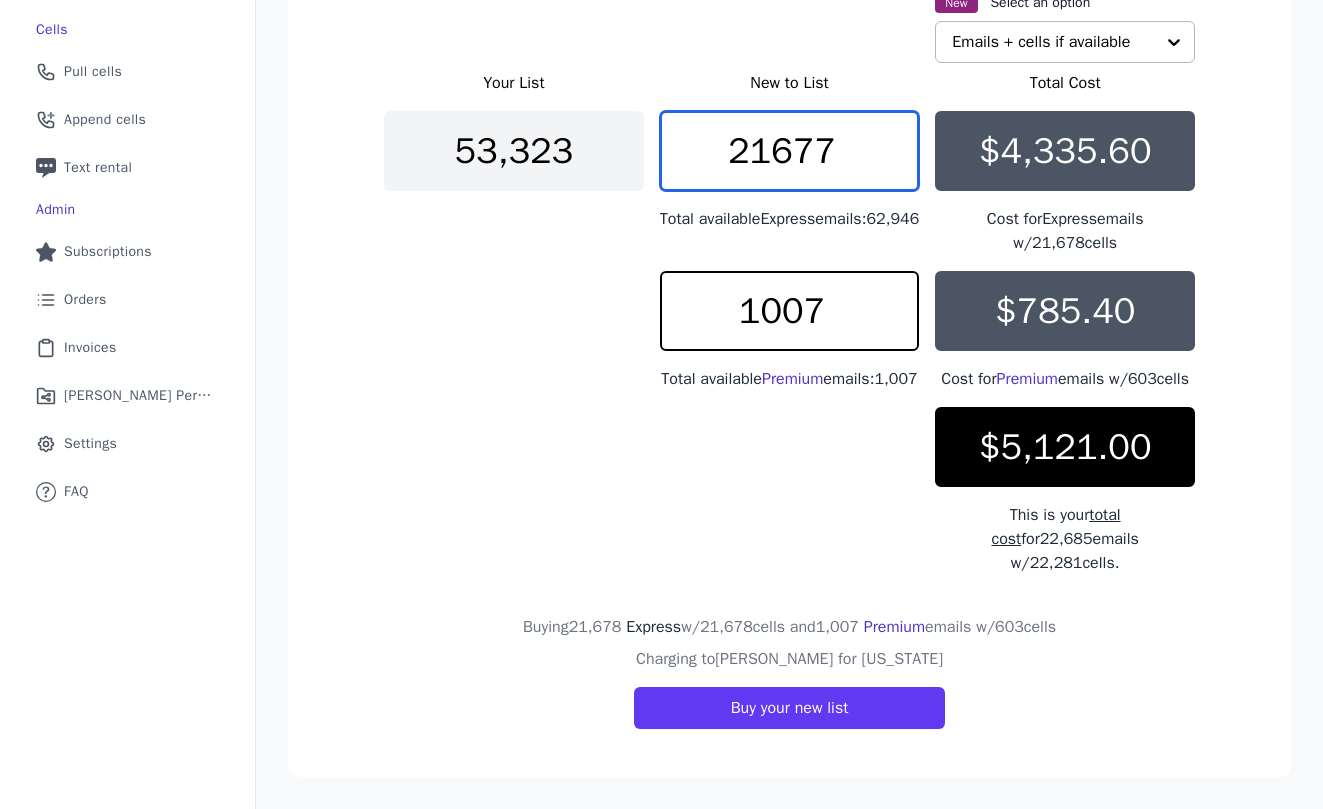 click on "21677" at bounding box center [790, 151] 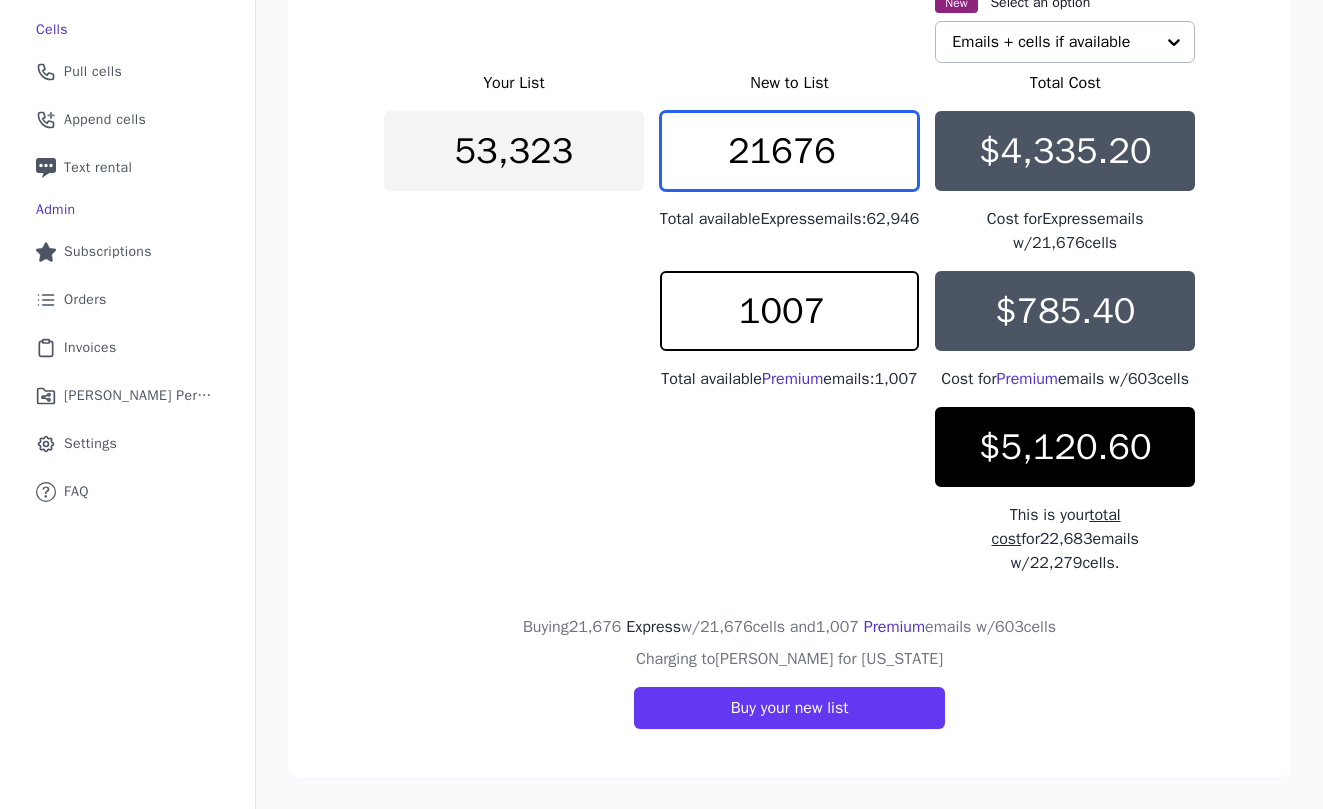 click on "21676" at bounding box center [790, 151] 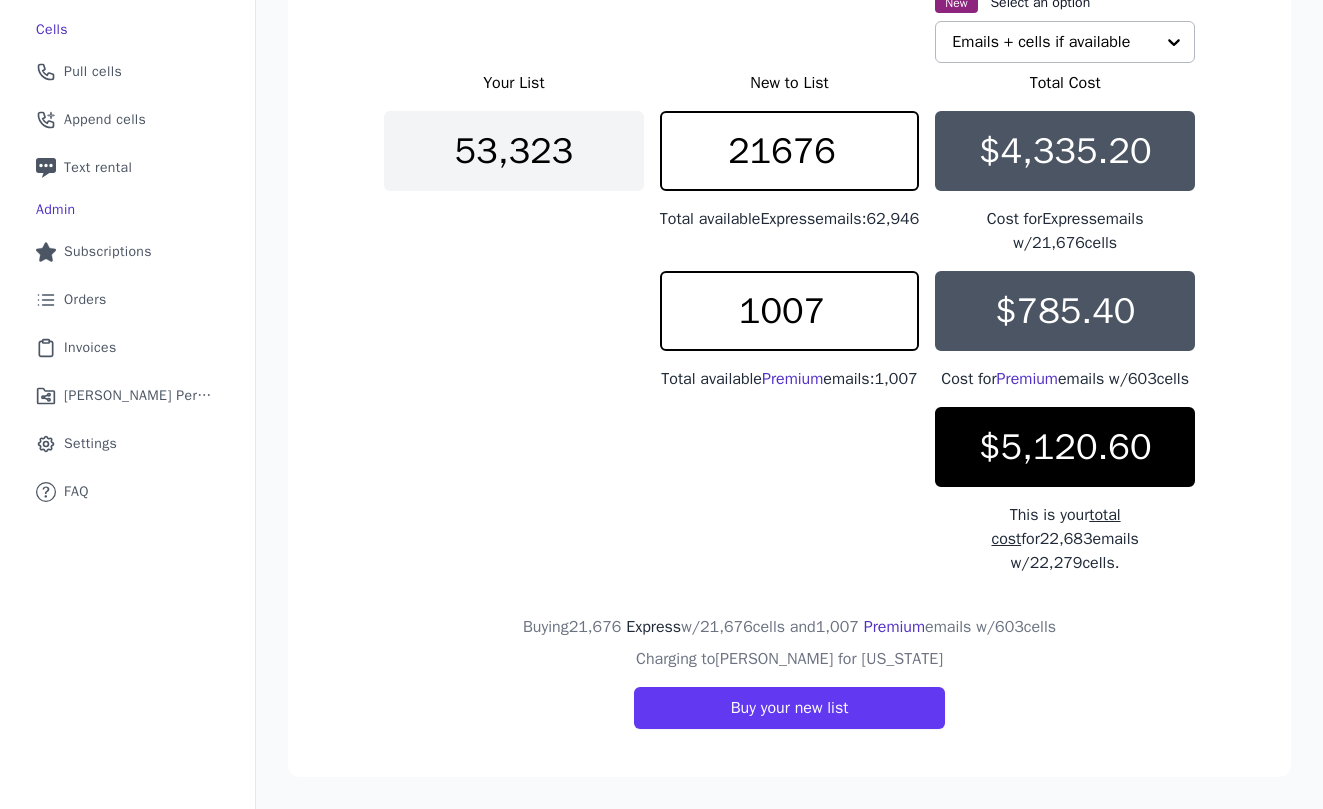 click at bounding box center [899, 151] 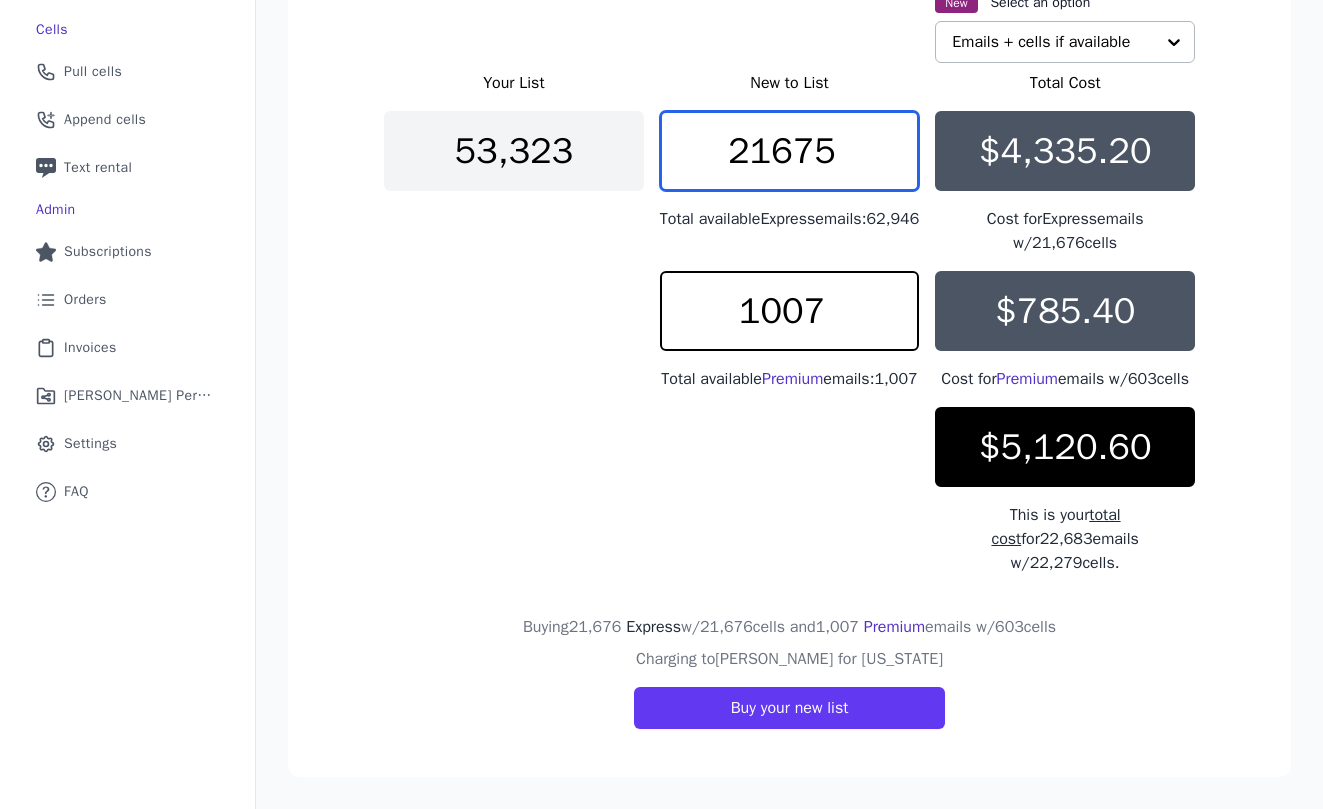 click on "21675" at bounding box center [790, 151] 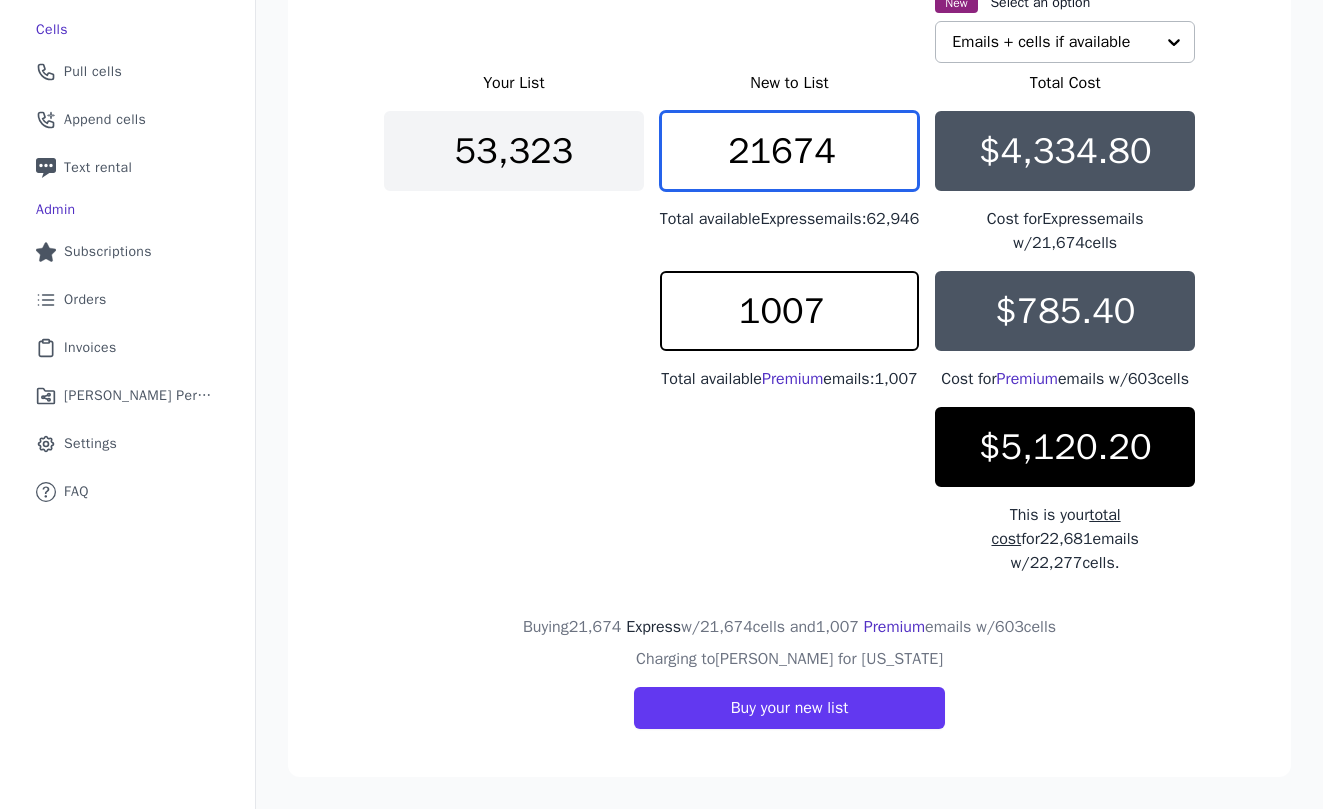 click on "21674" at bounding box center (790, 151) 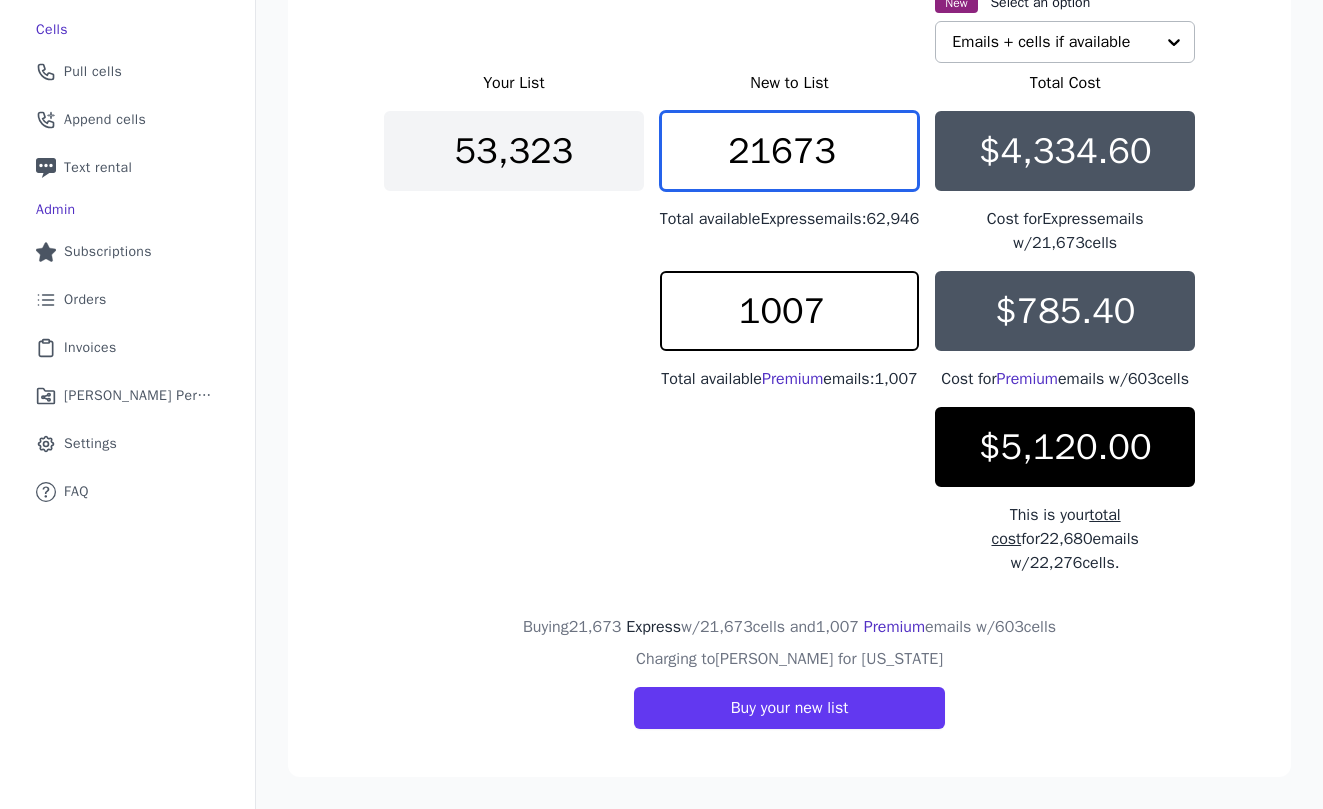 click on "21673" at bounding box center (790, 151) 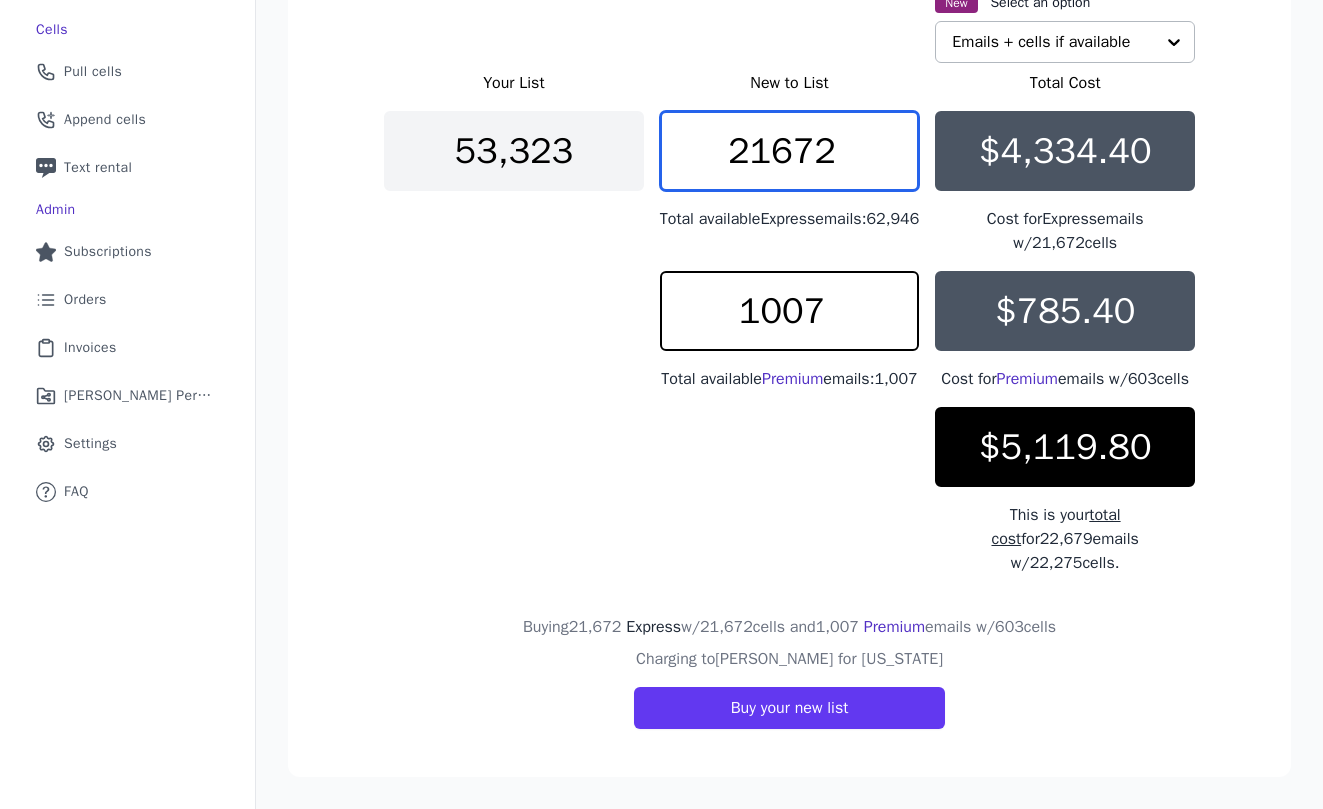 click on "21672" at bounding box center (790, 151) 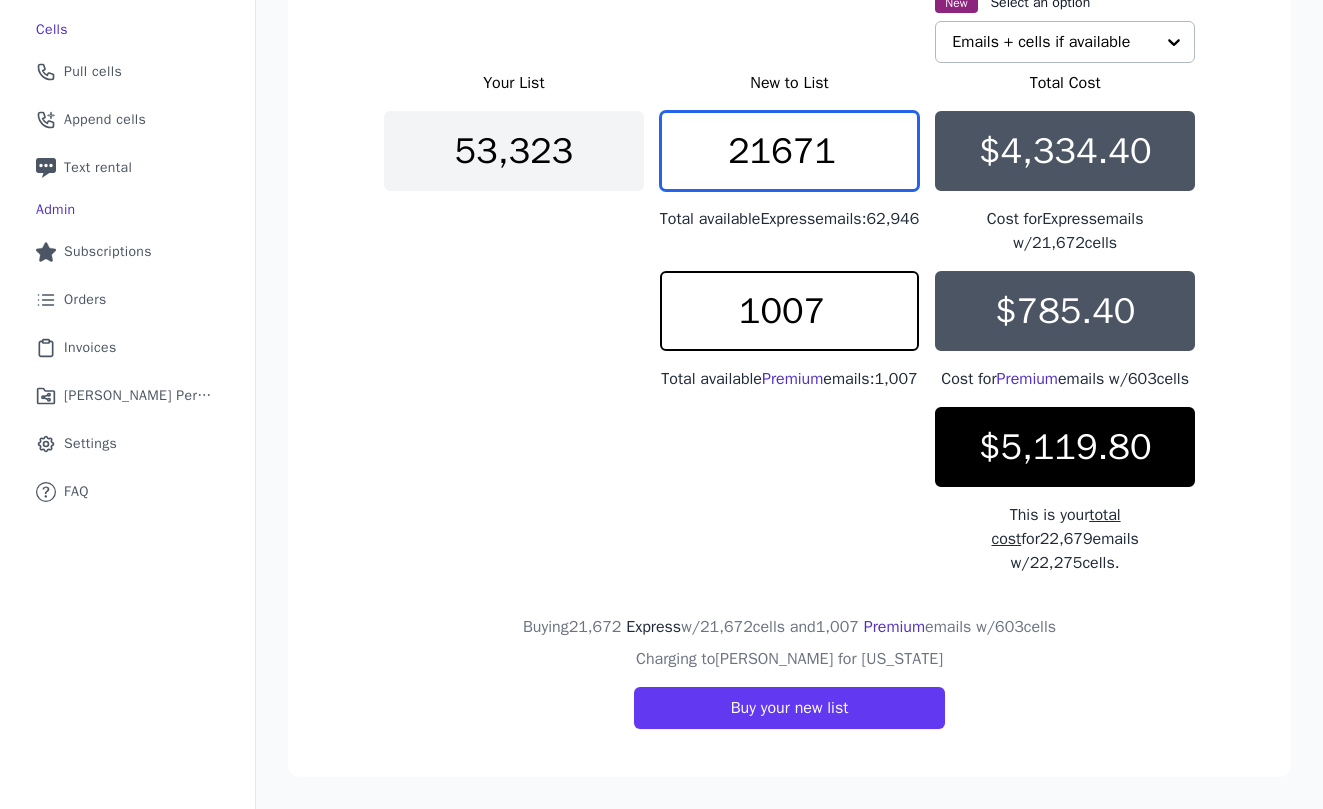 click on "21671" at bounding box center [790, 151] 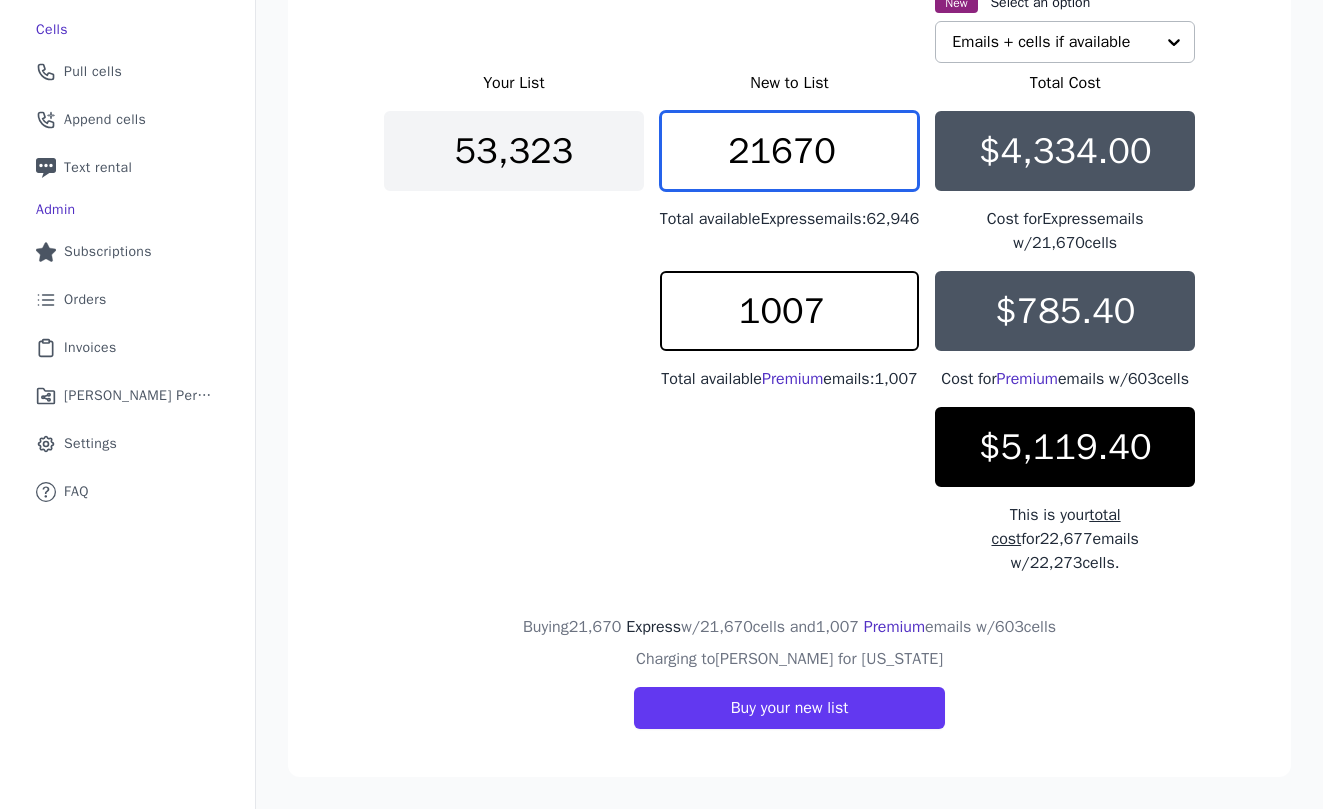 click on "21670" at bounding box center (790, 151) 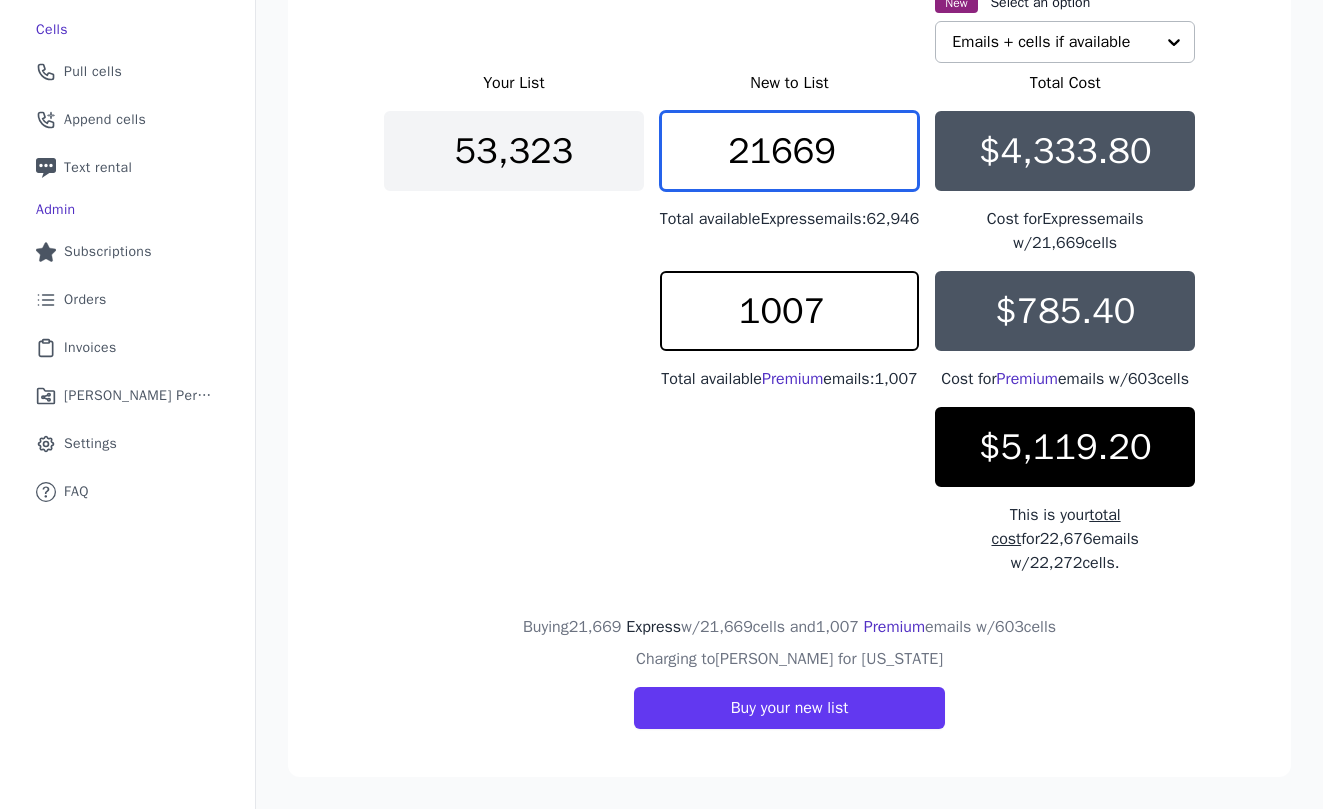 click on "21669" at bounding box center (790, 151) 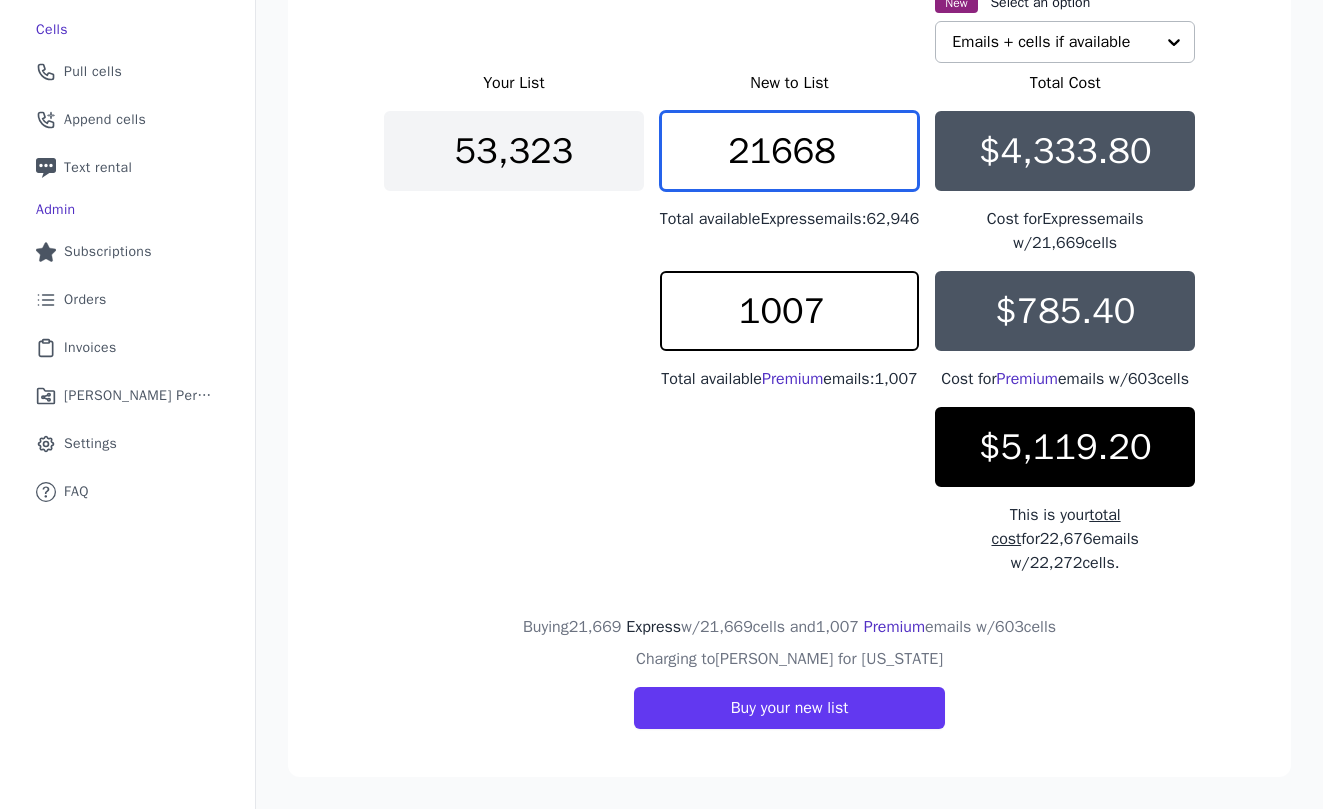 click on "21668" at bounding box center (790, 151) 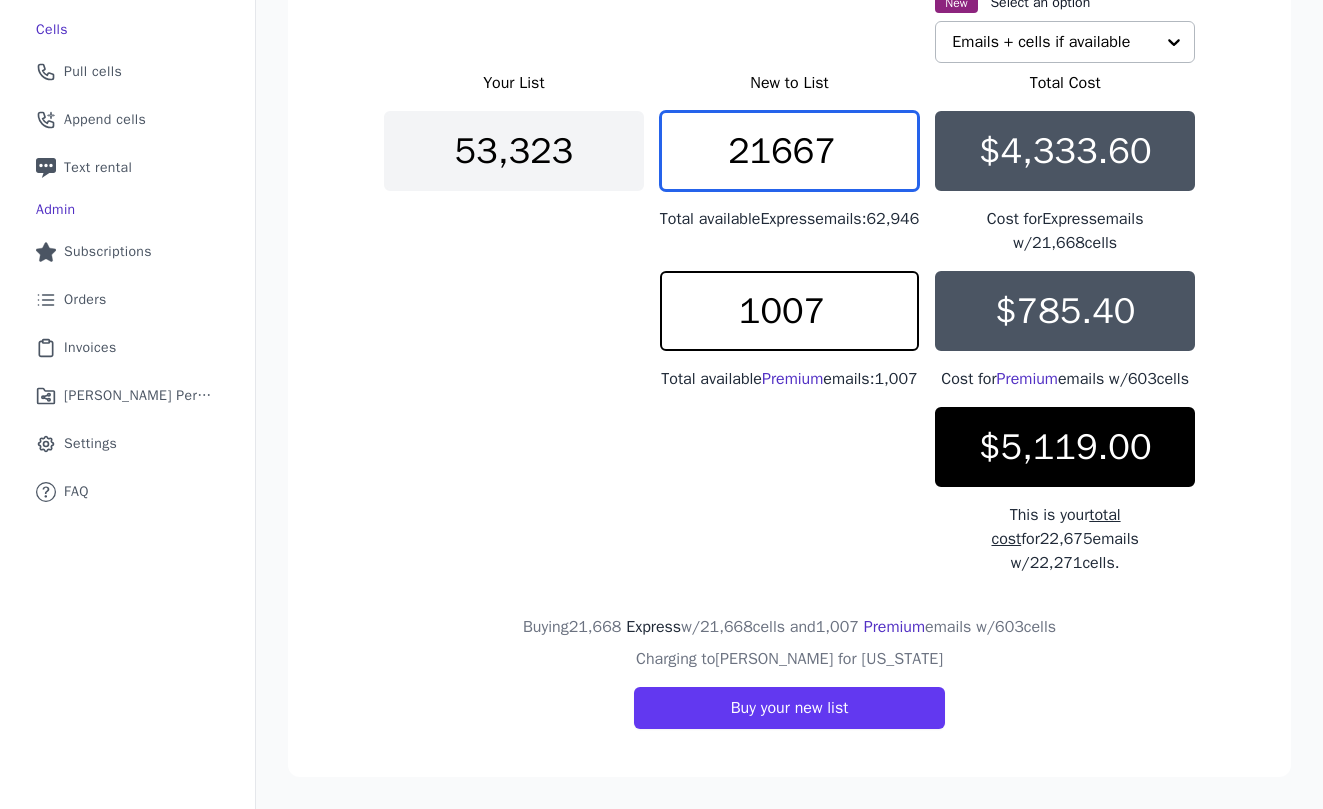 click on "21667" at bounding box center (790, 151) 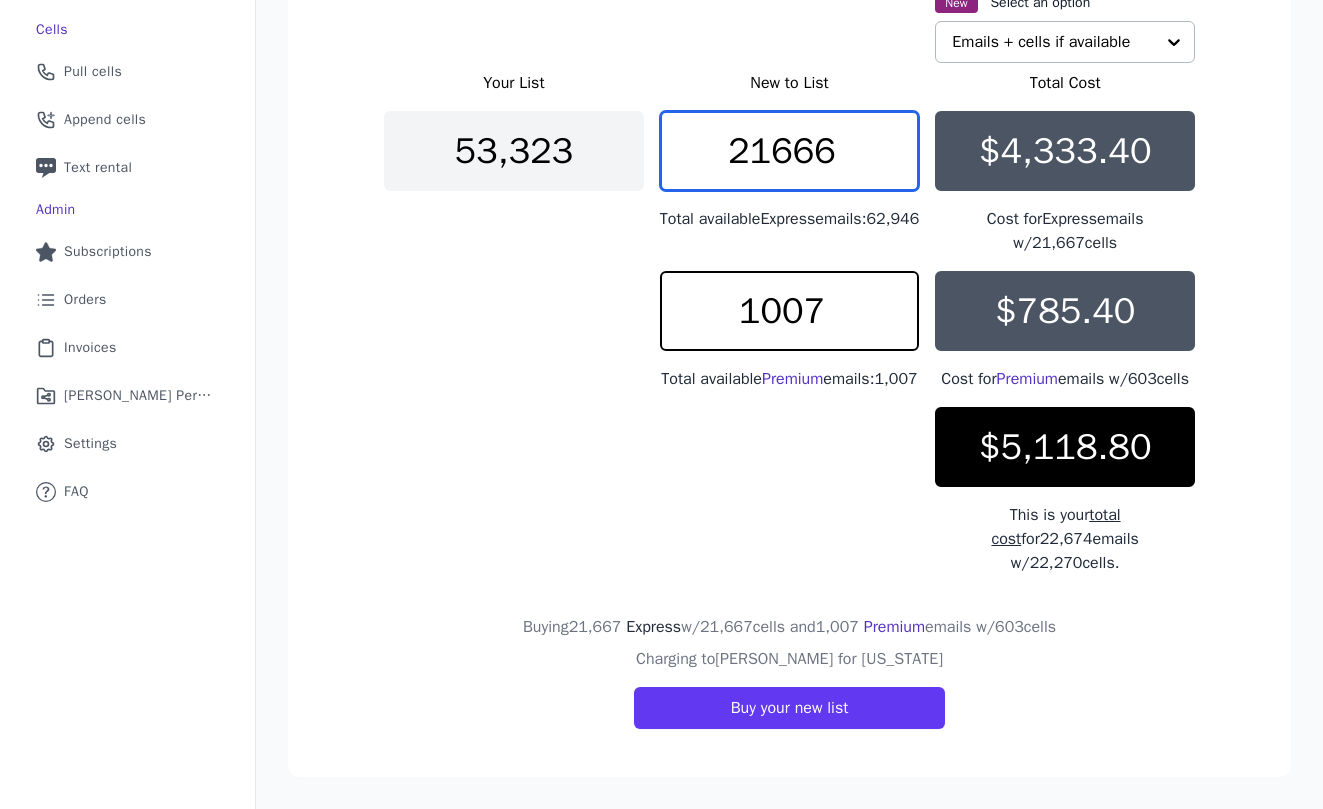 click on "21666" at bounding box center [790, 151] 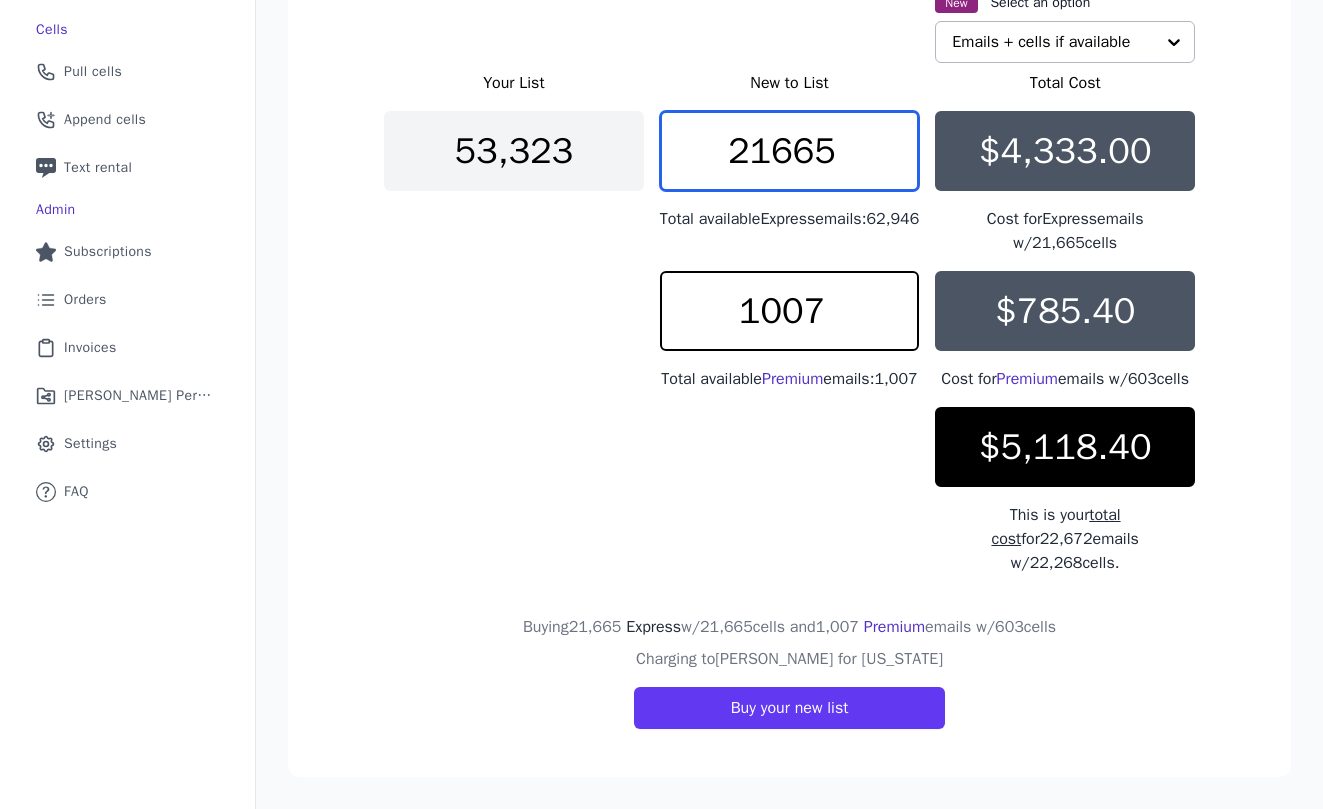 click on "21665" at bounding box center [790, 151] 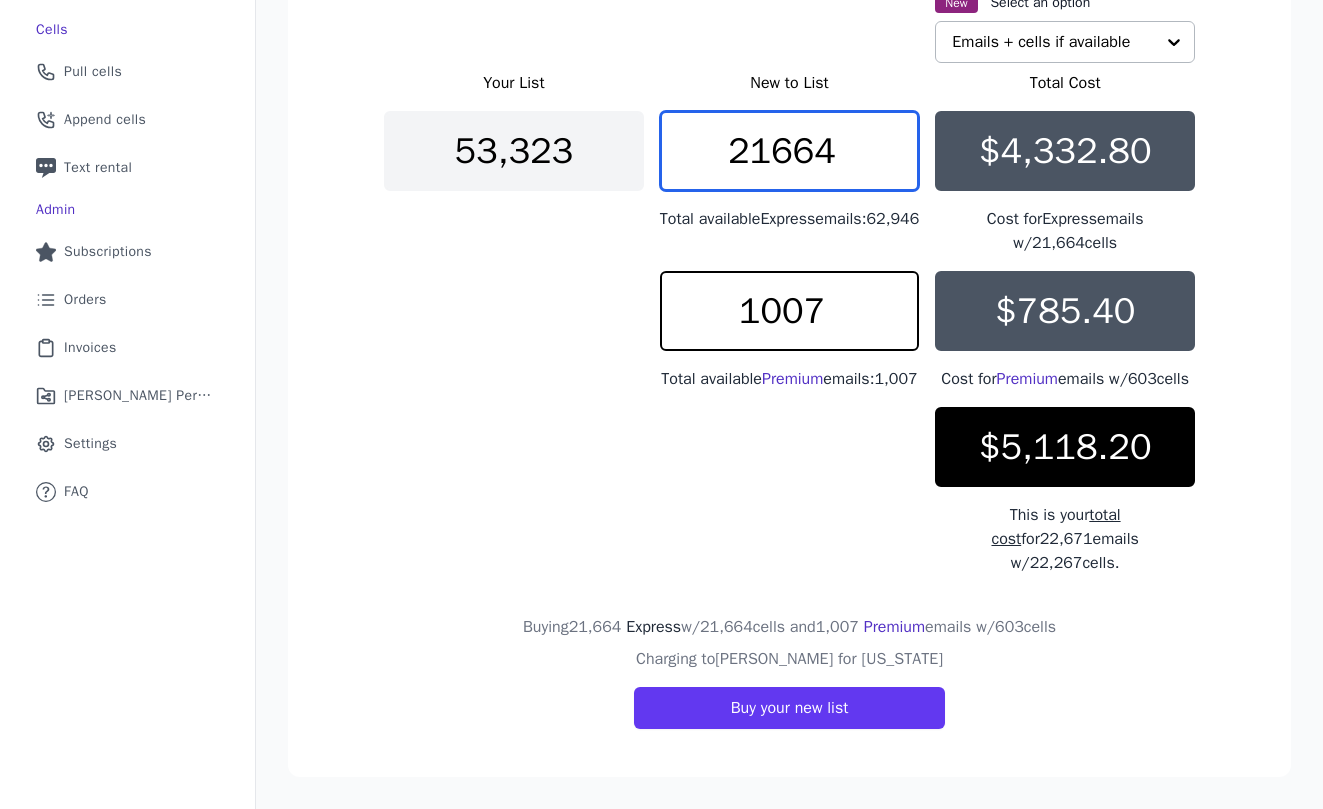 click on "21664" at bounding box center (790, 151) 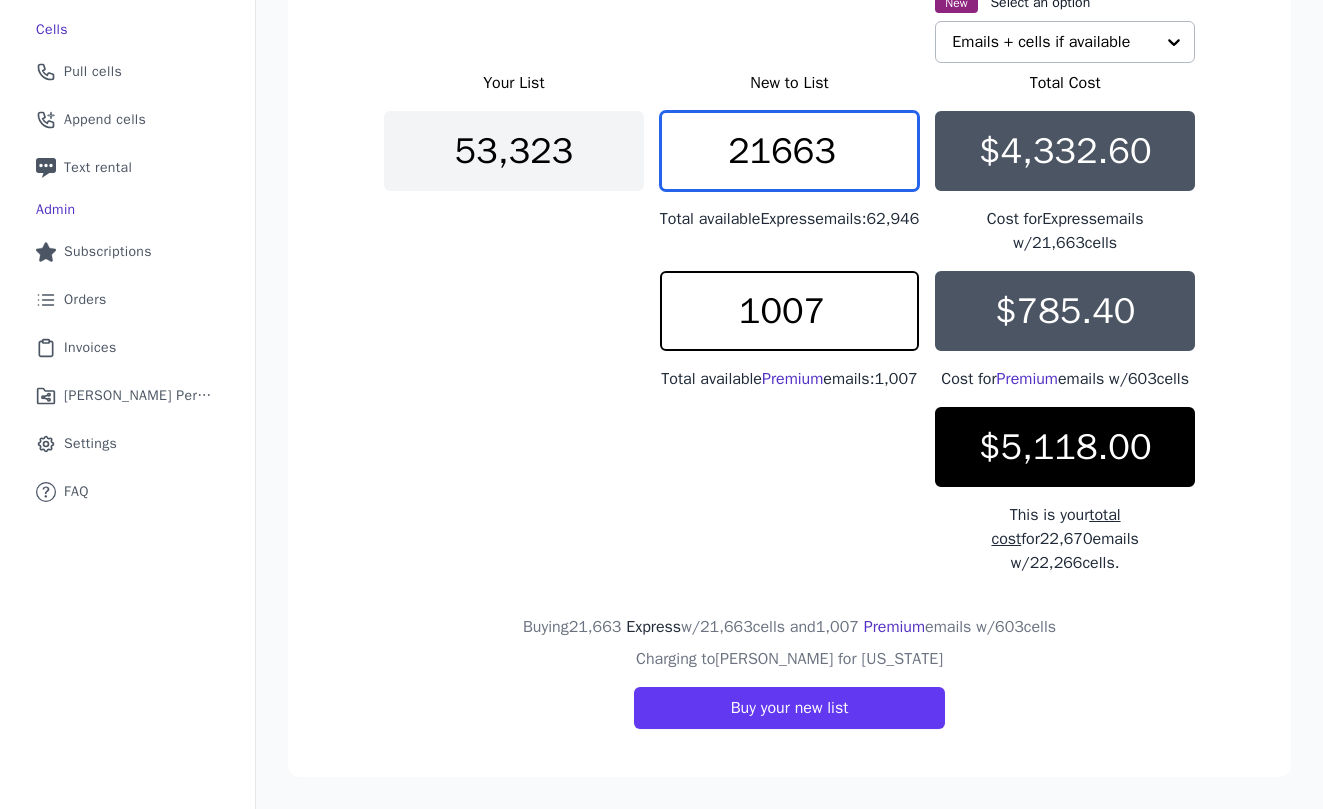 click on "21663" at bounding box center (790, 151) 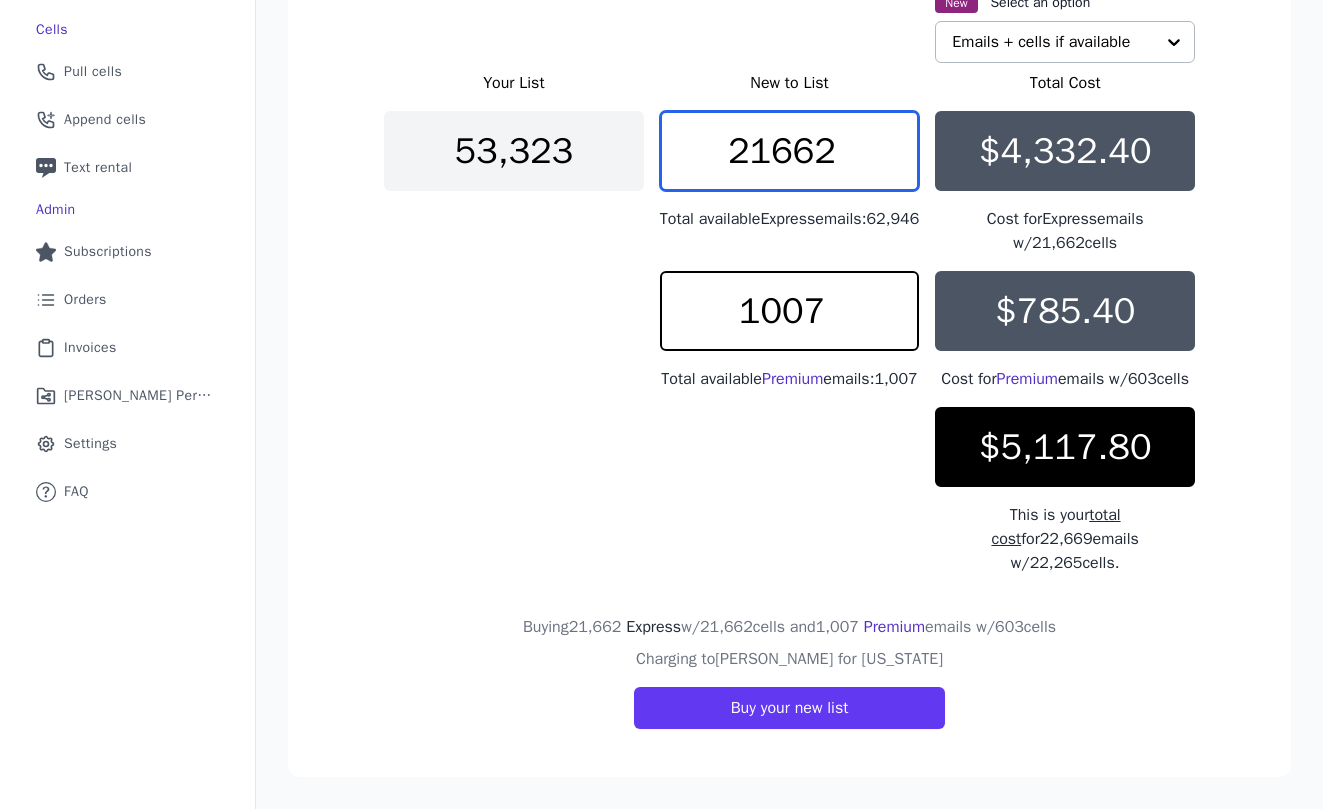 click on "21662" at bounding box center [790, 151] 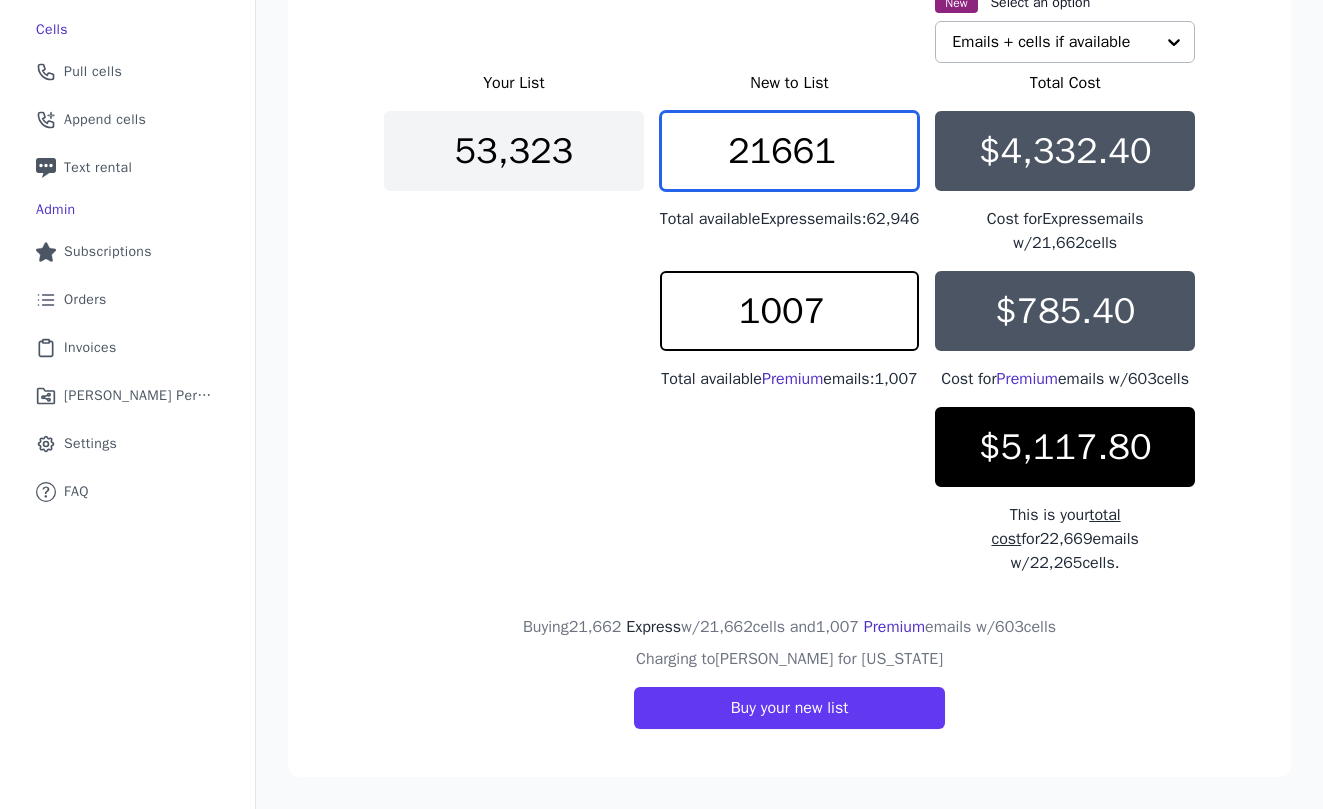 click on "21661" at bounding box center [790, 151] 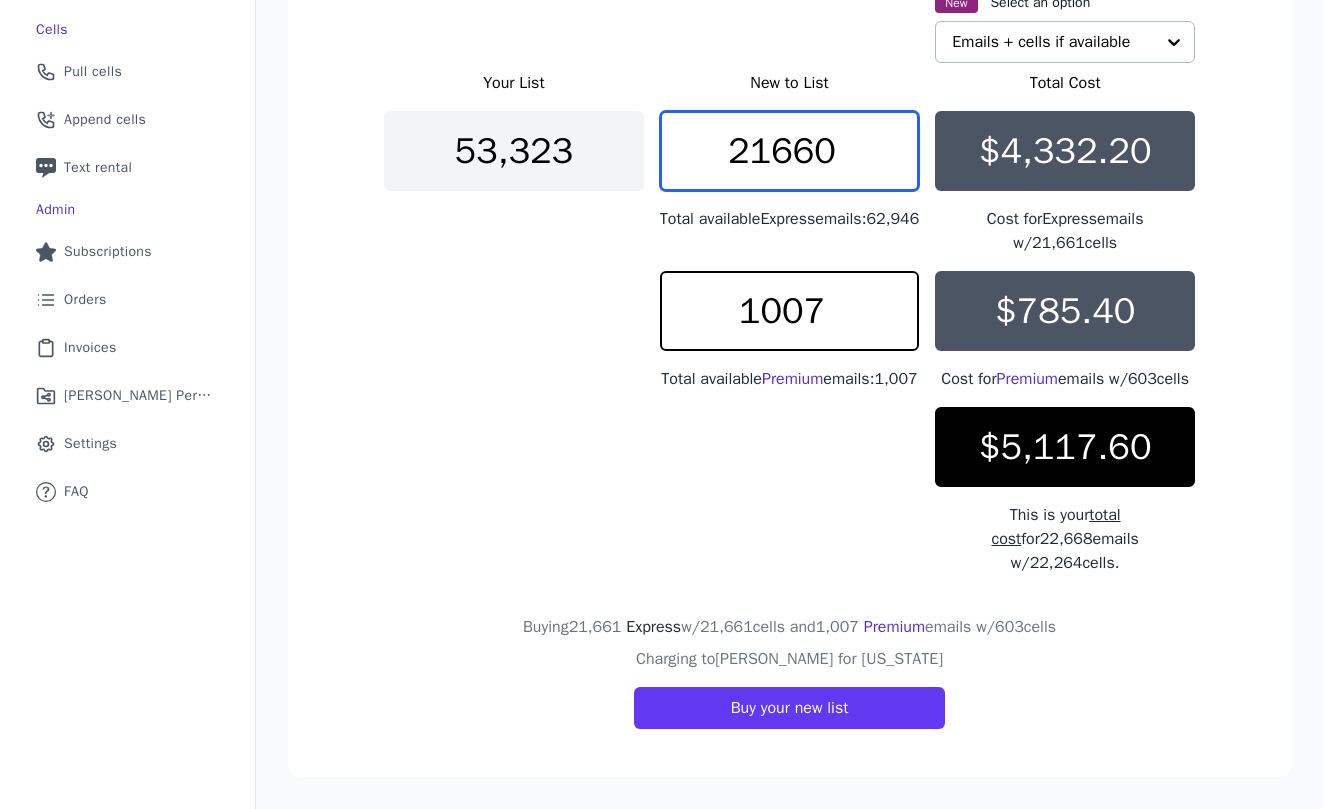 click on "21660" at bounding box center (790, 151) 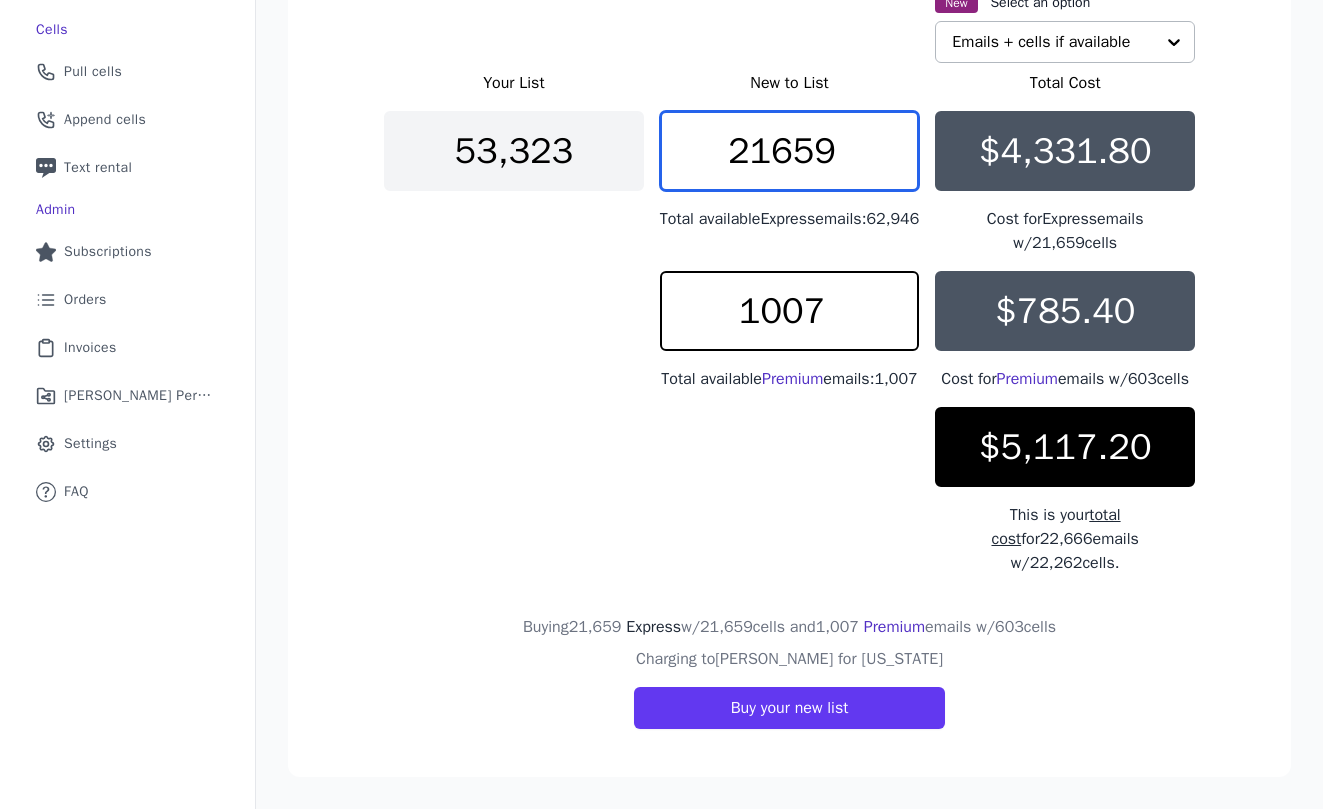 click on "21659" at bounding box center [790, 151] 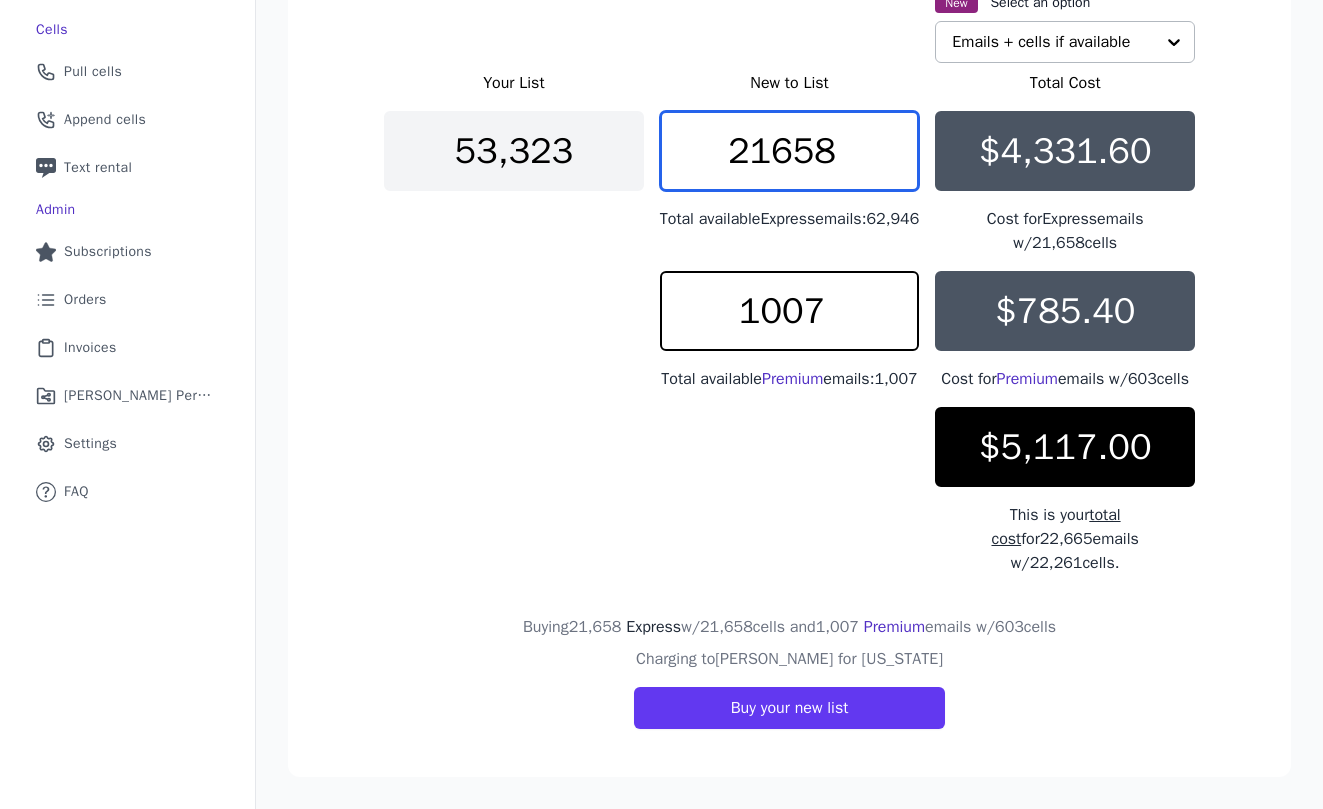click on "21658" at bounding box center (790, 151) 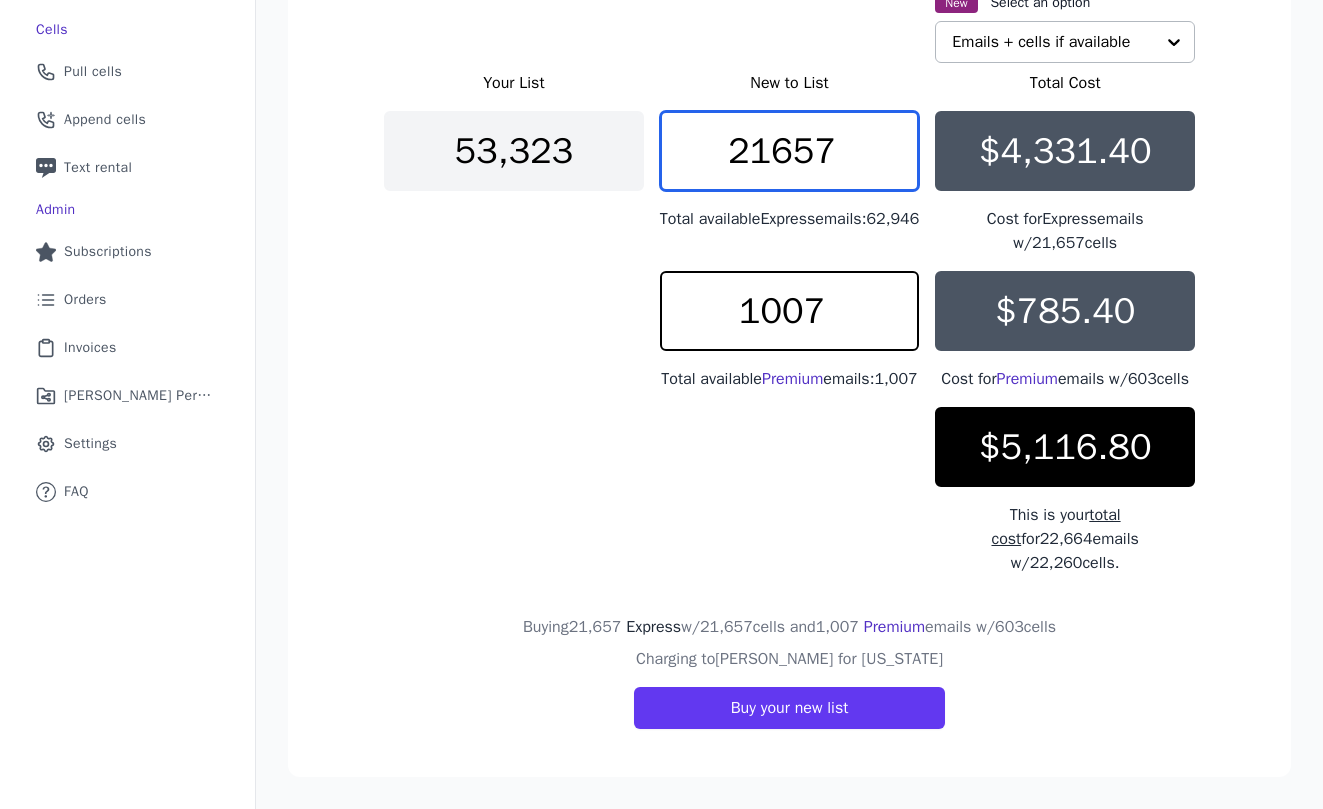 click on "21657" at bounding box center [790, 151] 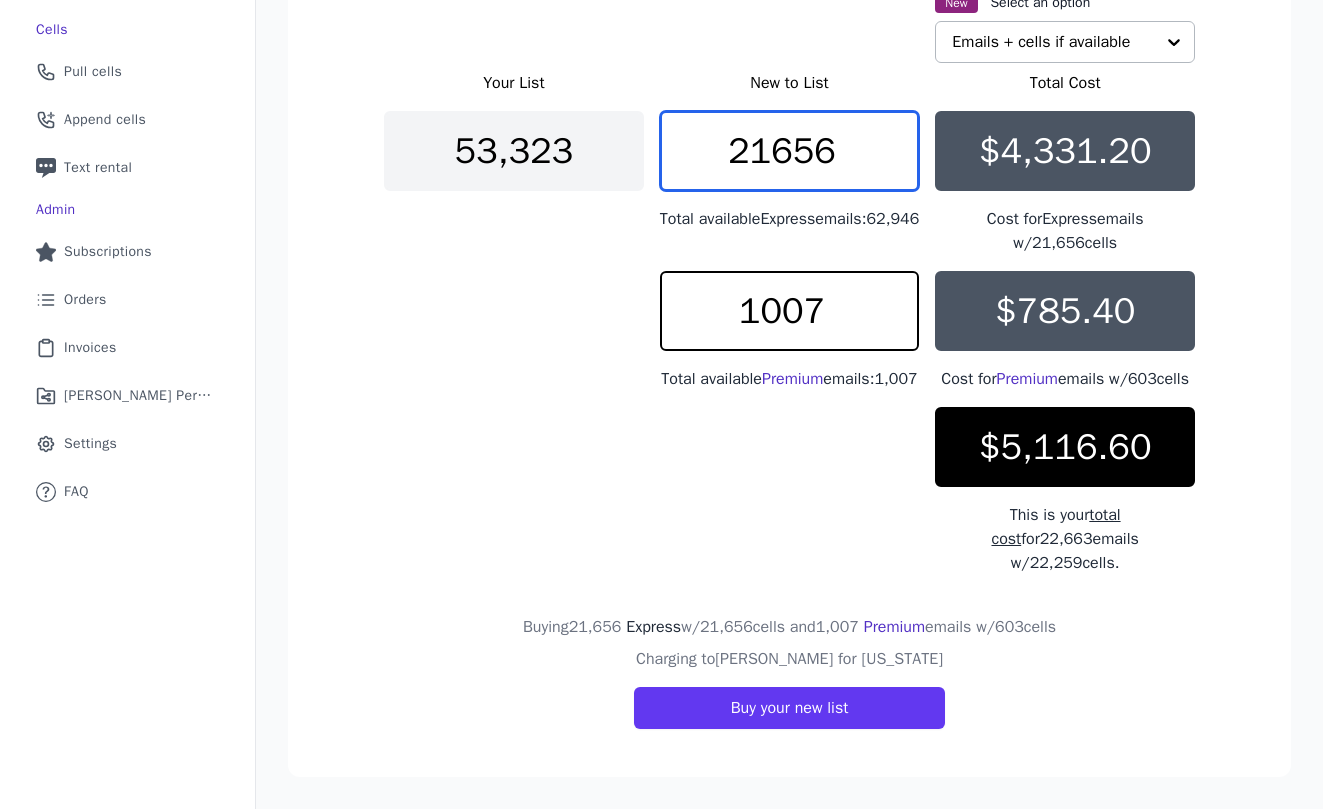 click on "21656" at bounding box center (790, 151) 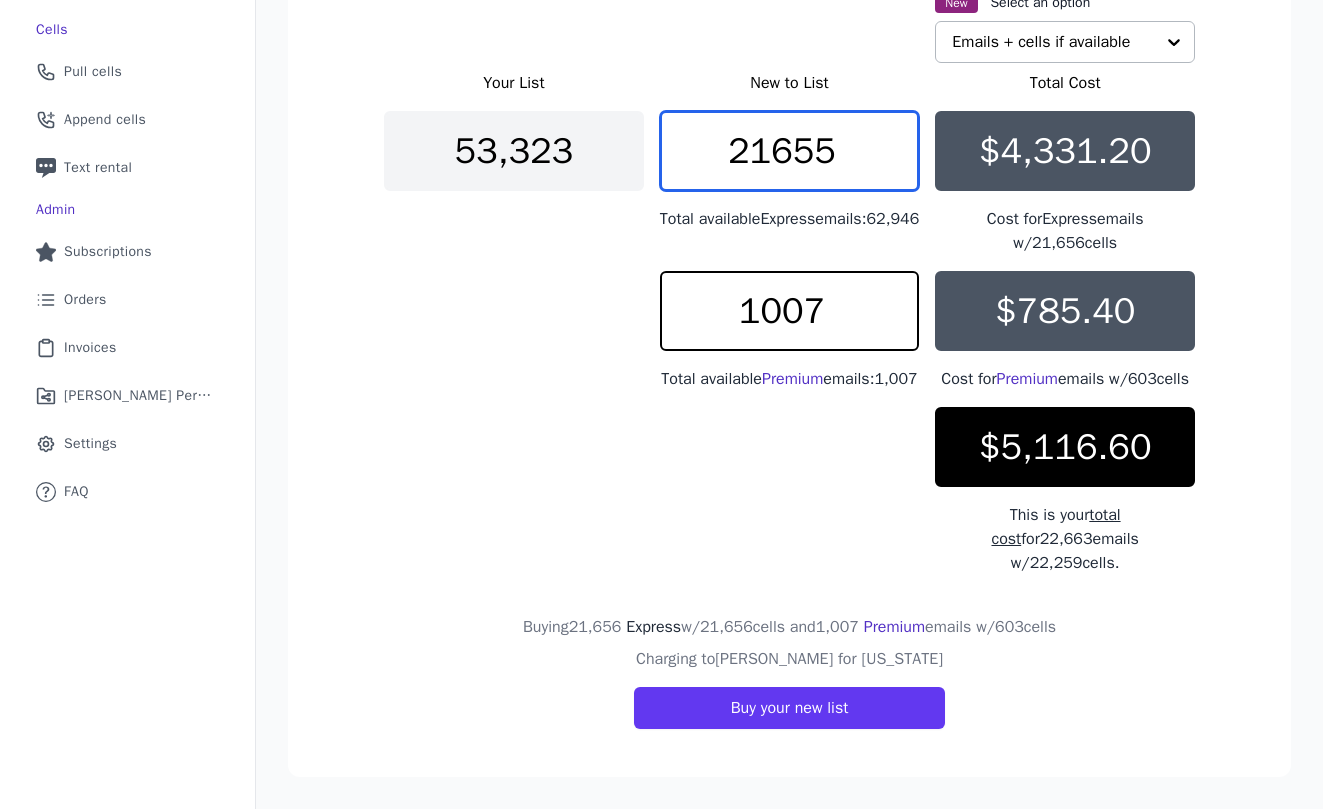 click on "21655" at bounding box center (790, 151) 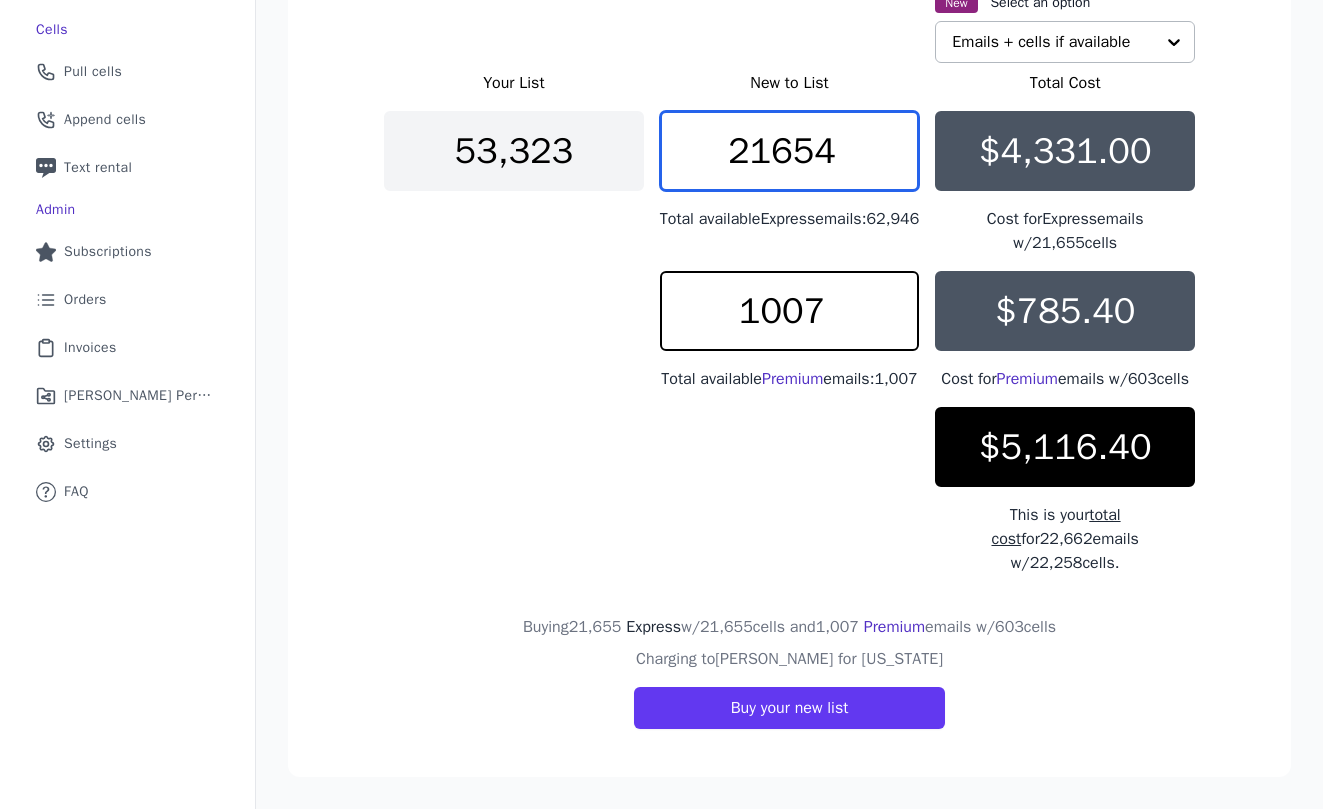 click on "21654" at bounding box center (790, 151) 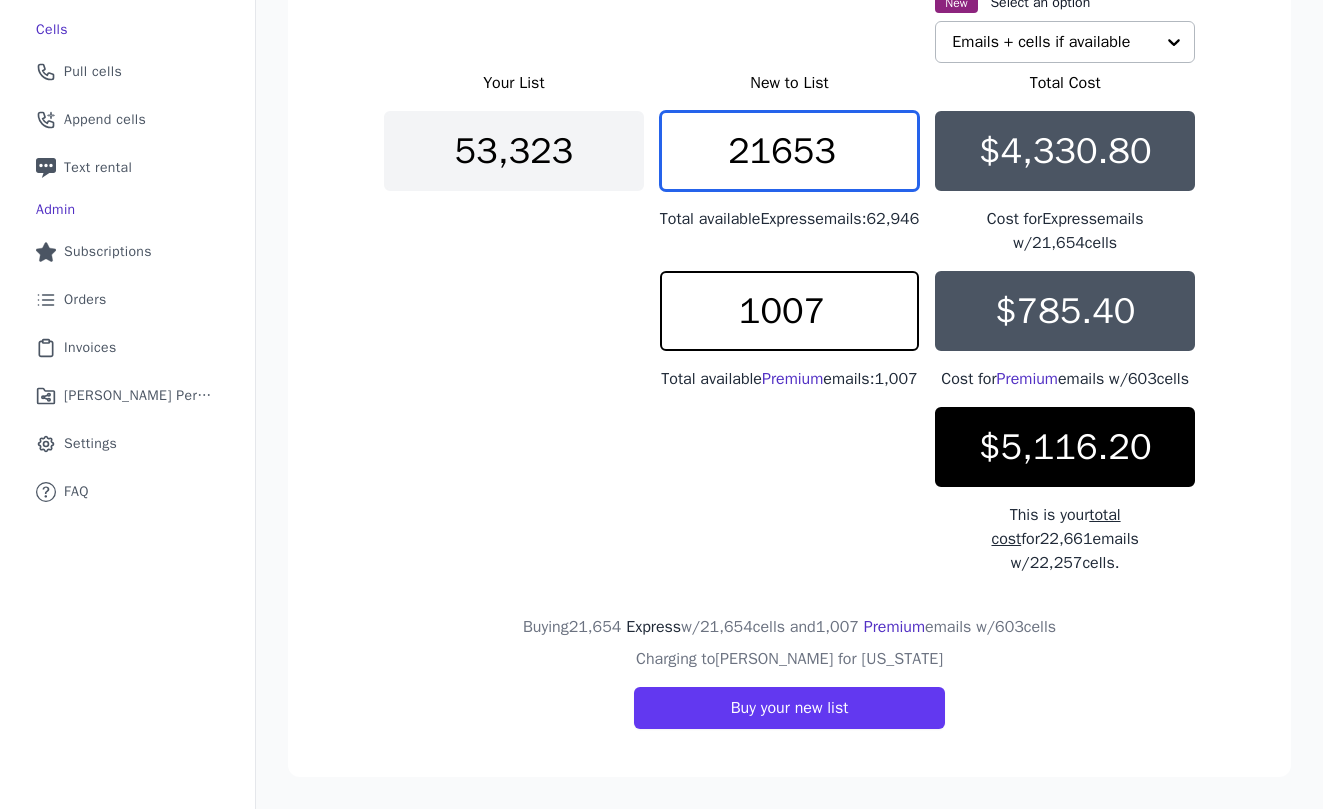 click on "21653" at bounding box center [790, 151] 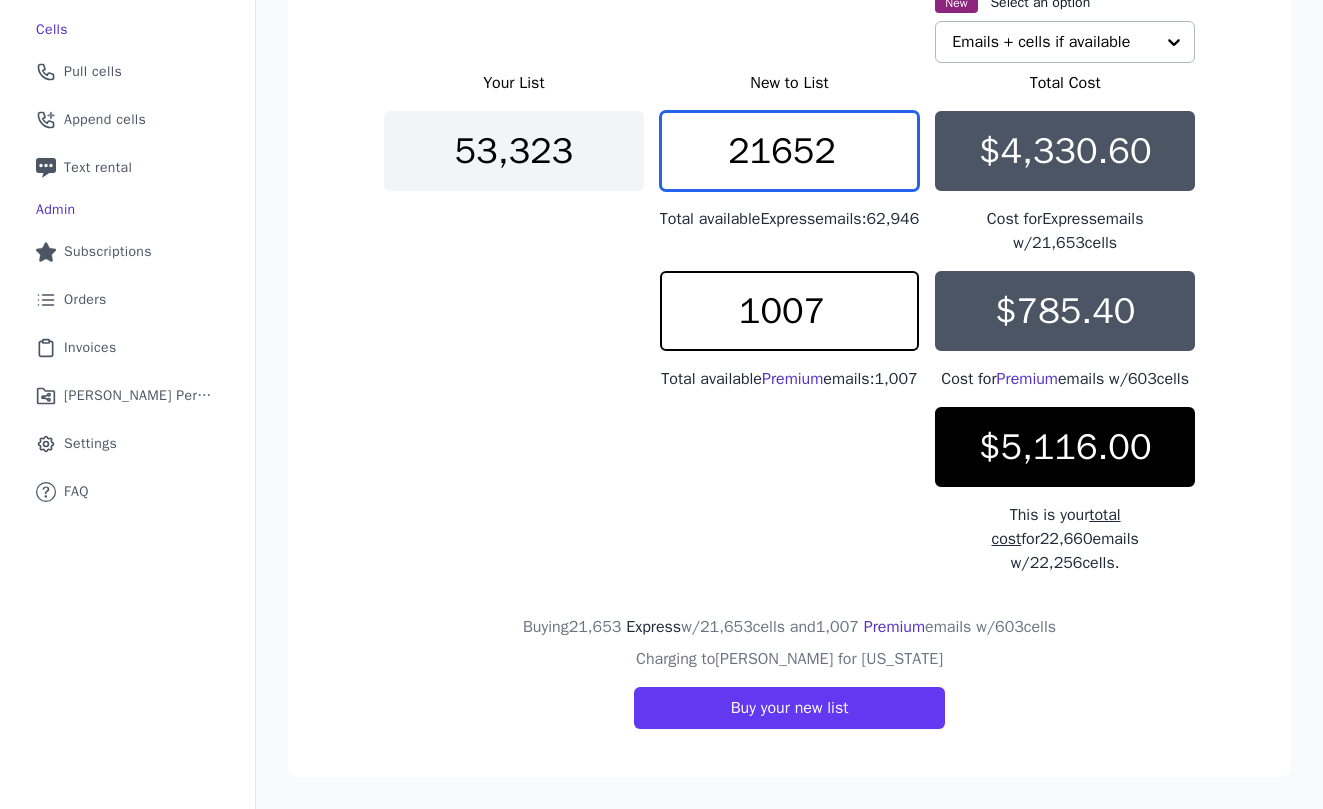 click on "21652" at bounding box center [790, 151] 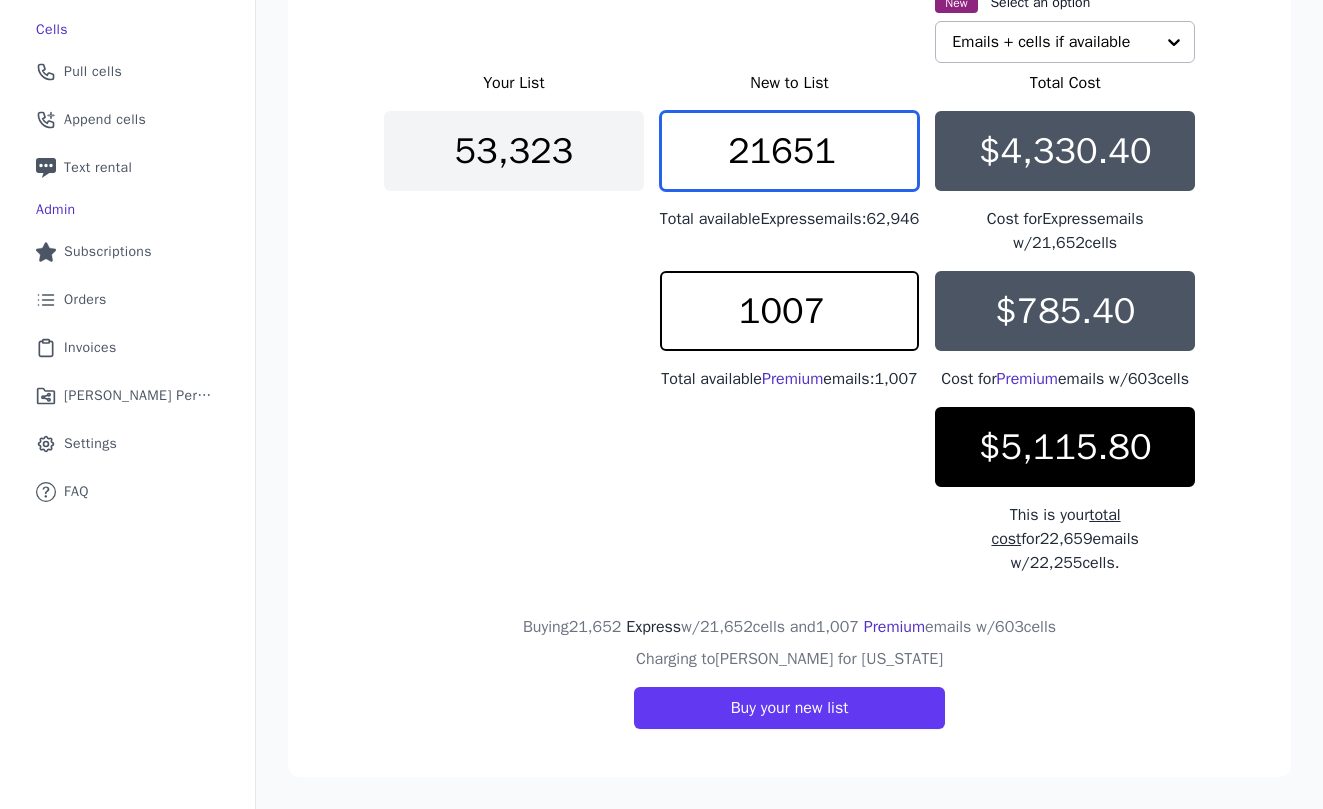click on "21651" at bounding box center (790, 151) 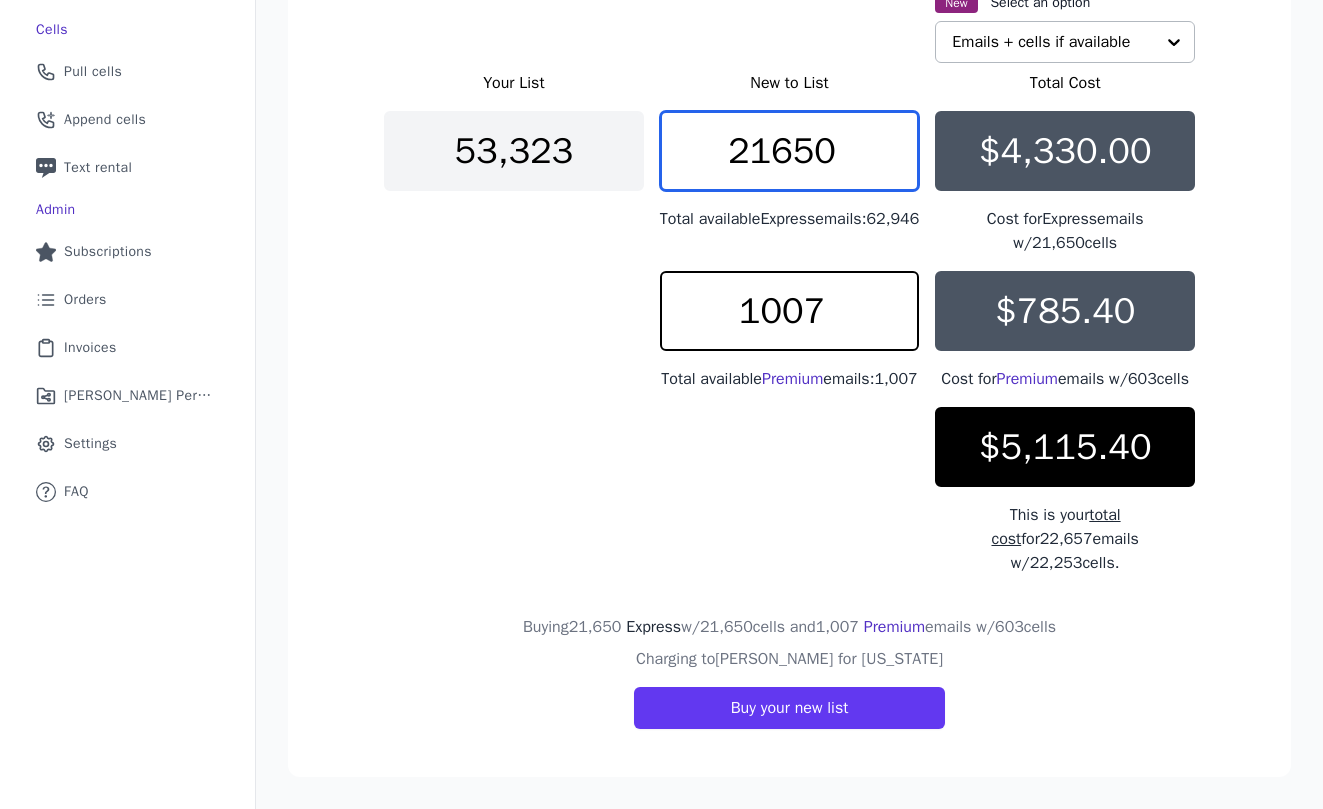 click on "21650" at bounding box center (790, 151) 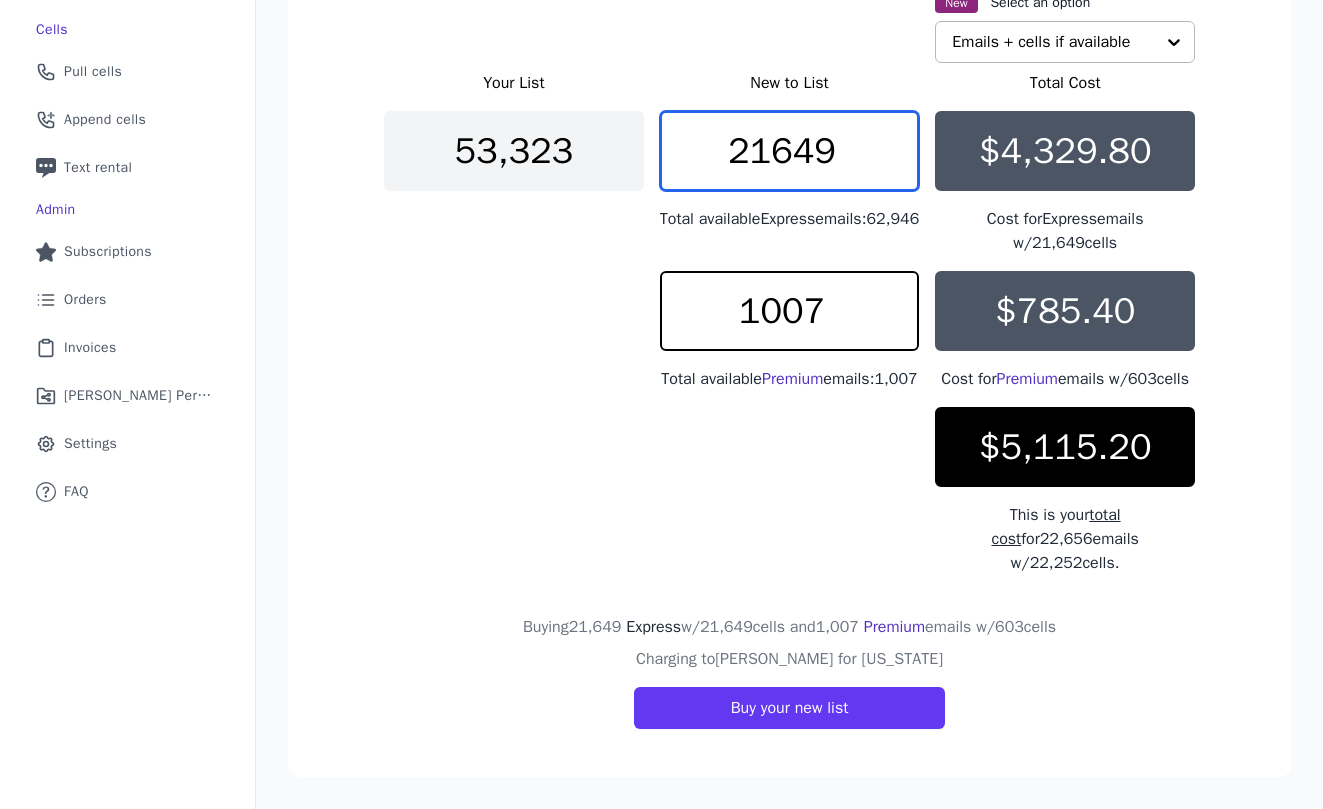 click on "21649" at bounding box center (790, 151) 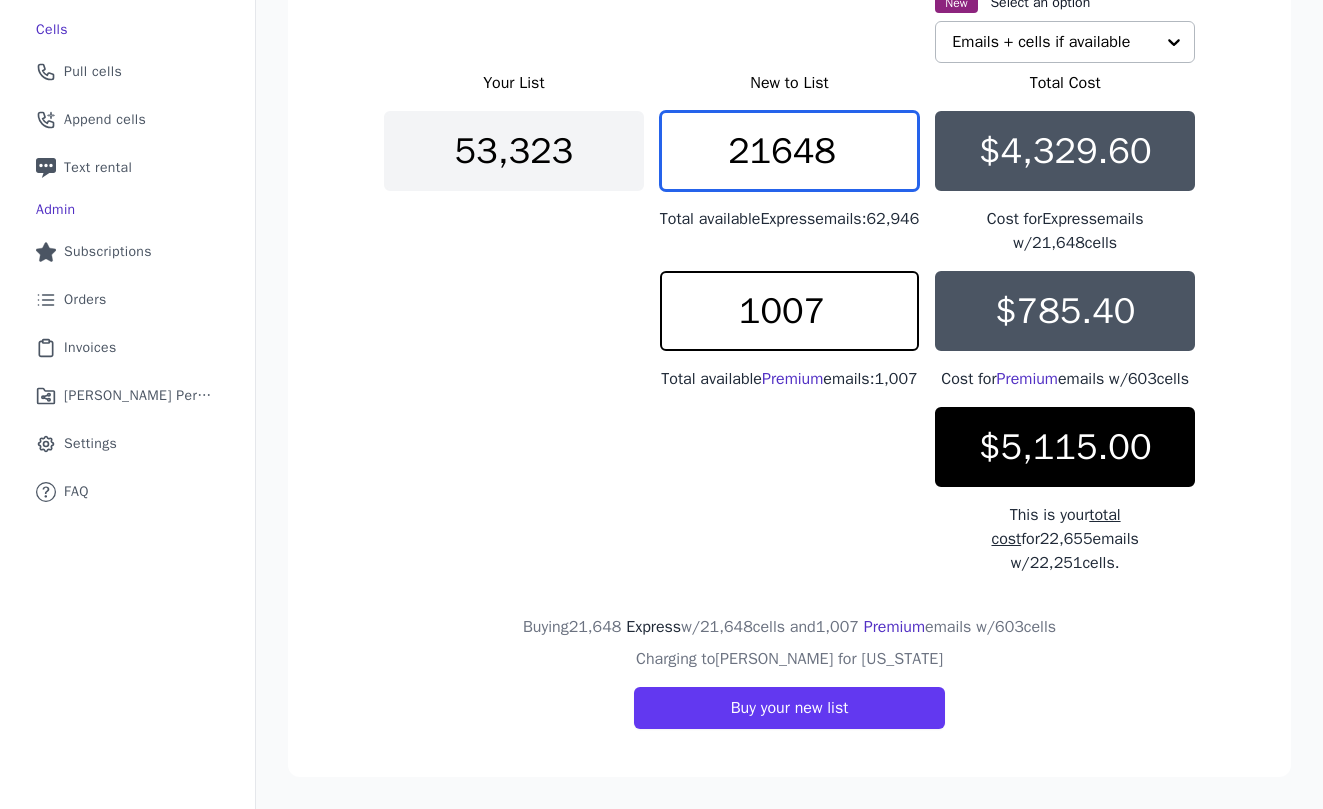 click on "21648" at bounding box center [790, 151] 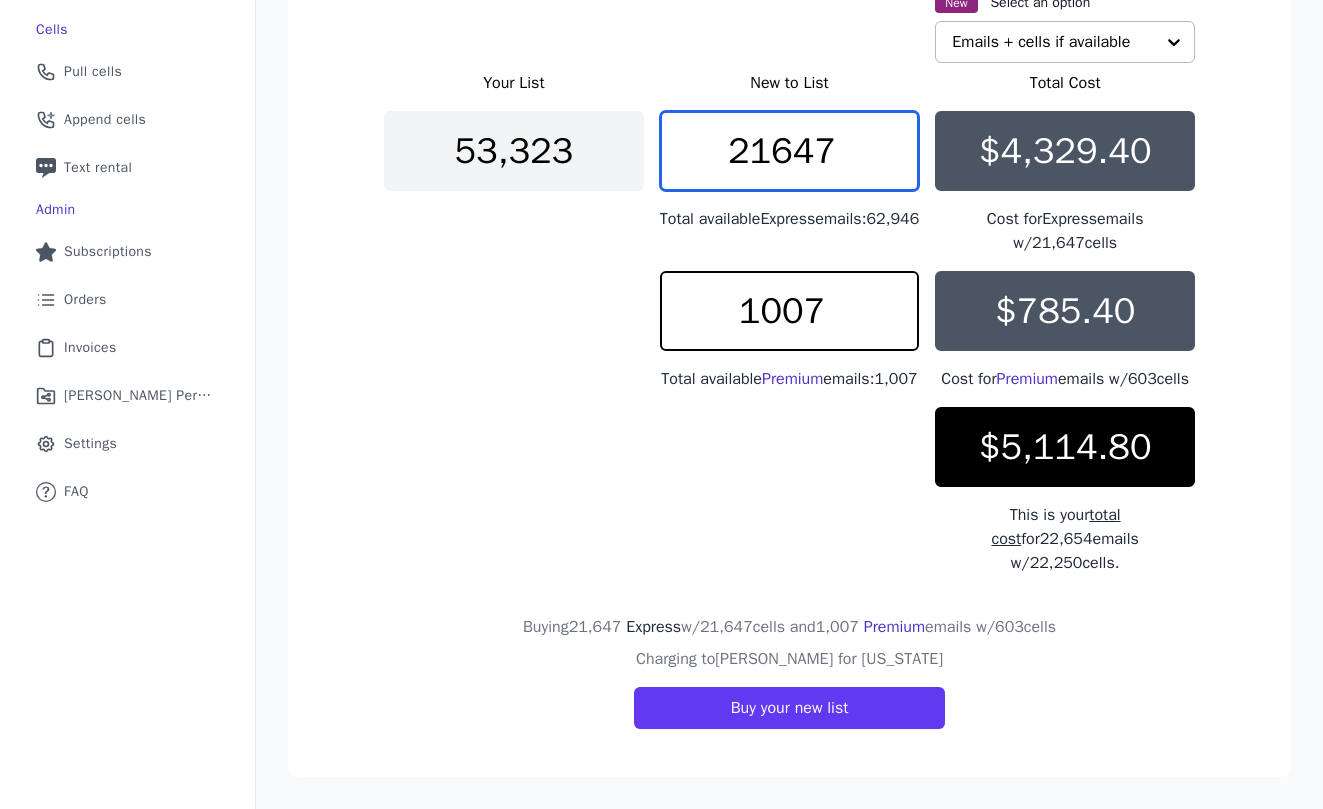 click on "21647" at bounding box center [790, 151] 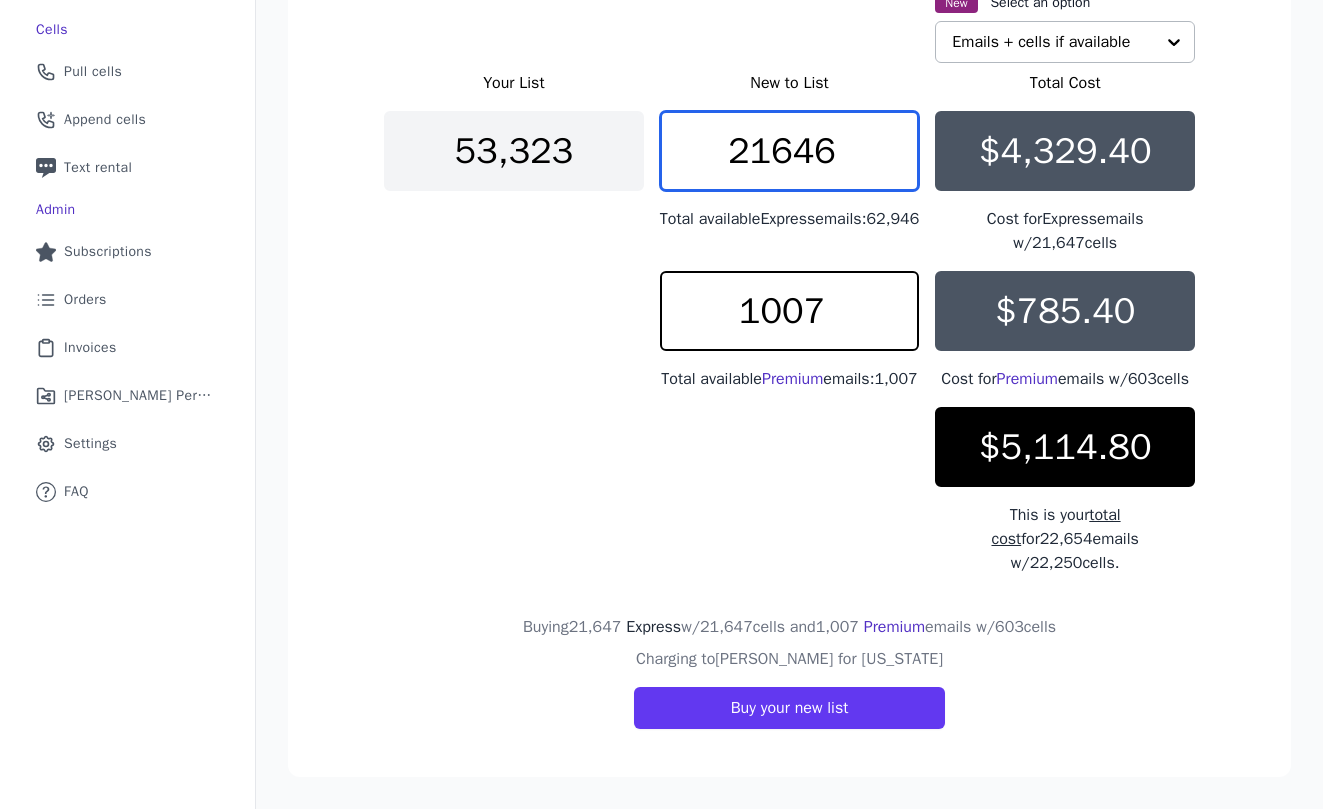 click on "21646" at bounding box center (790, 151) 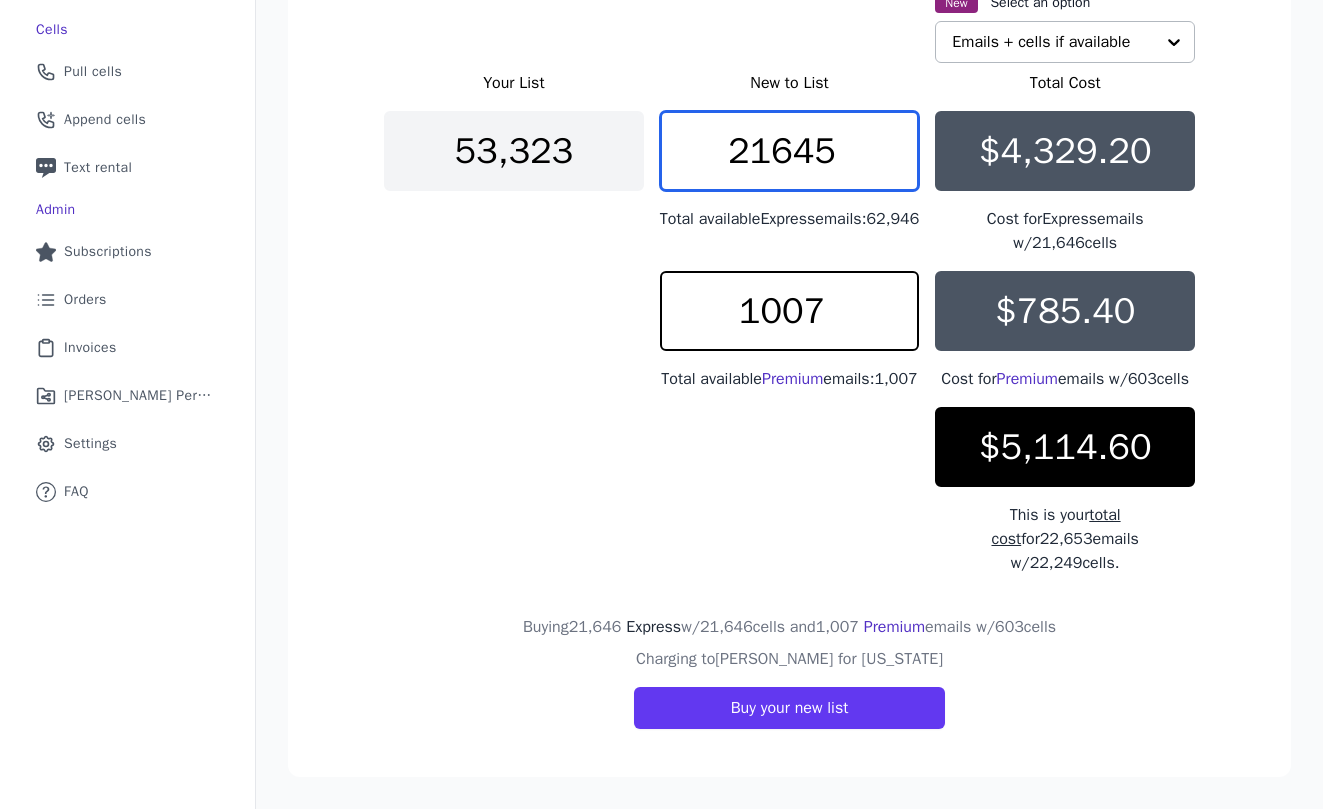 click on "21645" at bounding box center (790, 151) 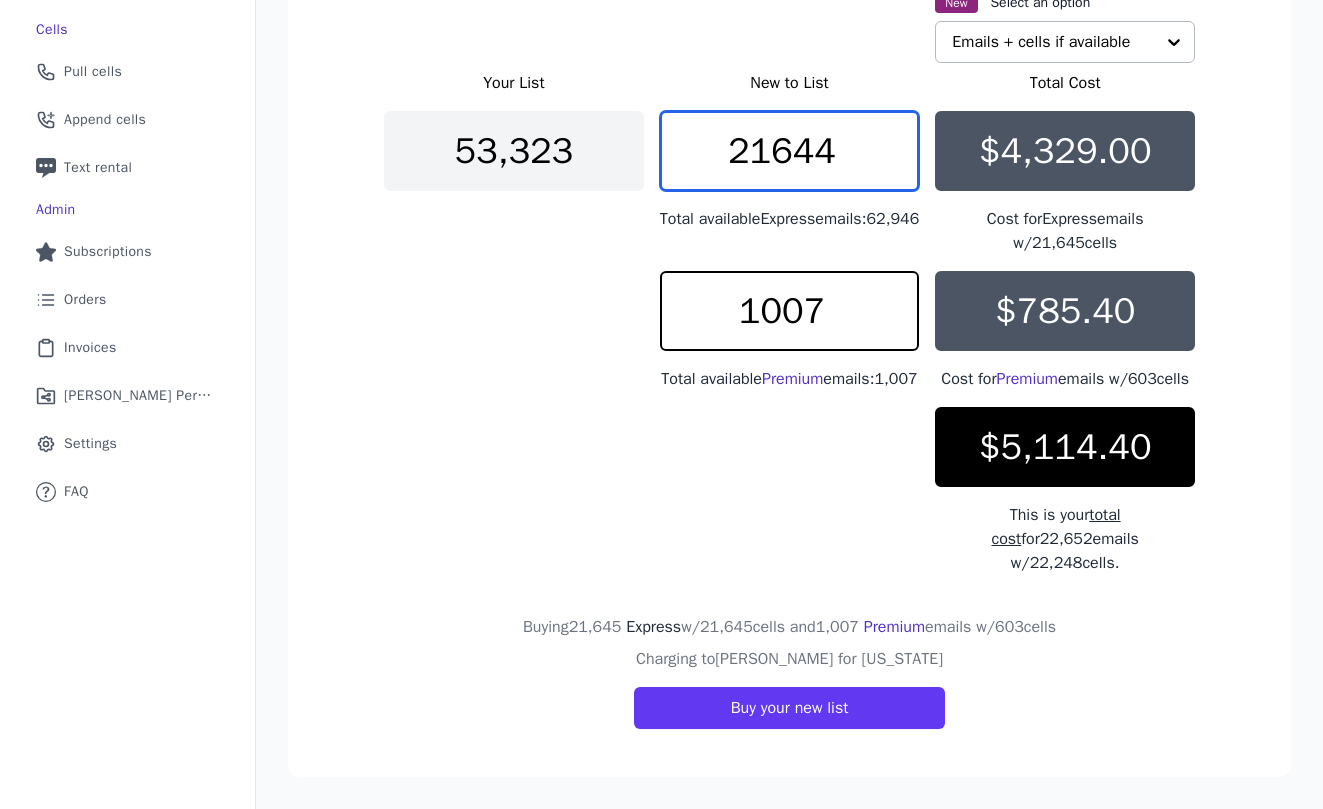 click on "21644" at bounding box center (790, 151) 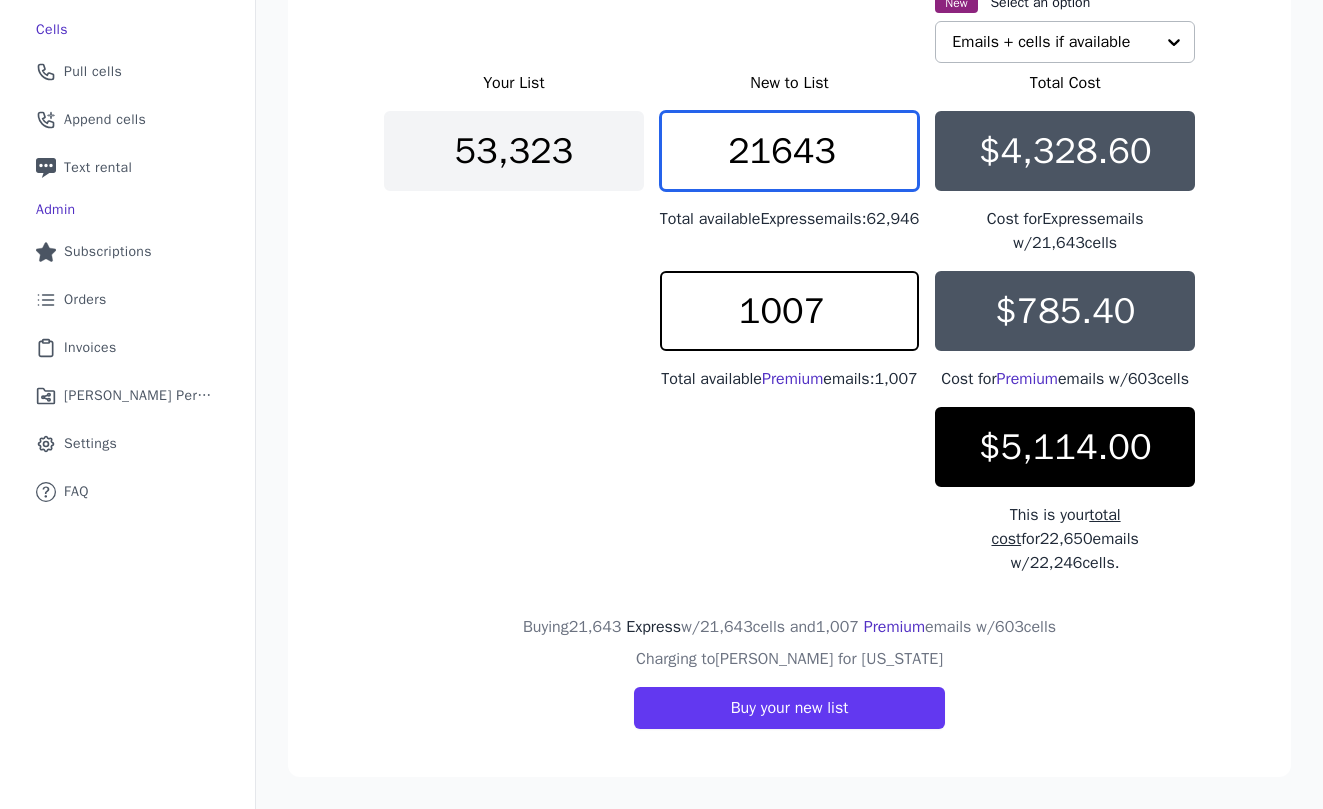 click on "21643" at bounding box center (790, 151) 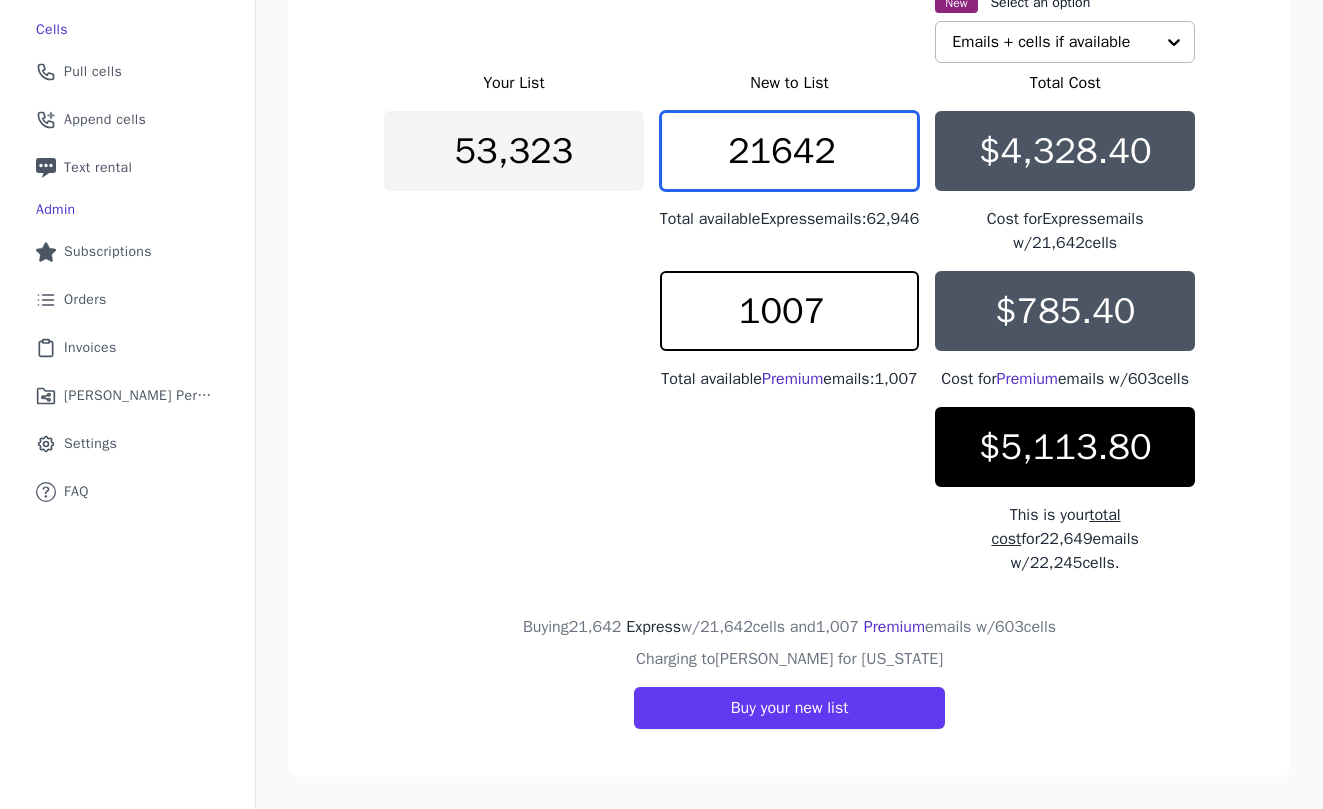 click on "21642" at bounding box center (790, 151) 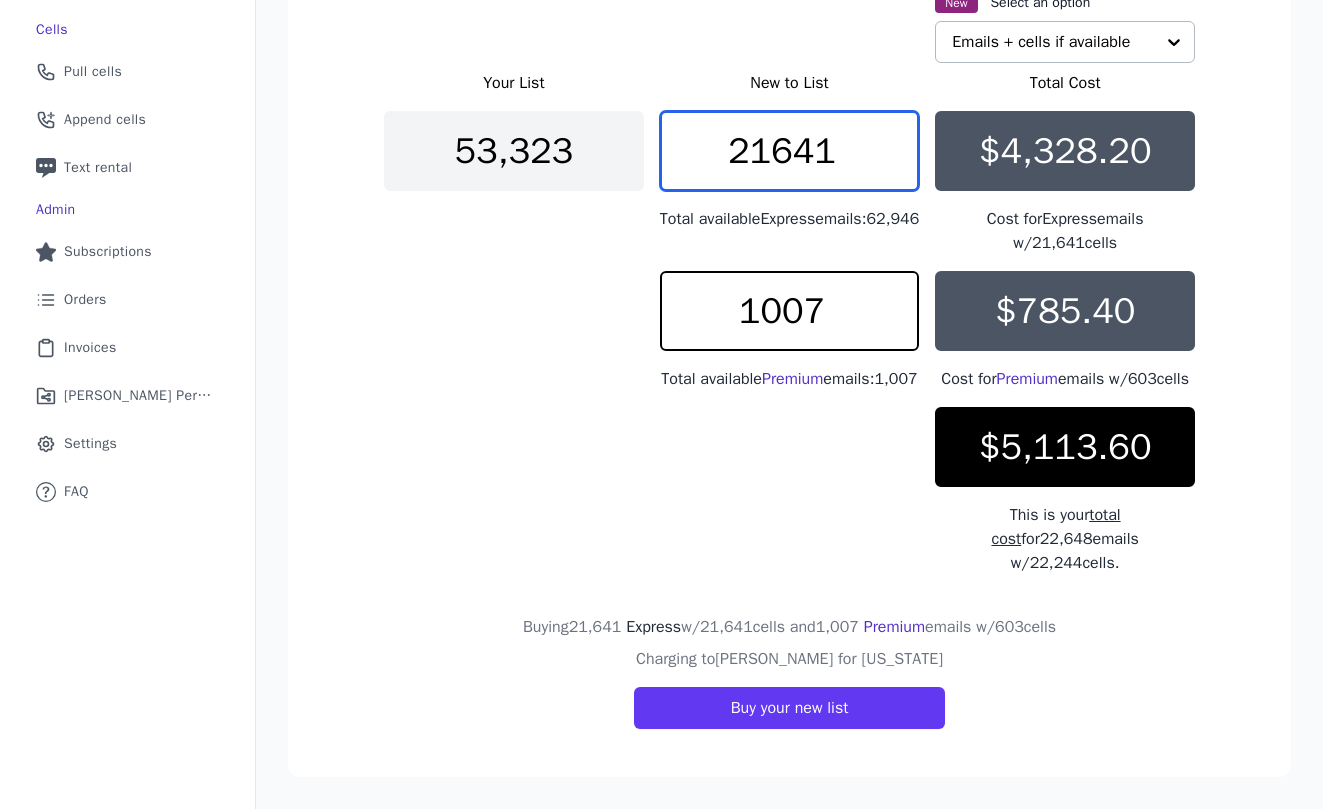 click on "21641" at bounding box center (790, 151) 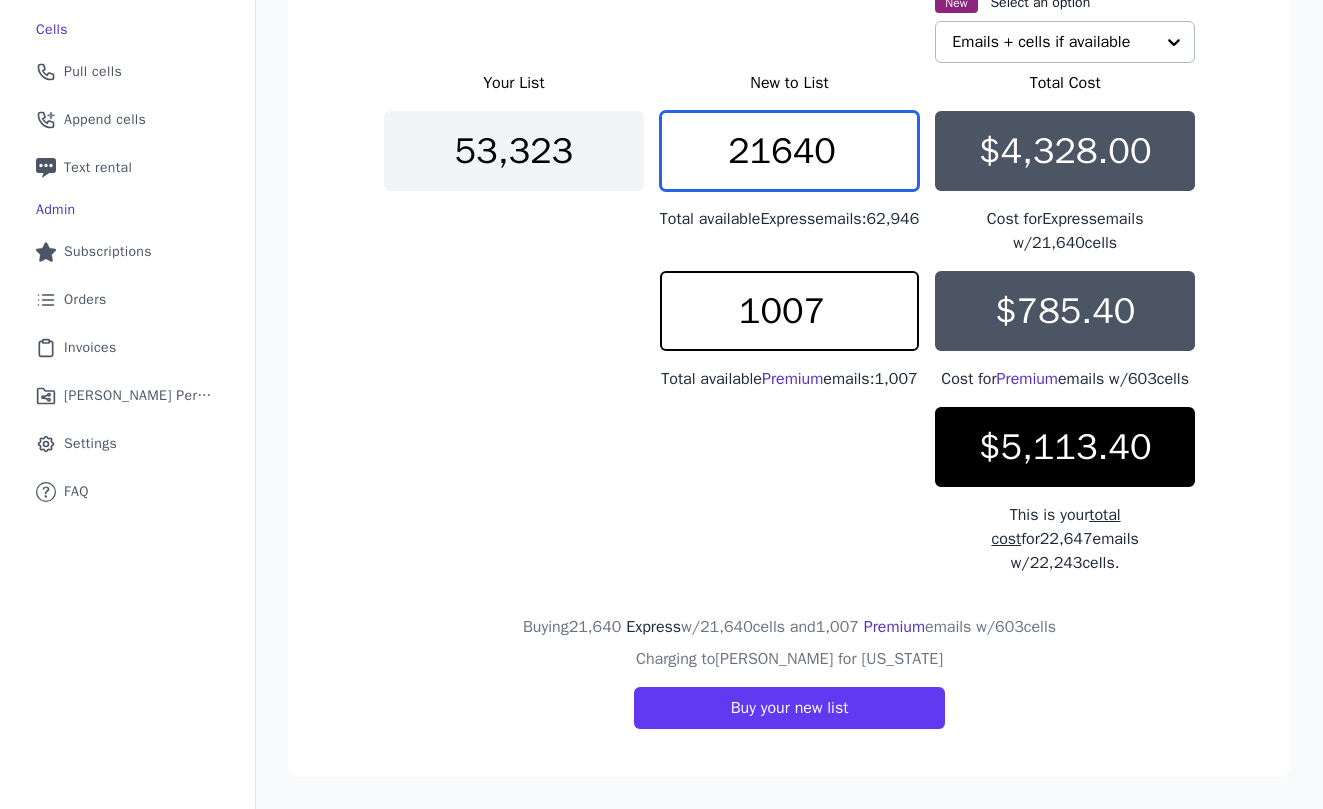 click on "21640" at bounding box center (790, 151) 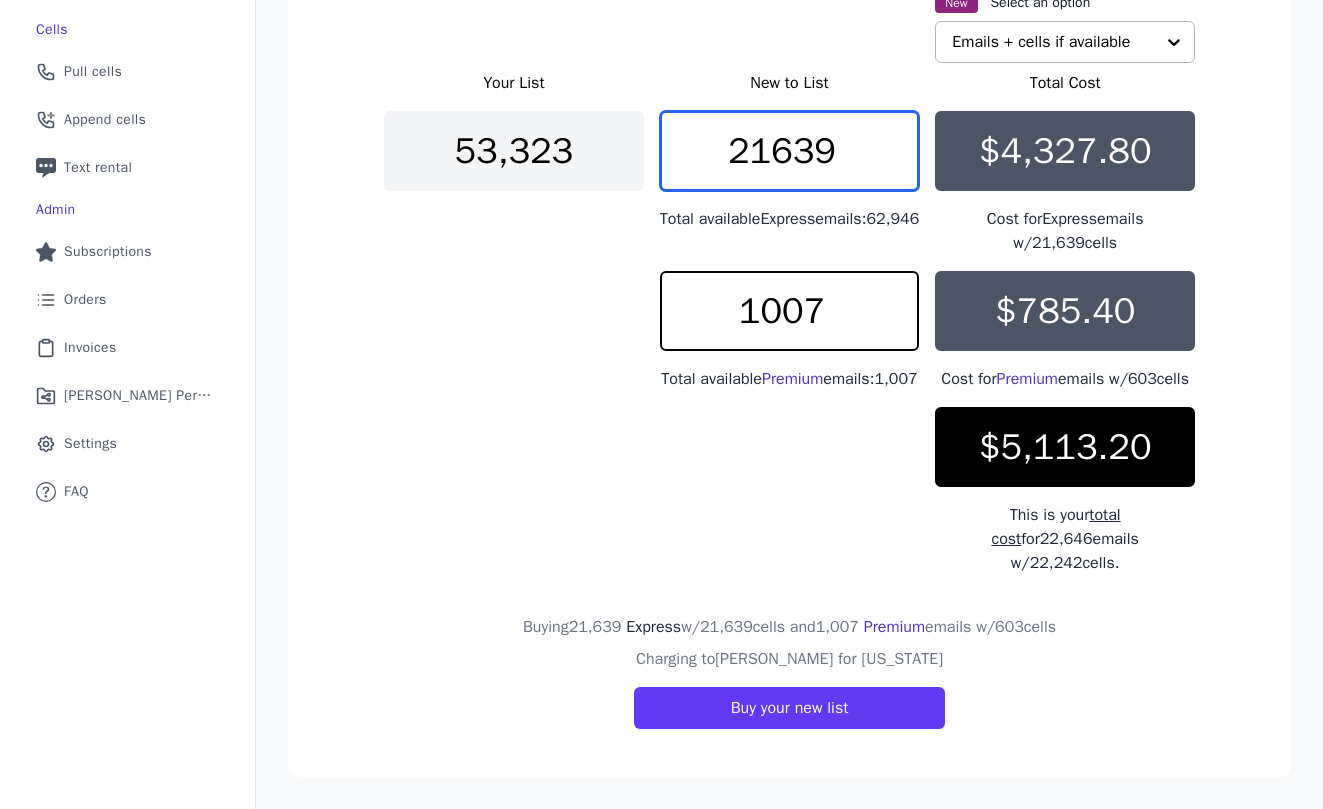 click on "21639" at bounding box center (790, 151) 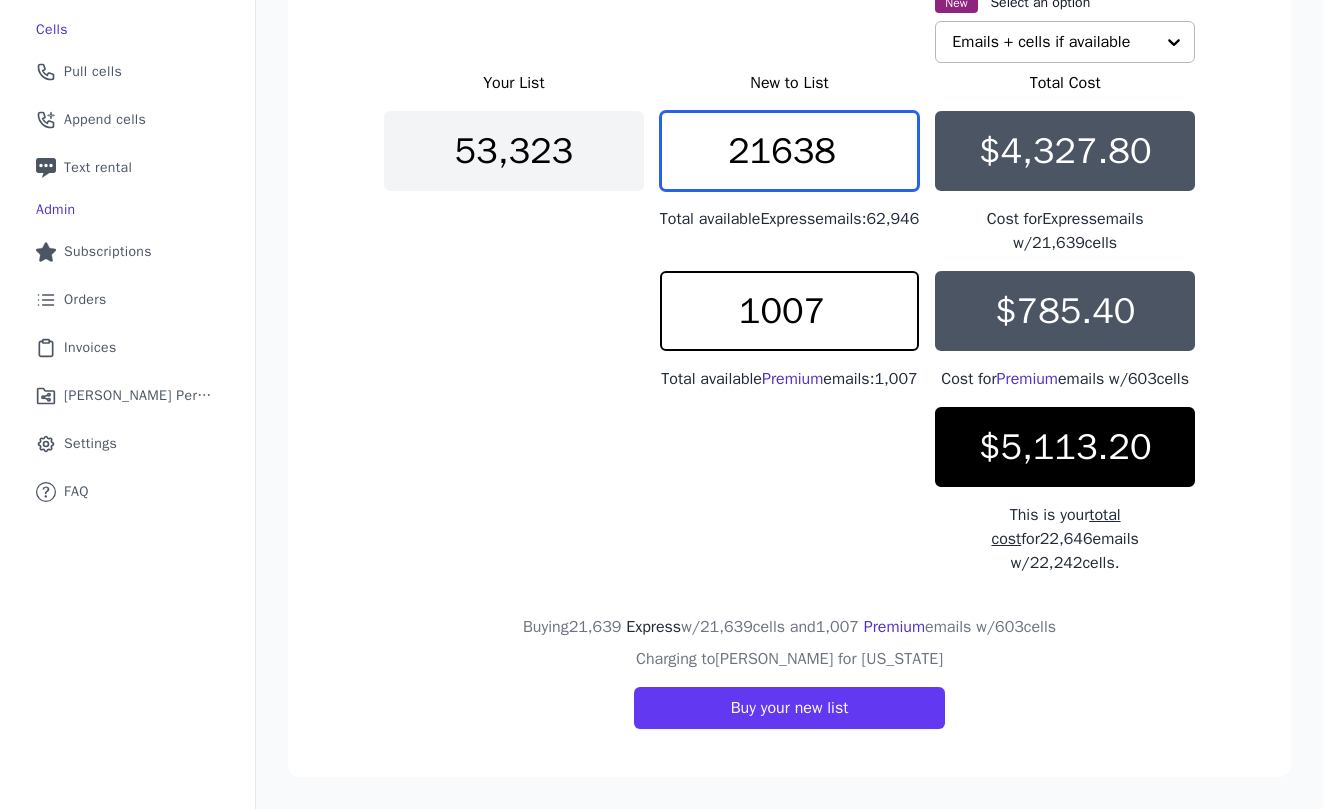 click on "21638" at bounding box center (790, 151) 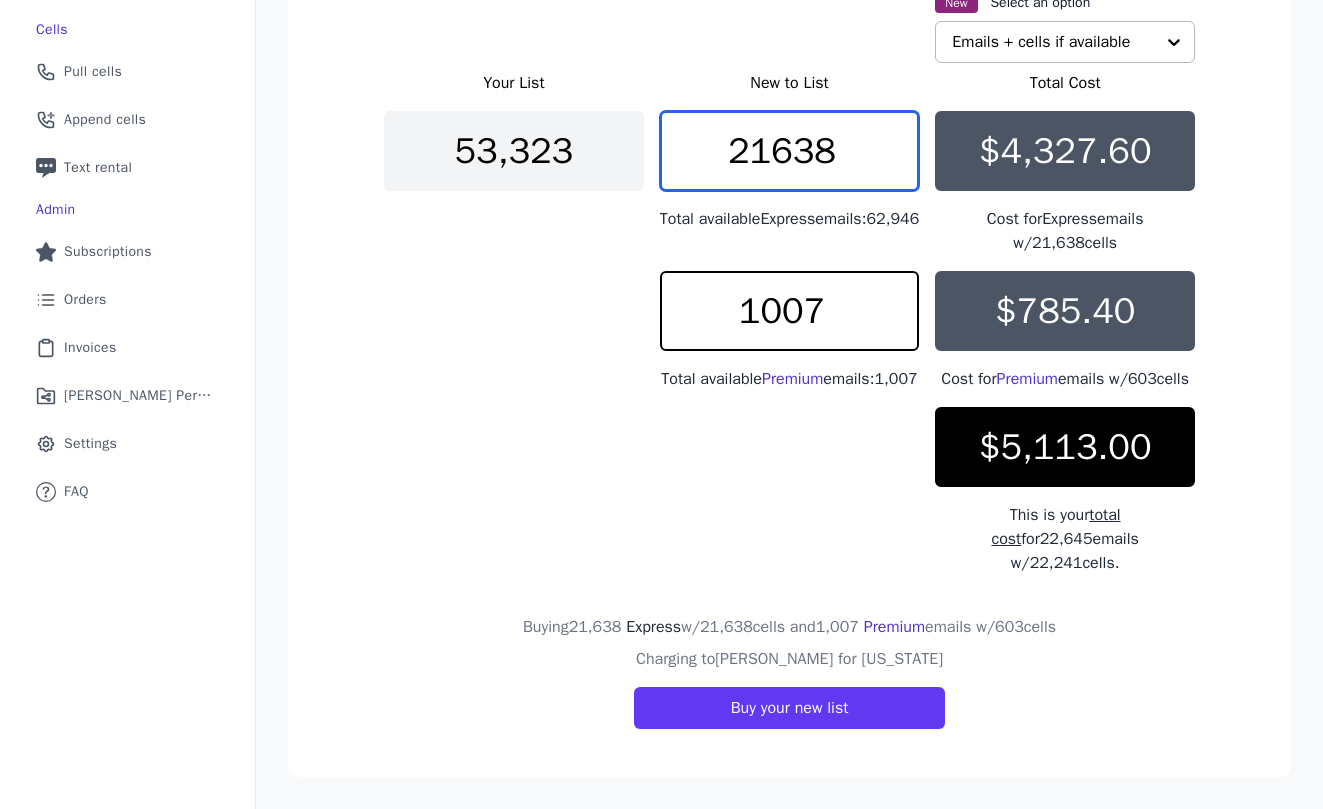 click on "21638" at bounding box center [790, 151] 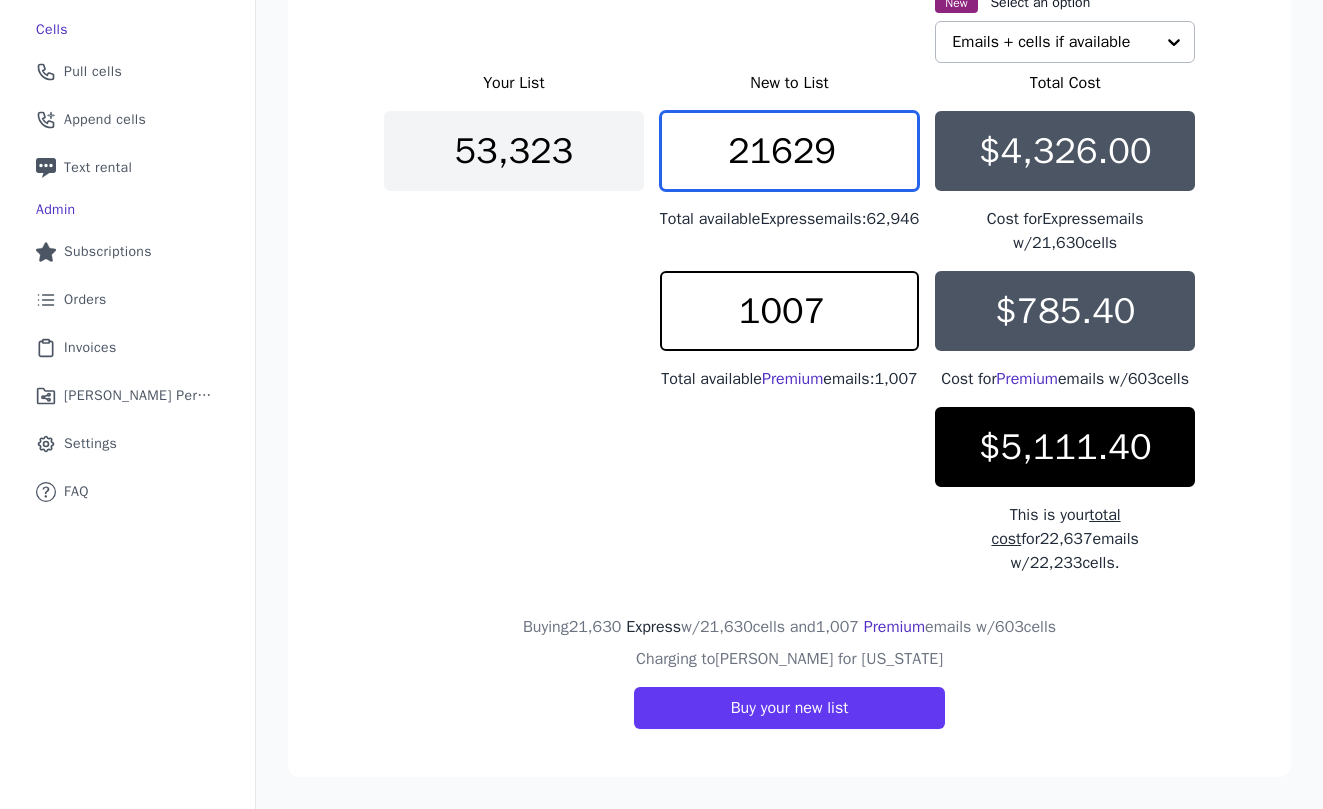 click on "21629" at bounding box center (790, 151) 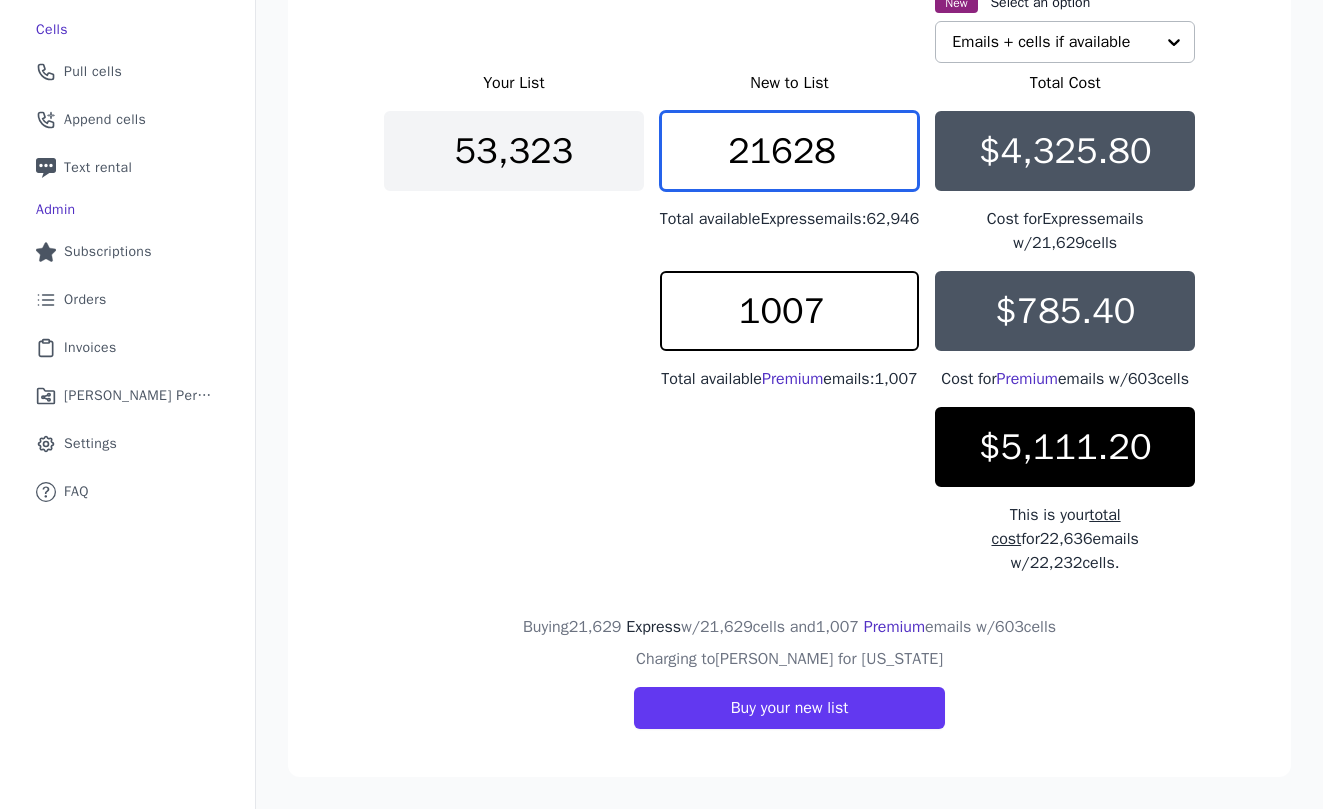 click on "21628" at bounding box center [790, 151] 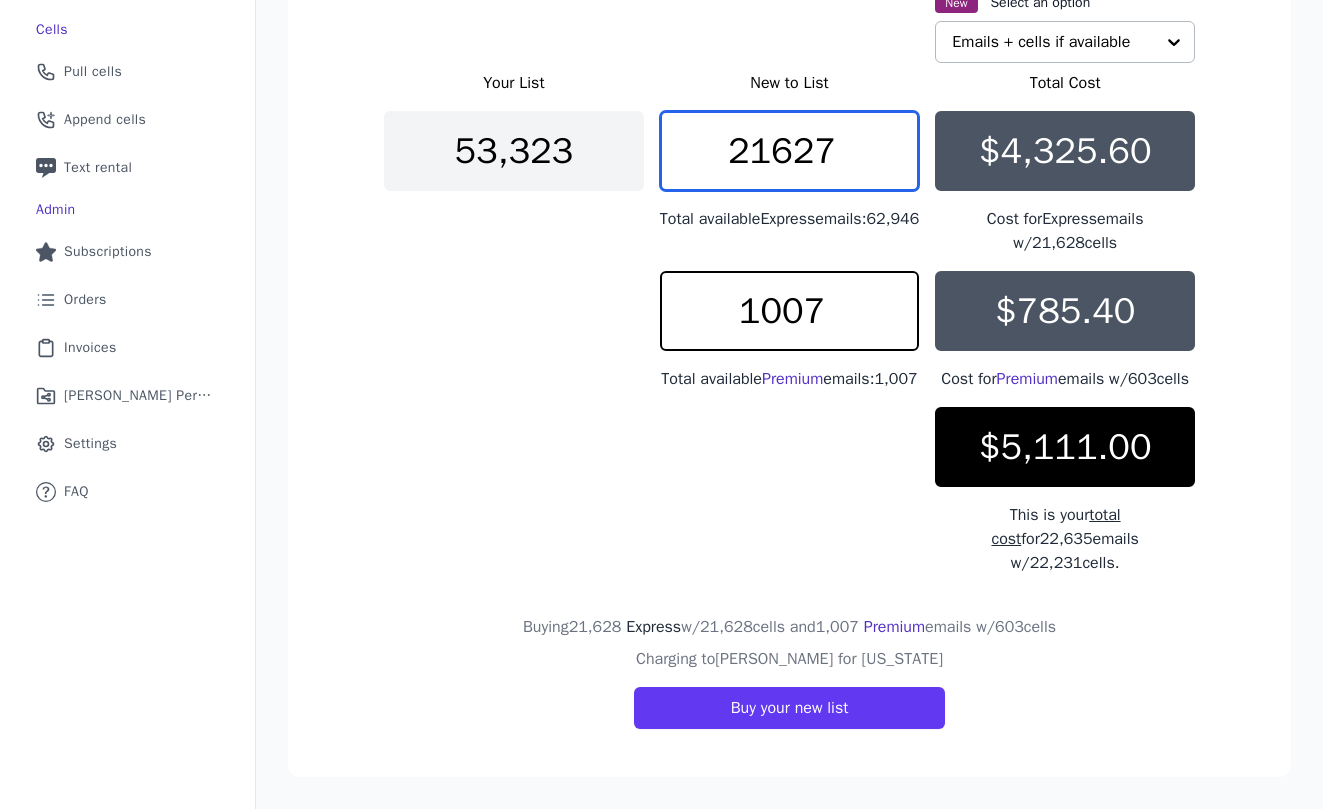 click on "21627" at bounding box center [790, 151] 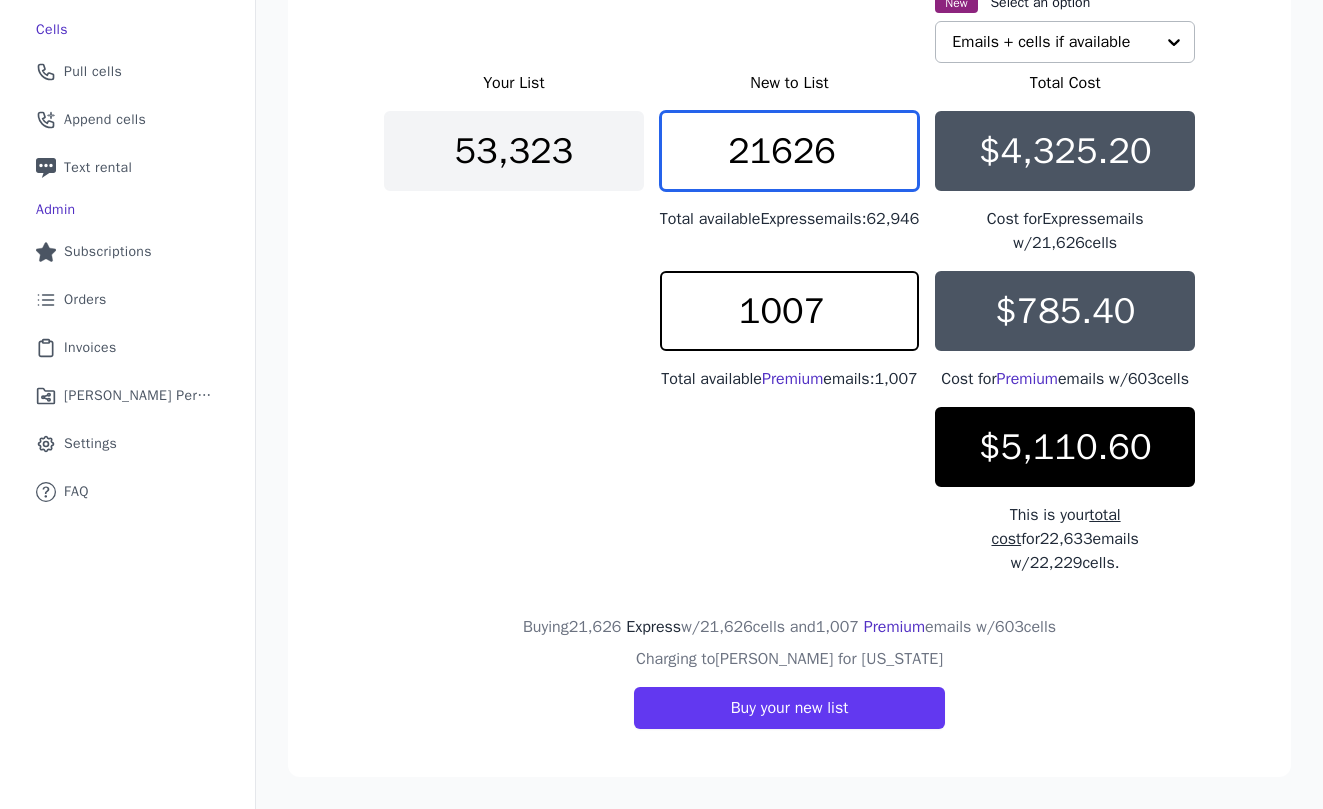 click on "21626" at bounding box center (790, 151) 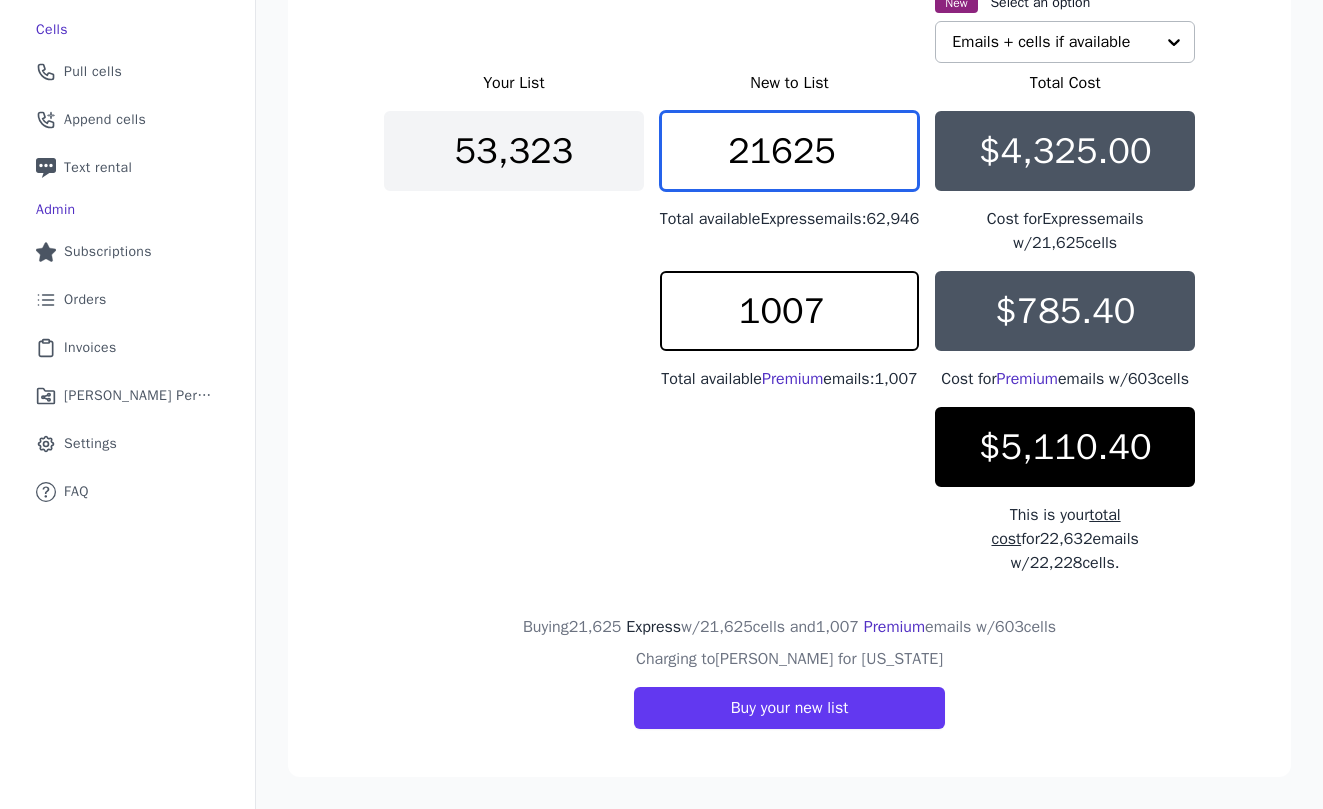 click on "21625" at bounding box center [790, 151] 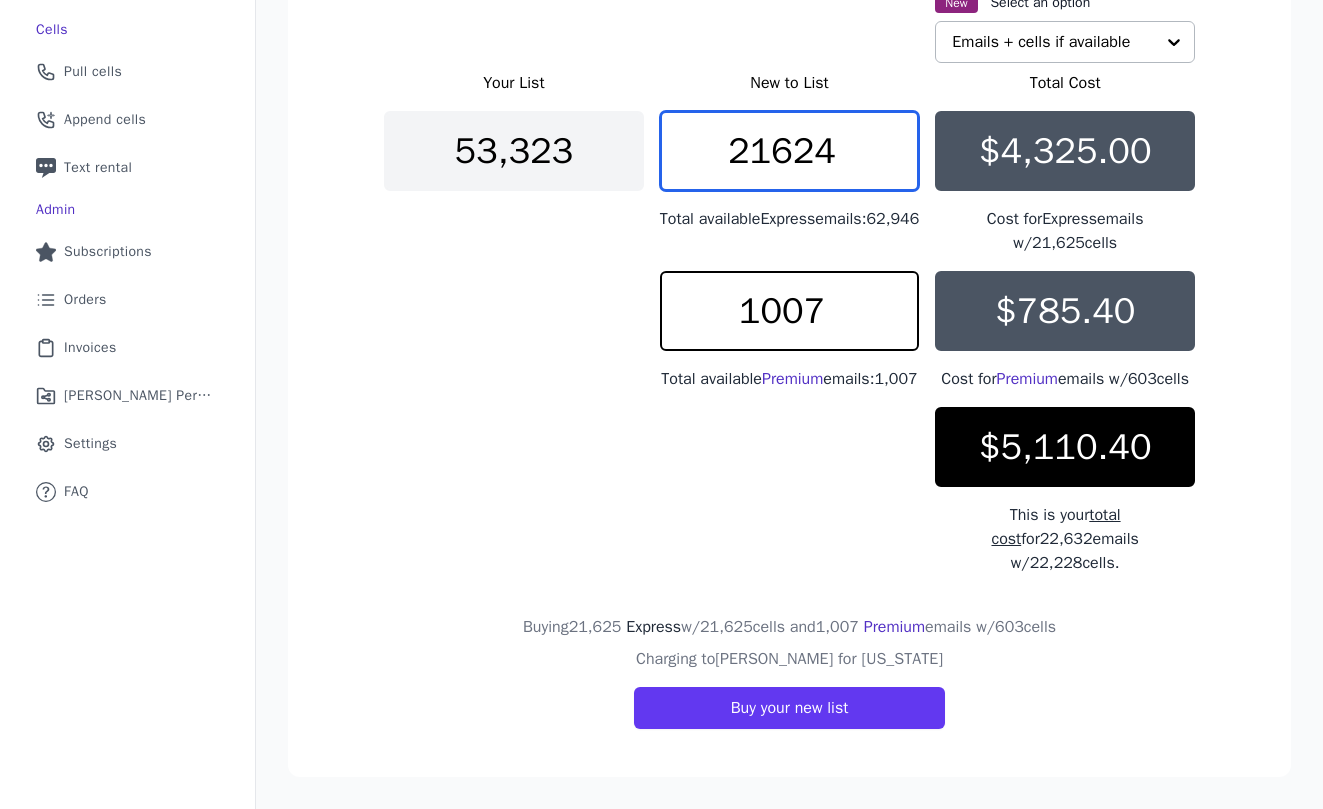 click on "21624" at bounding box center [790, 151] 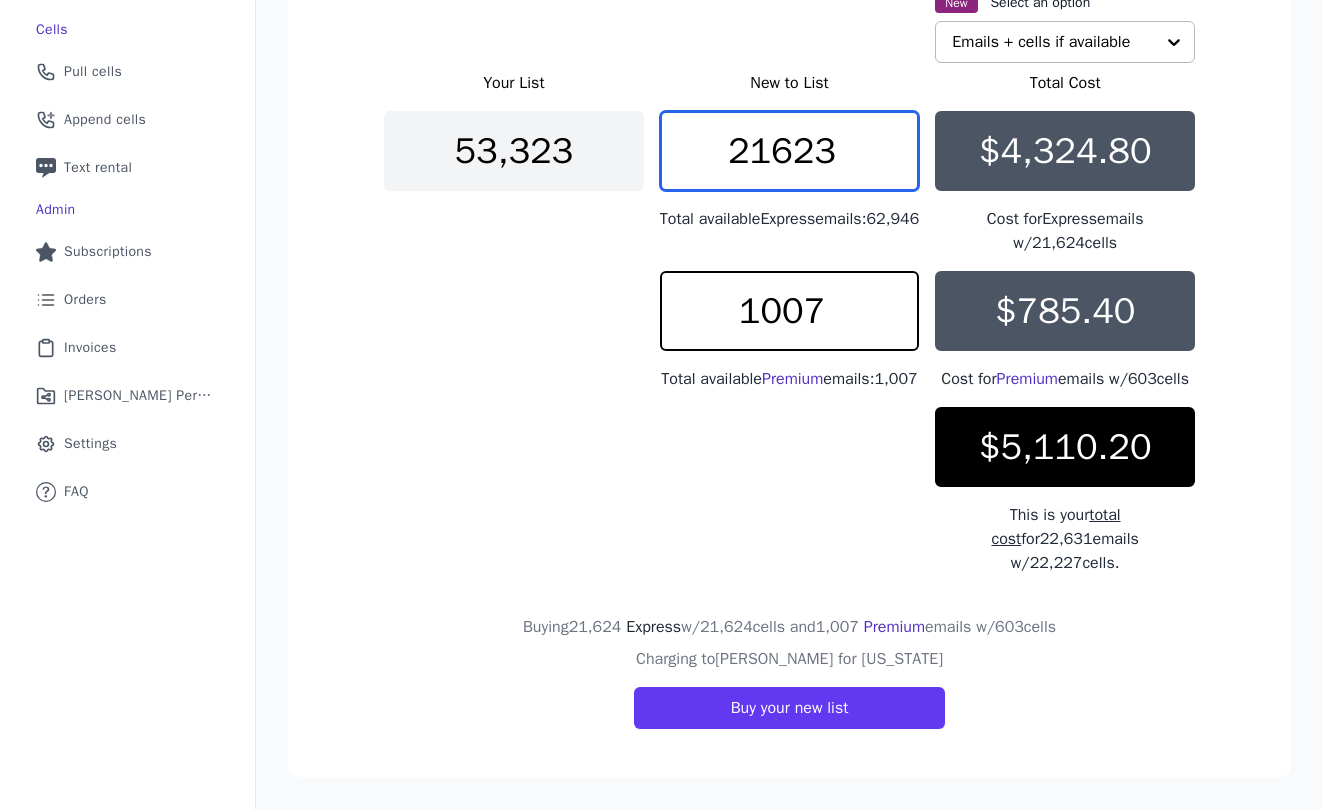 click on "21623" at bounding box center (790, 151) 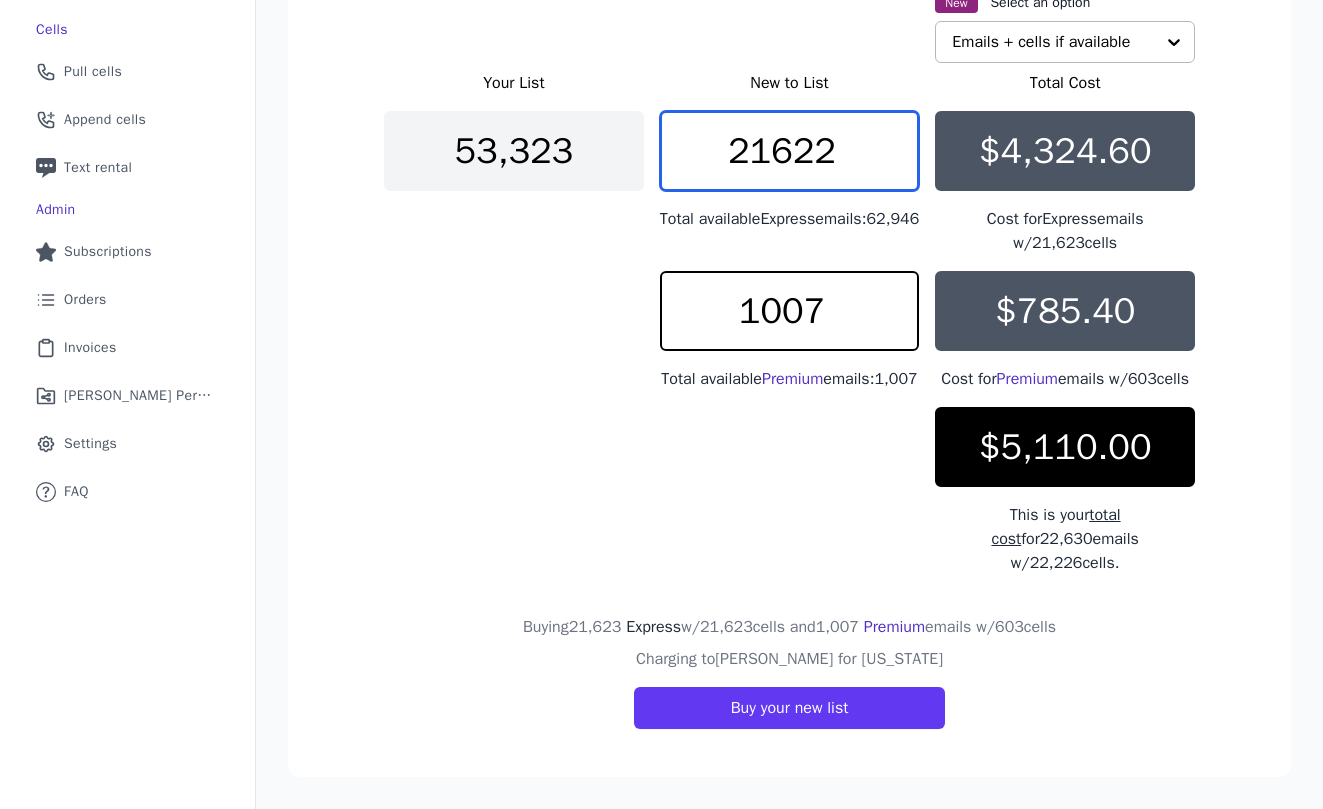 click on "21622" at bounding box center (790, 151) 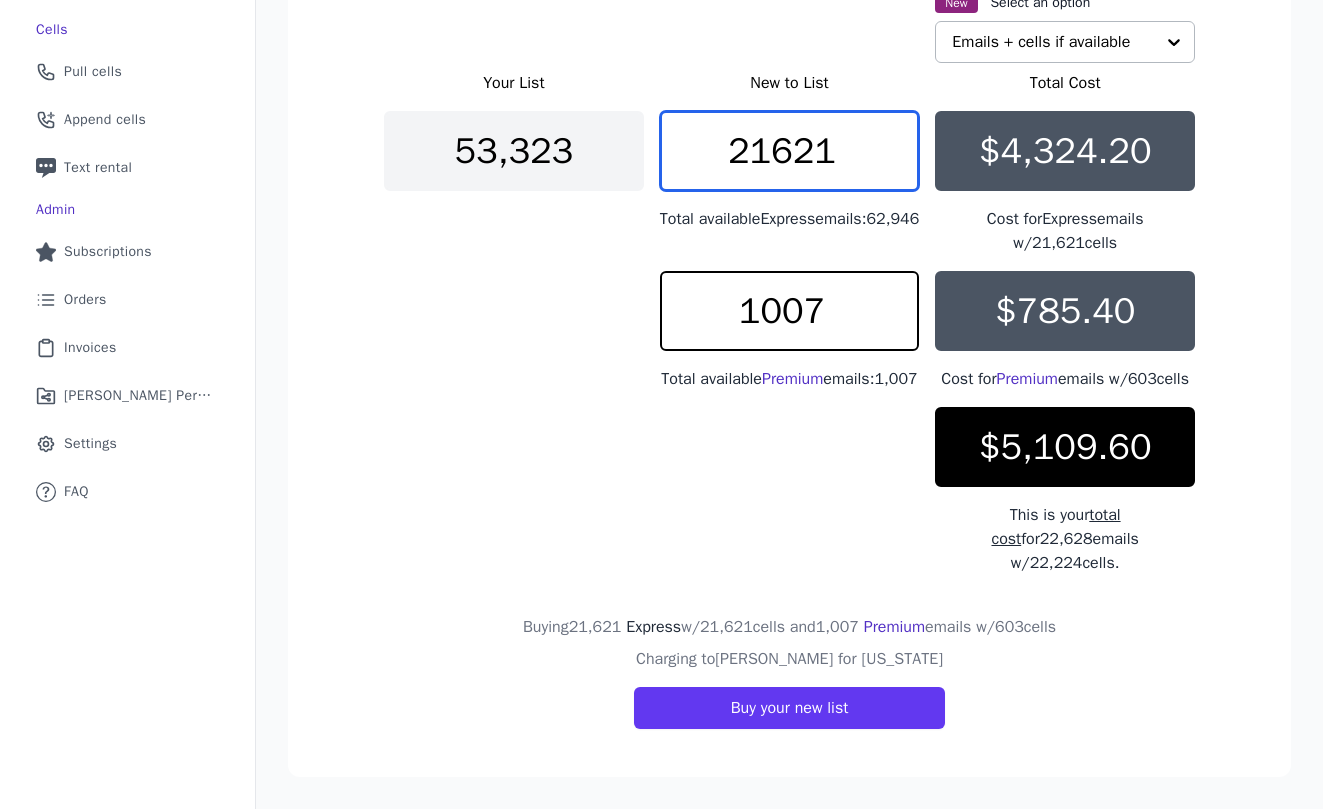 click on "21621" at bounding box center [790, 151] 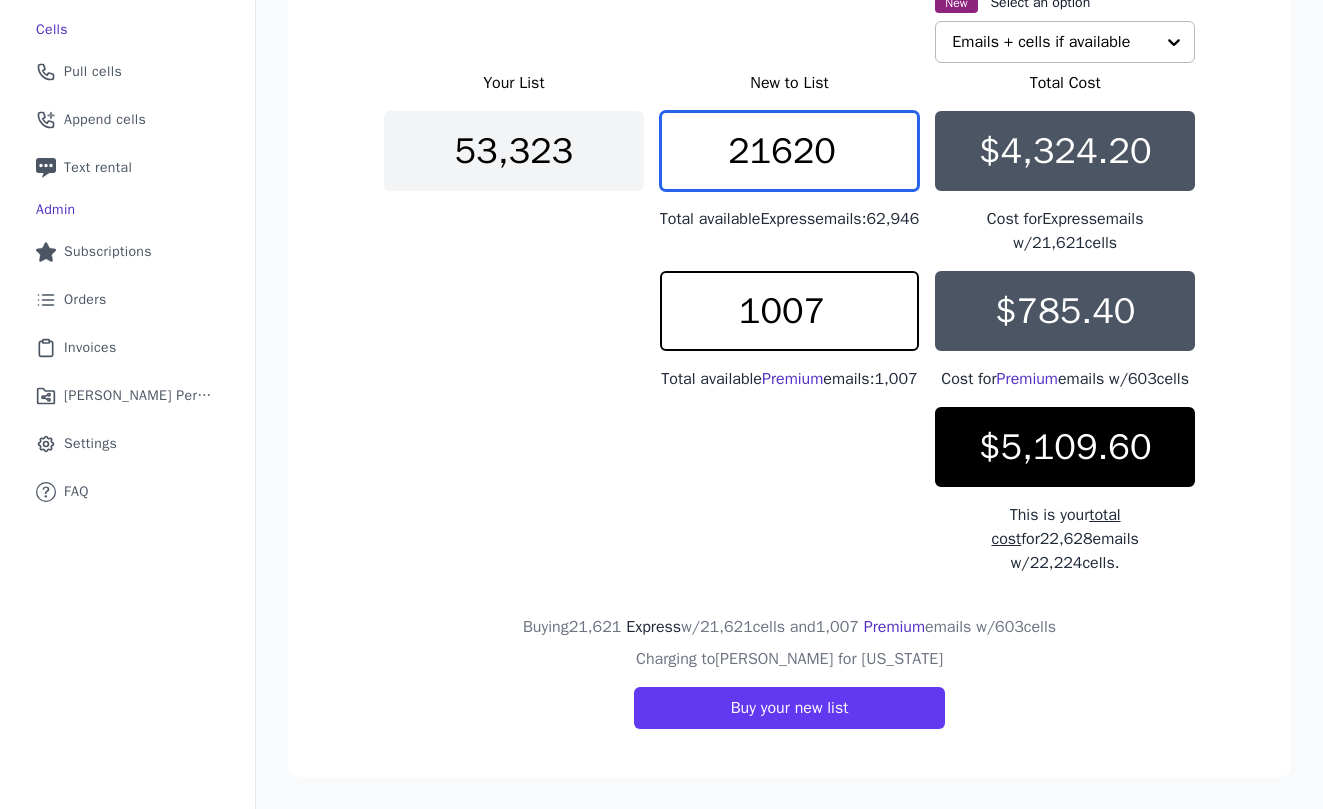 click on "21620" at bounding box center [790, 151] 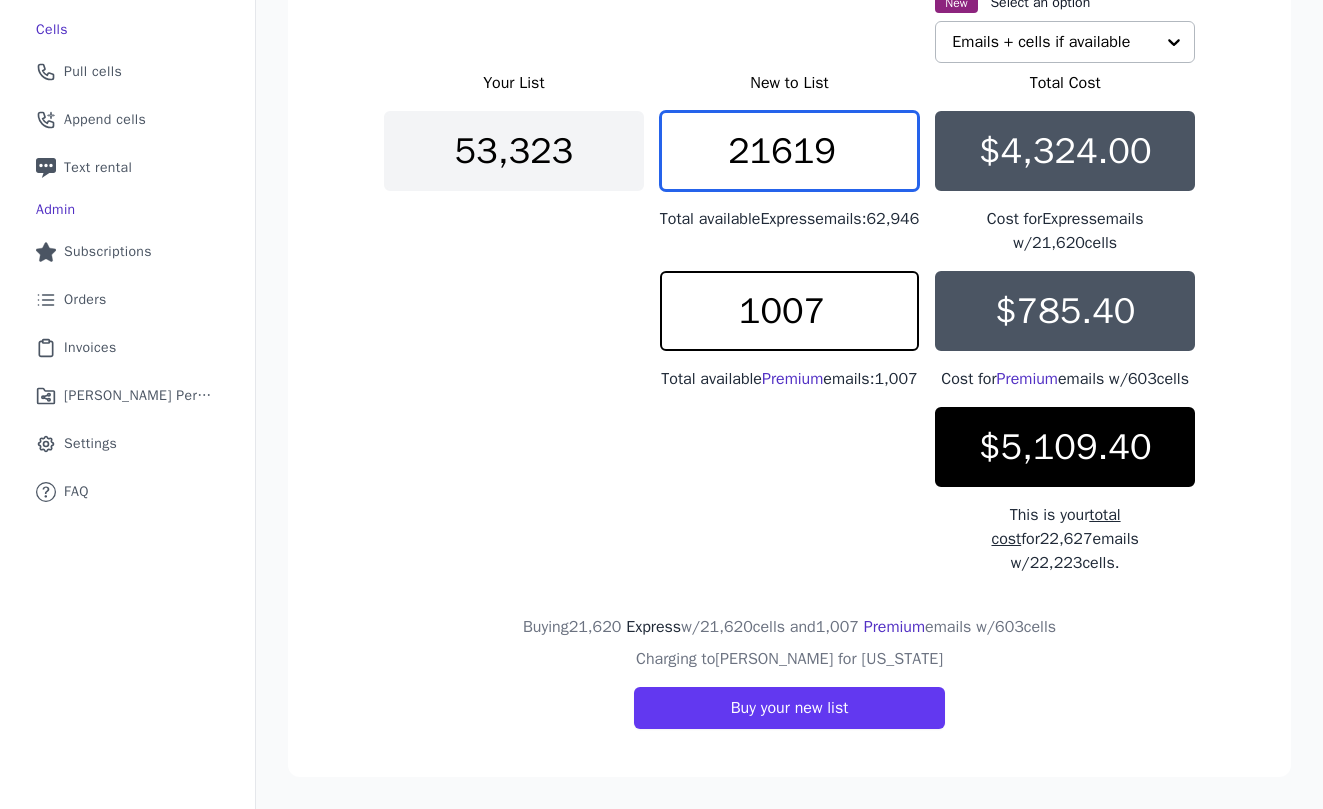 click on "21619" at bounding box center [790, 151] 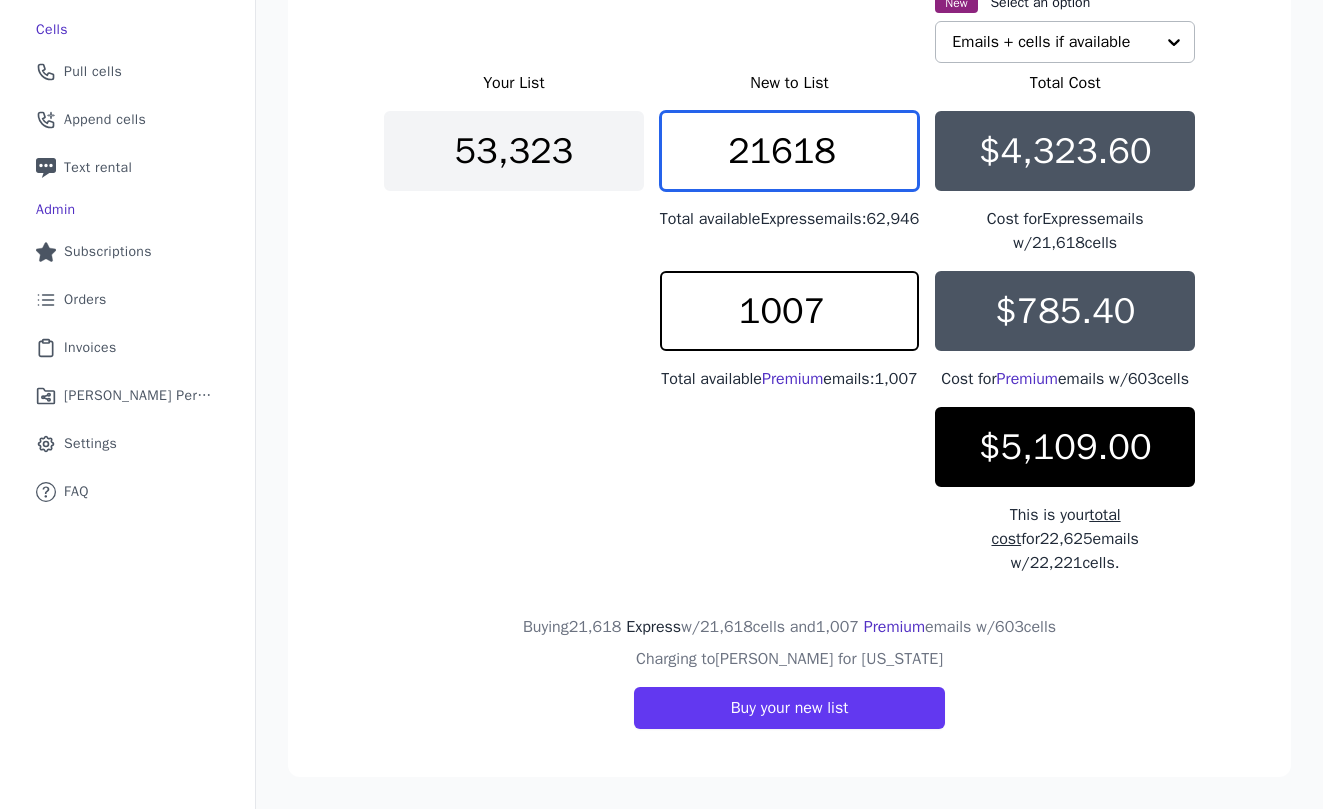 click on "21618" at bounding box center [790, 151] 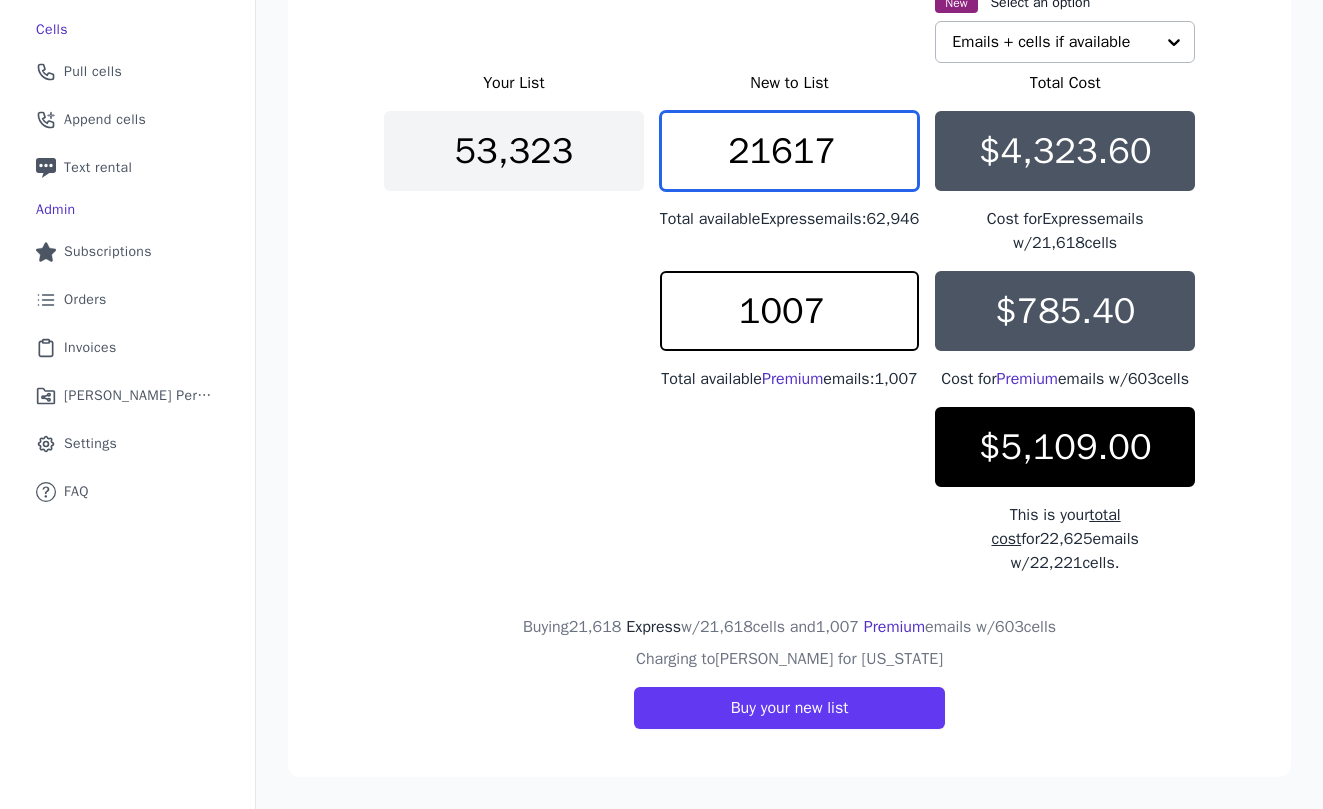 click on "21617" at bounding box center [790, 151] 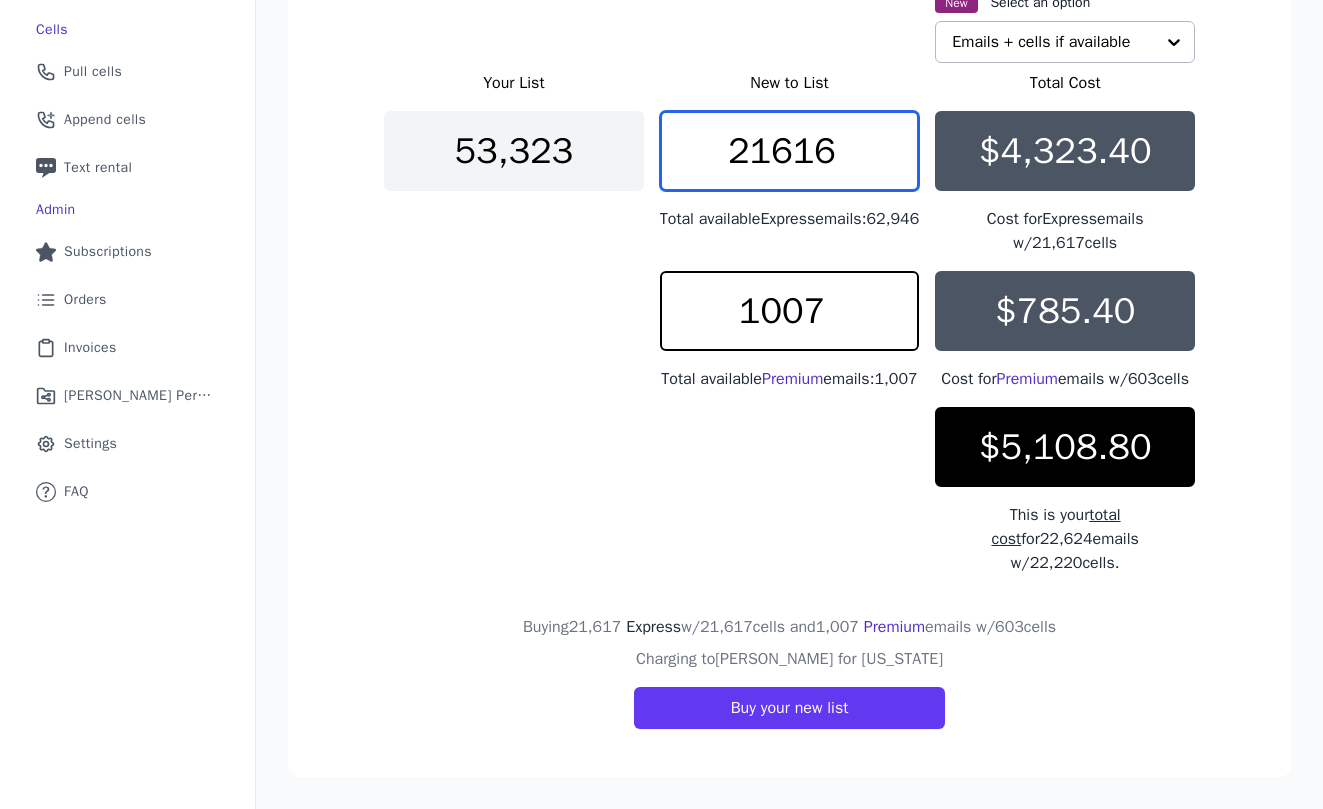click on "21616" at bounding box center [790, 151] 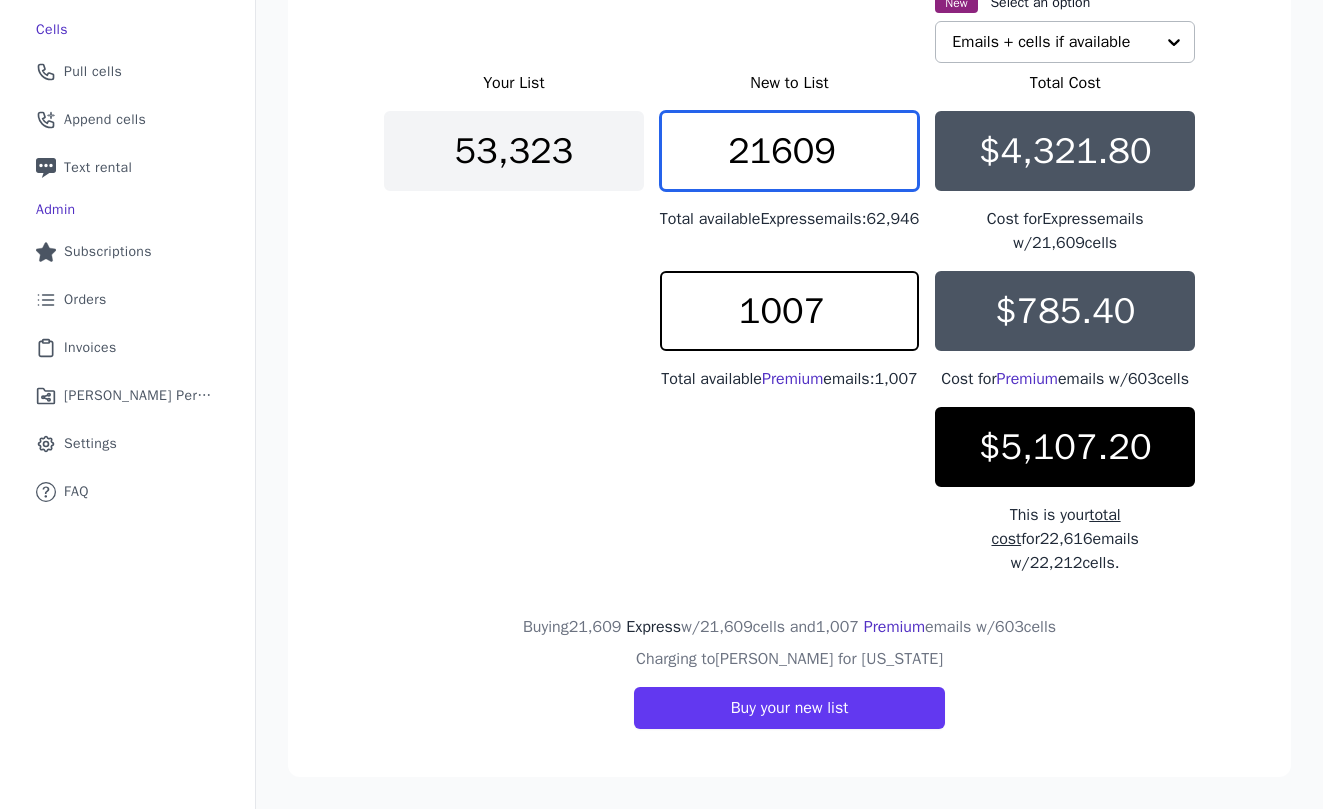 click on "21609" at bounding box center [790, 151] 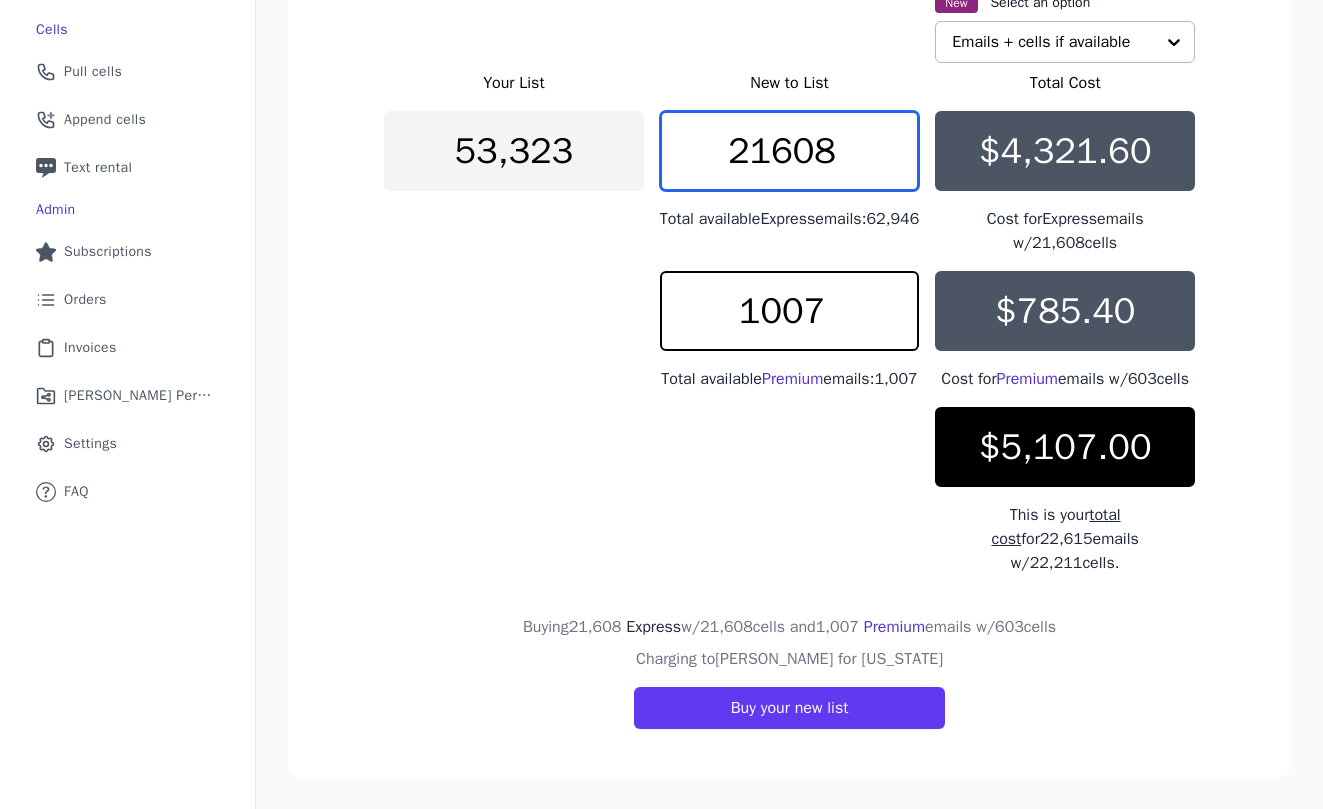 click on "21608" at bounding box center (790, 151) 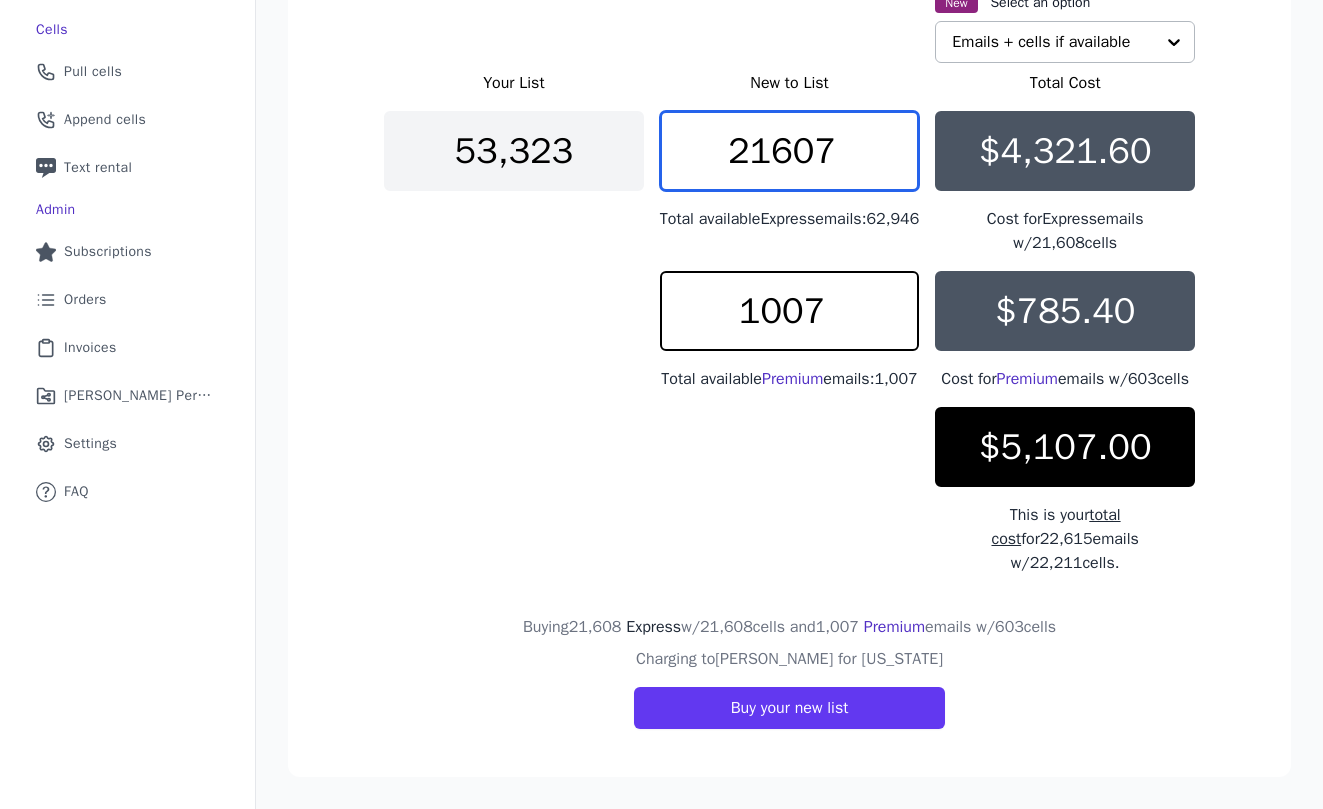 click on "21607" at bounding box center [790, 151] 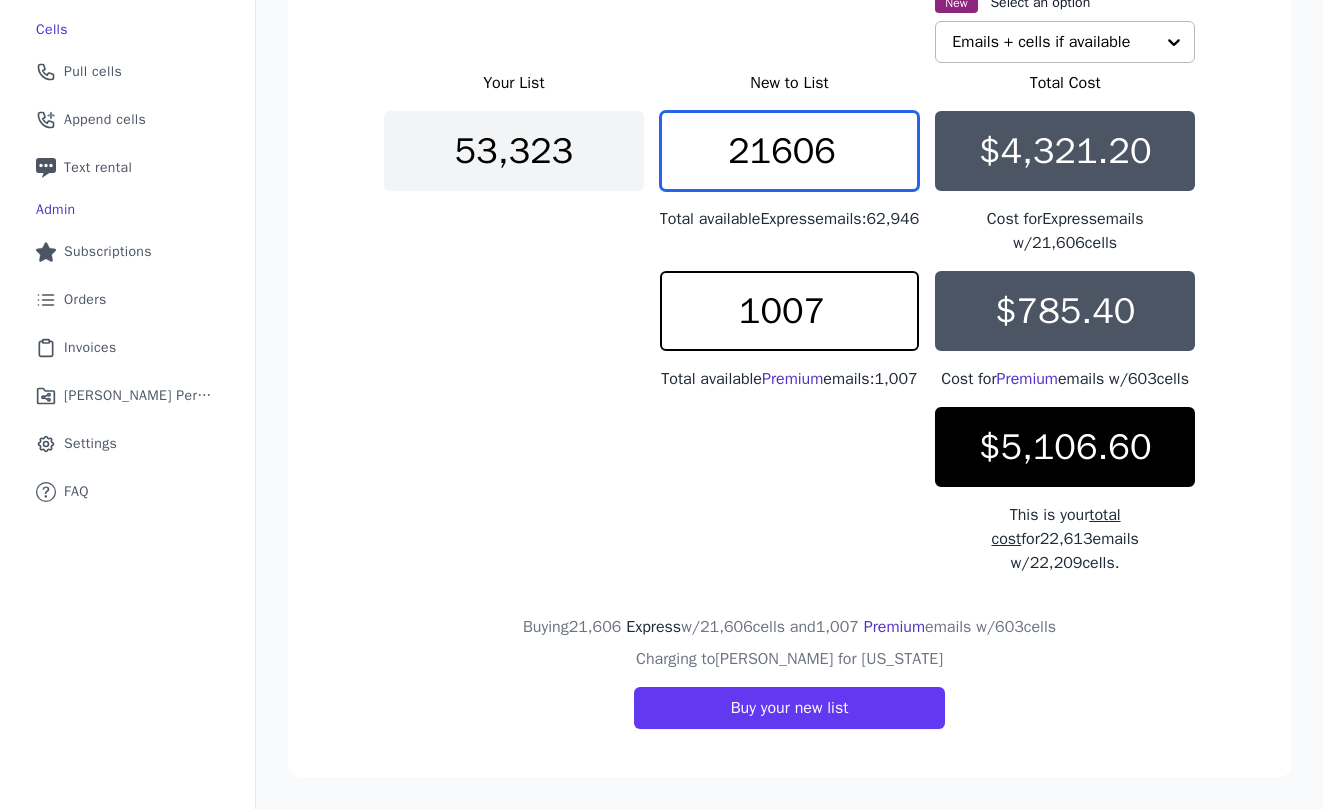 click on "21606" at bounding box center (790, 151) 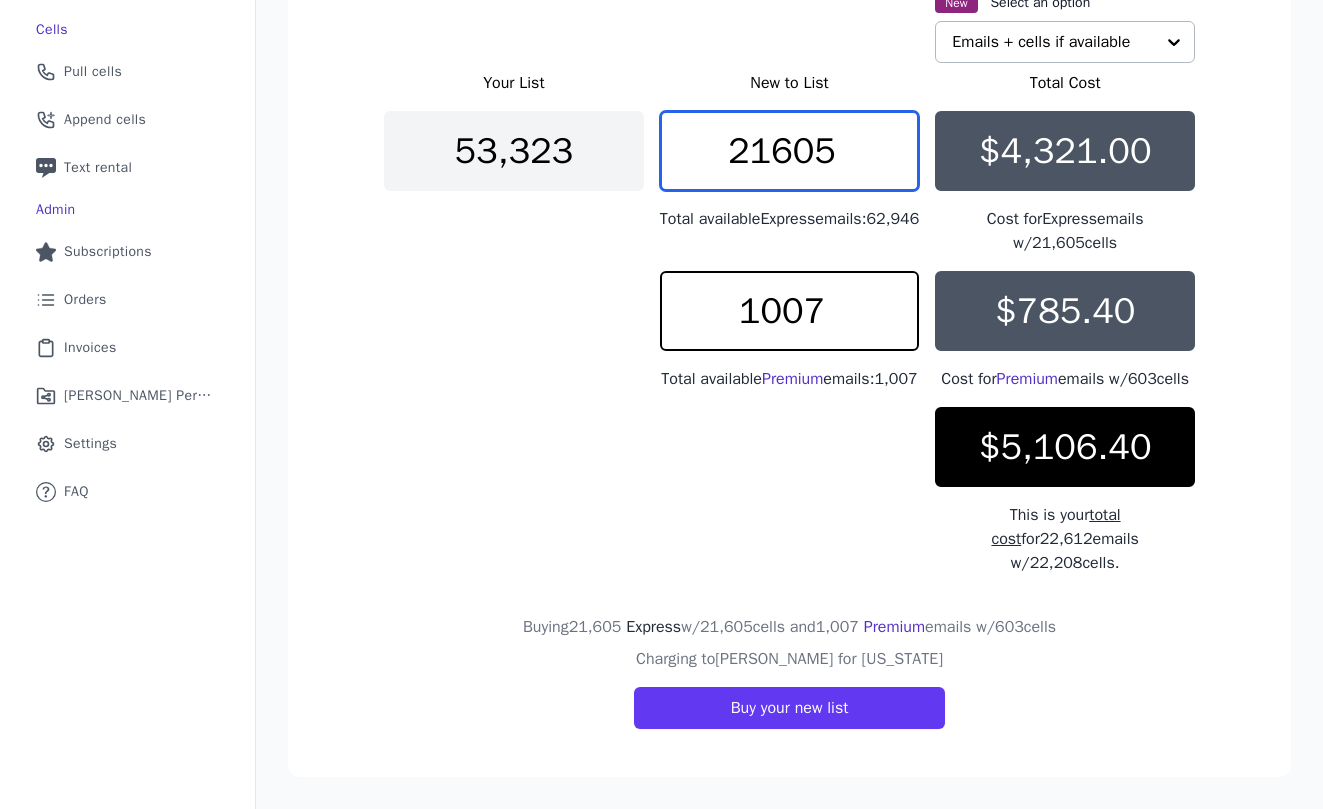 click on "21605" at bounding box center (790, 151) 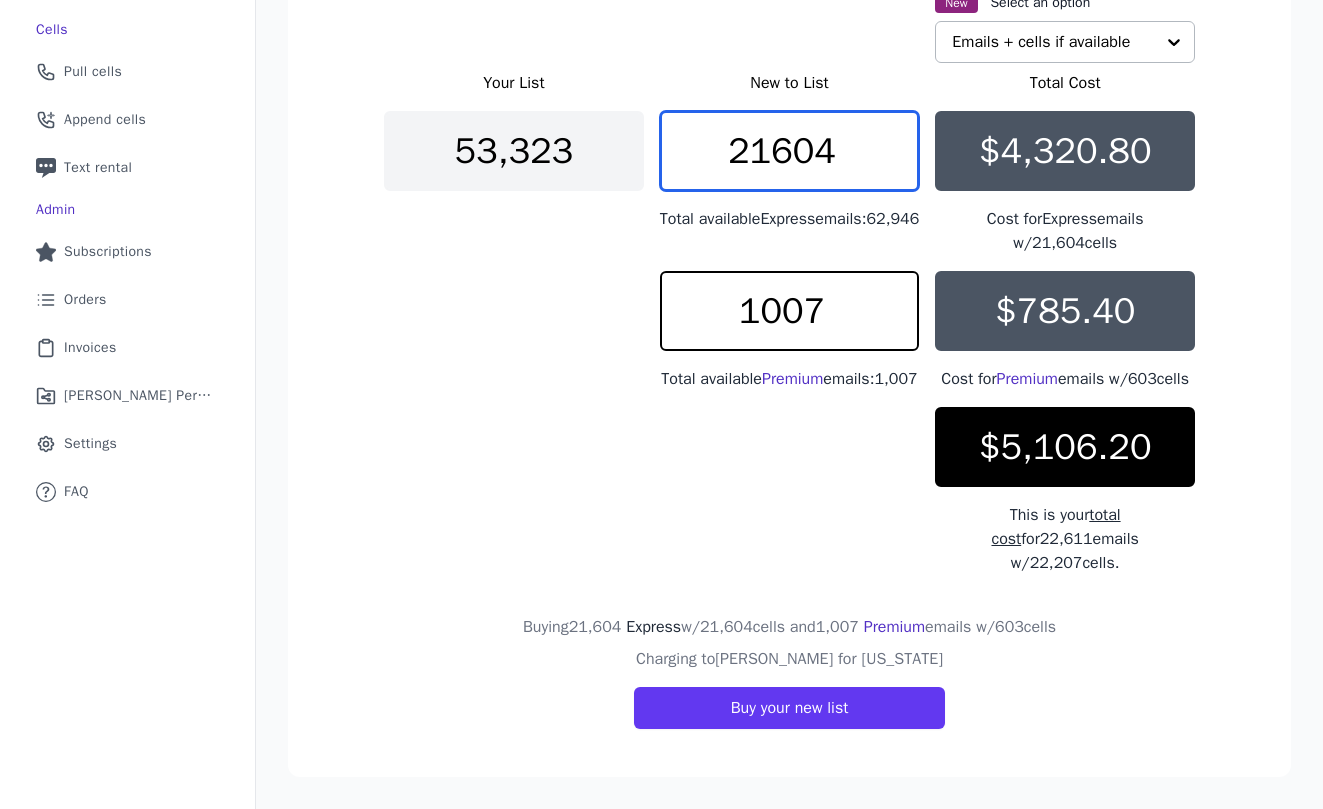 click on "21604" at bounding box center [790, 151] 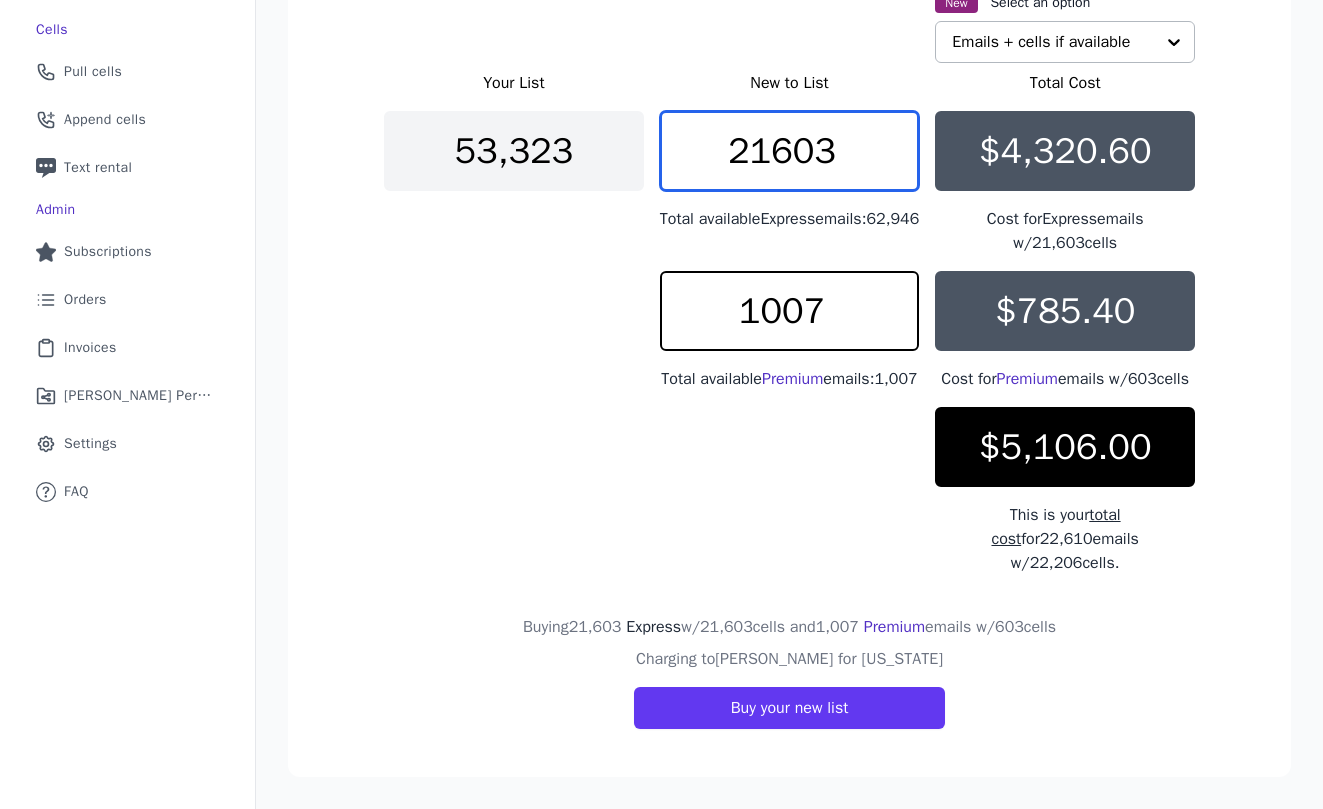 click on "21603" at bounding box center (790, 151) 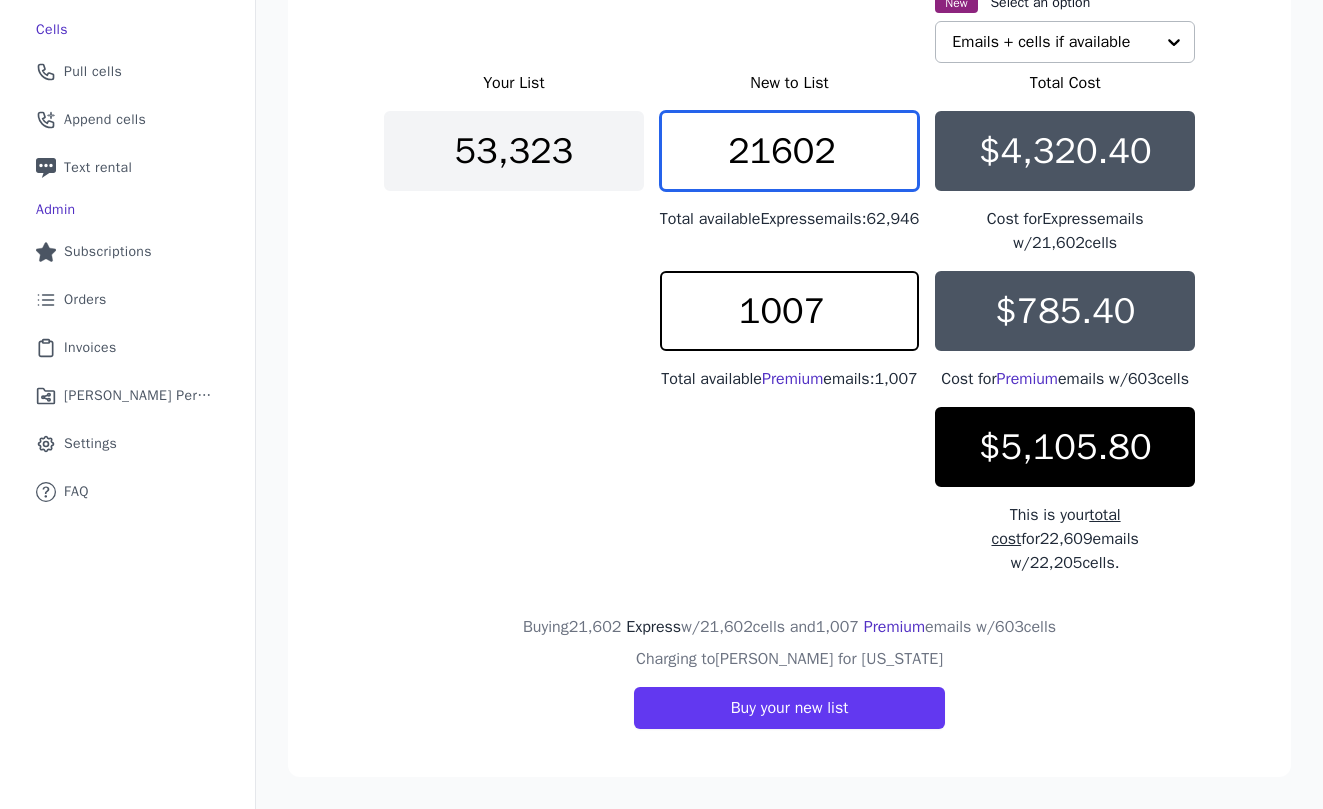 click on "21602" at bounding box center [790, 151] 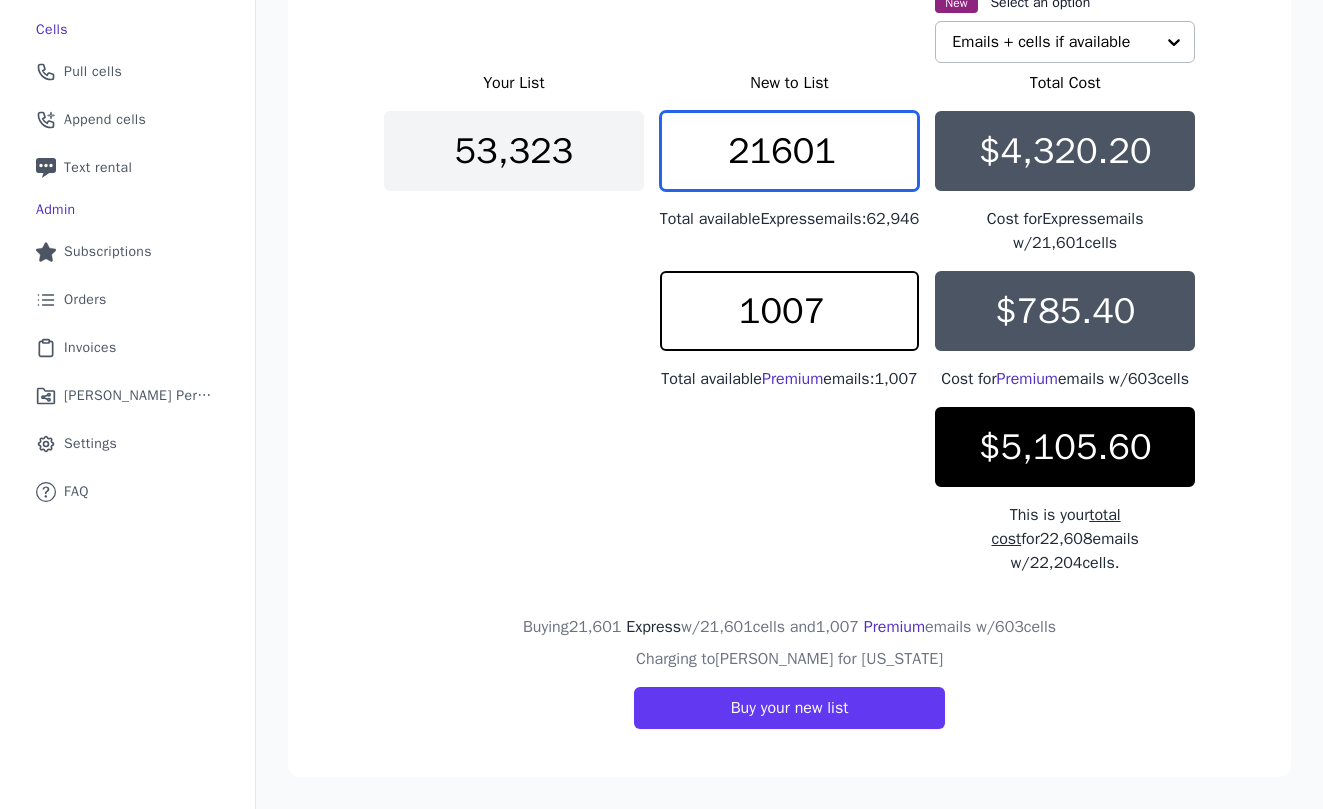 click on "21601" at bounding box center [790, 151] 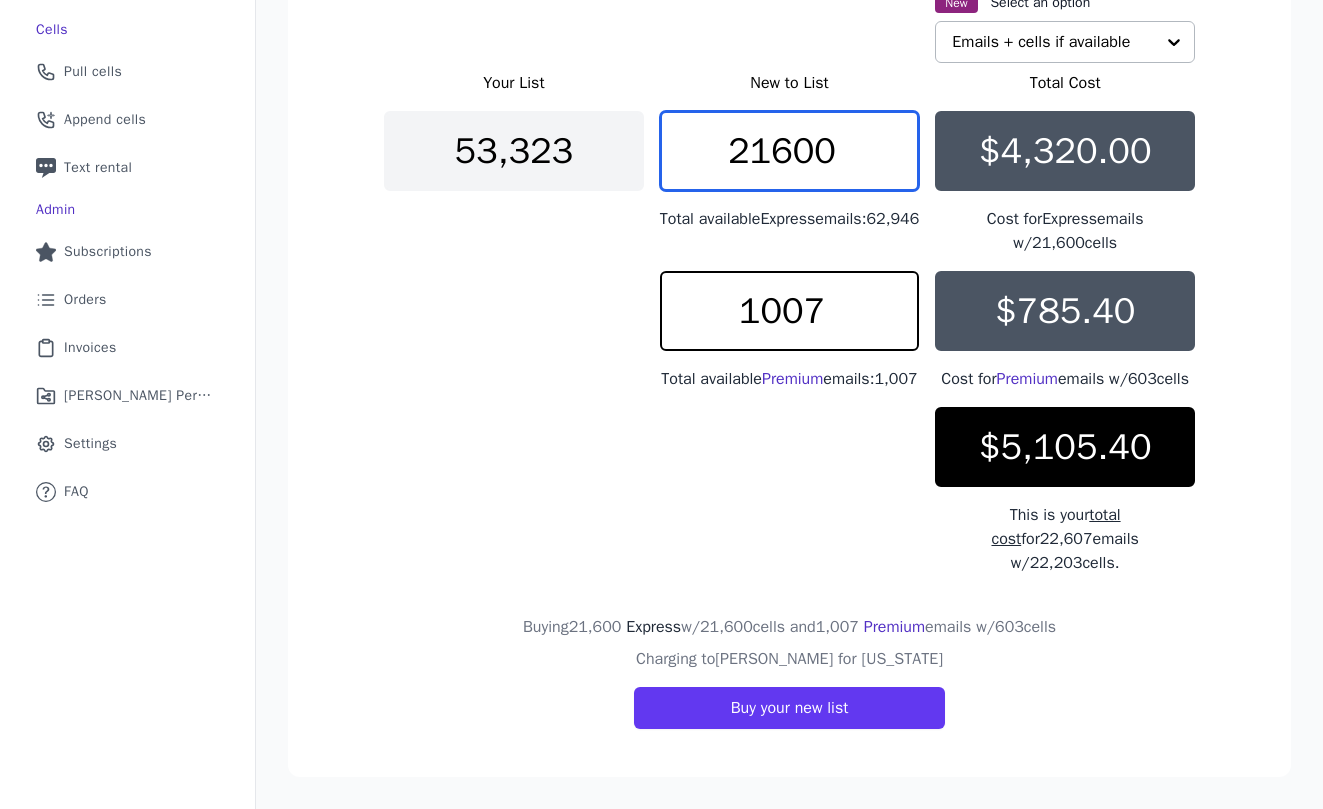 click on "21600" at bounding box center (790, 151) 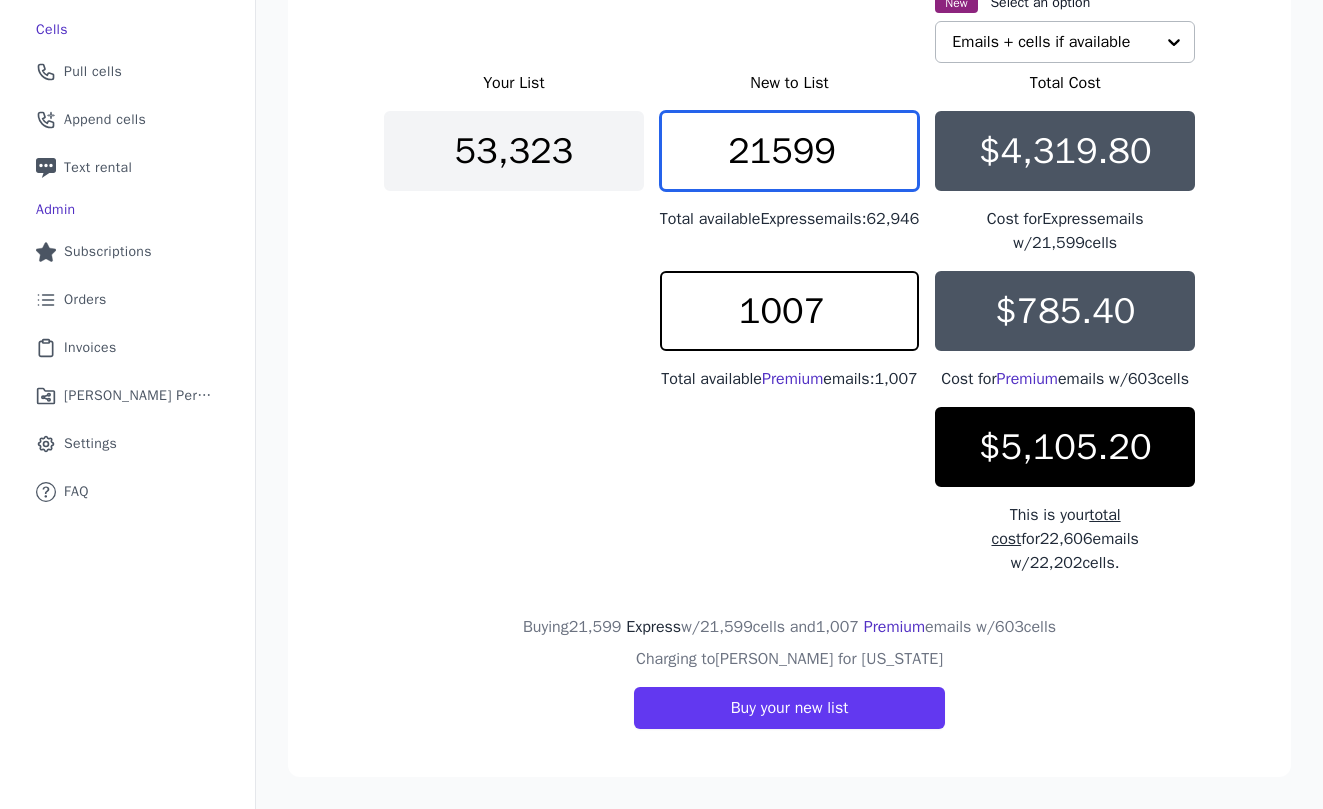 click on "21599" at bounding box center (790, 151) 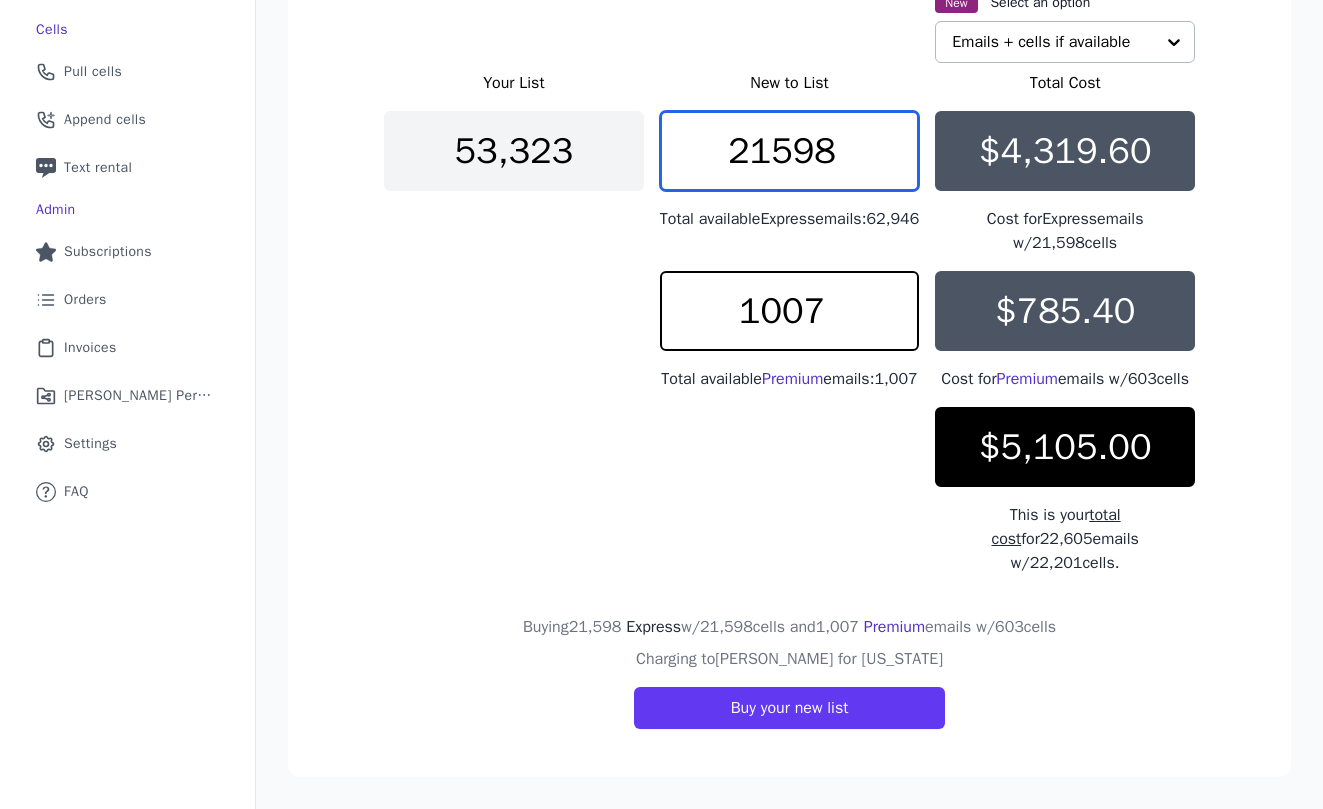 click on "21598" at bounding box center (790, 151) 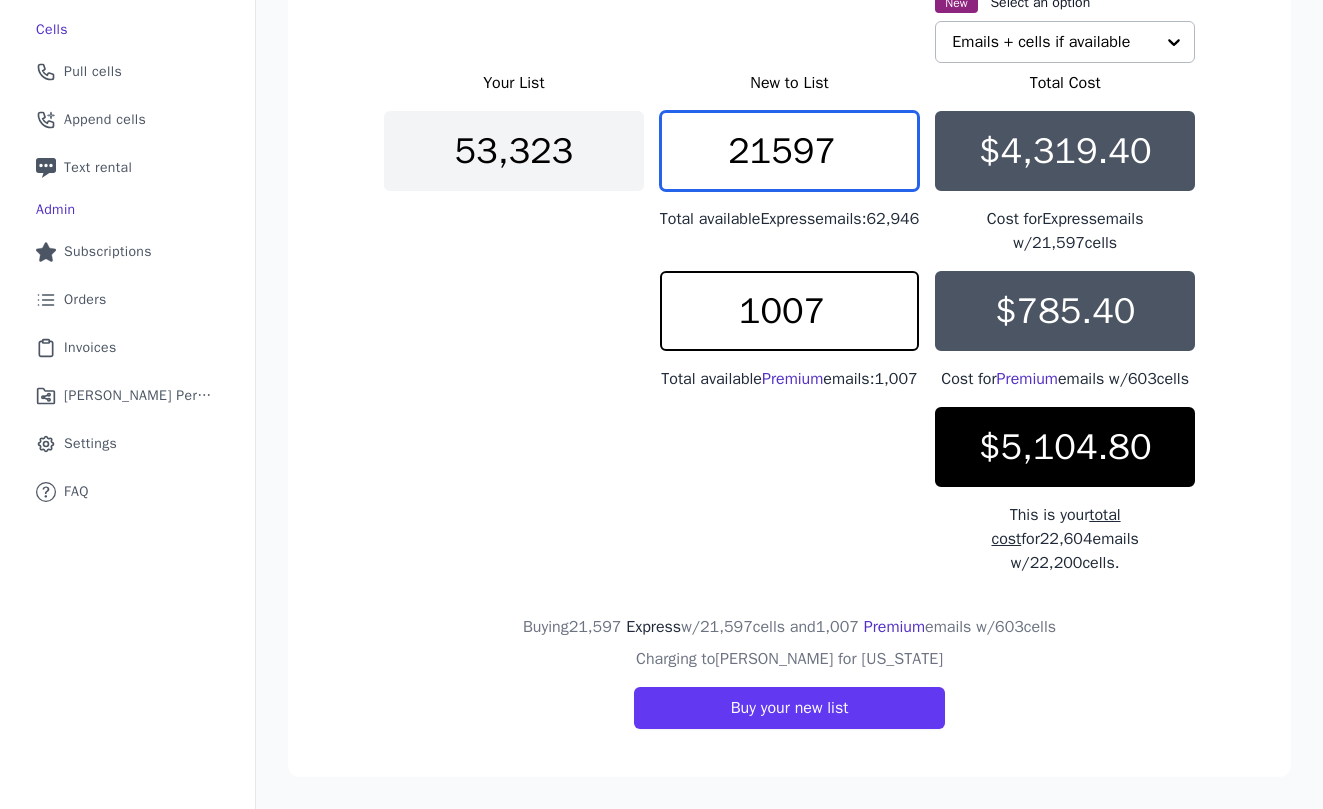 click on "21597" at bounding box center [790, 151] 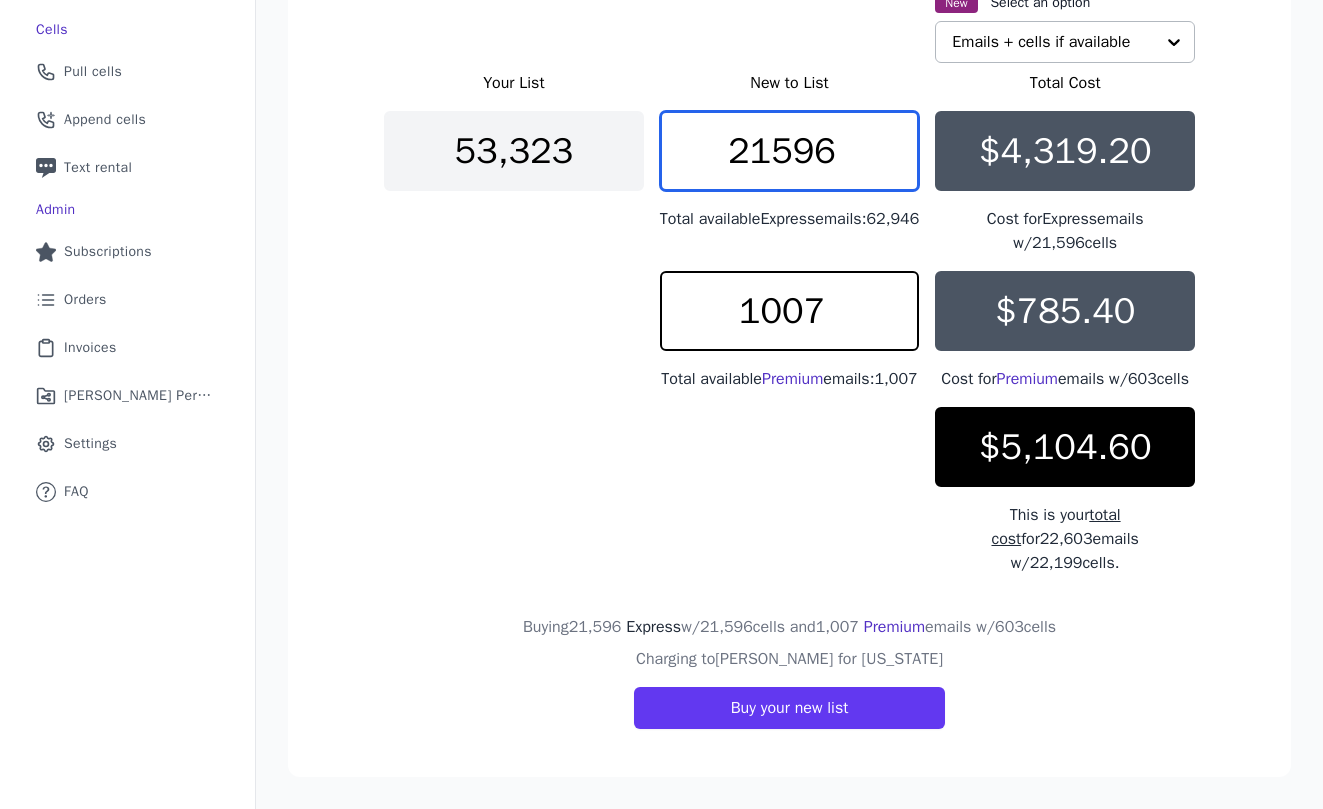 click on "21596" at bounding box center (790, 151) 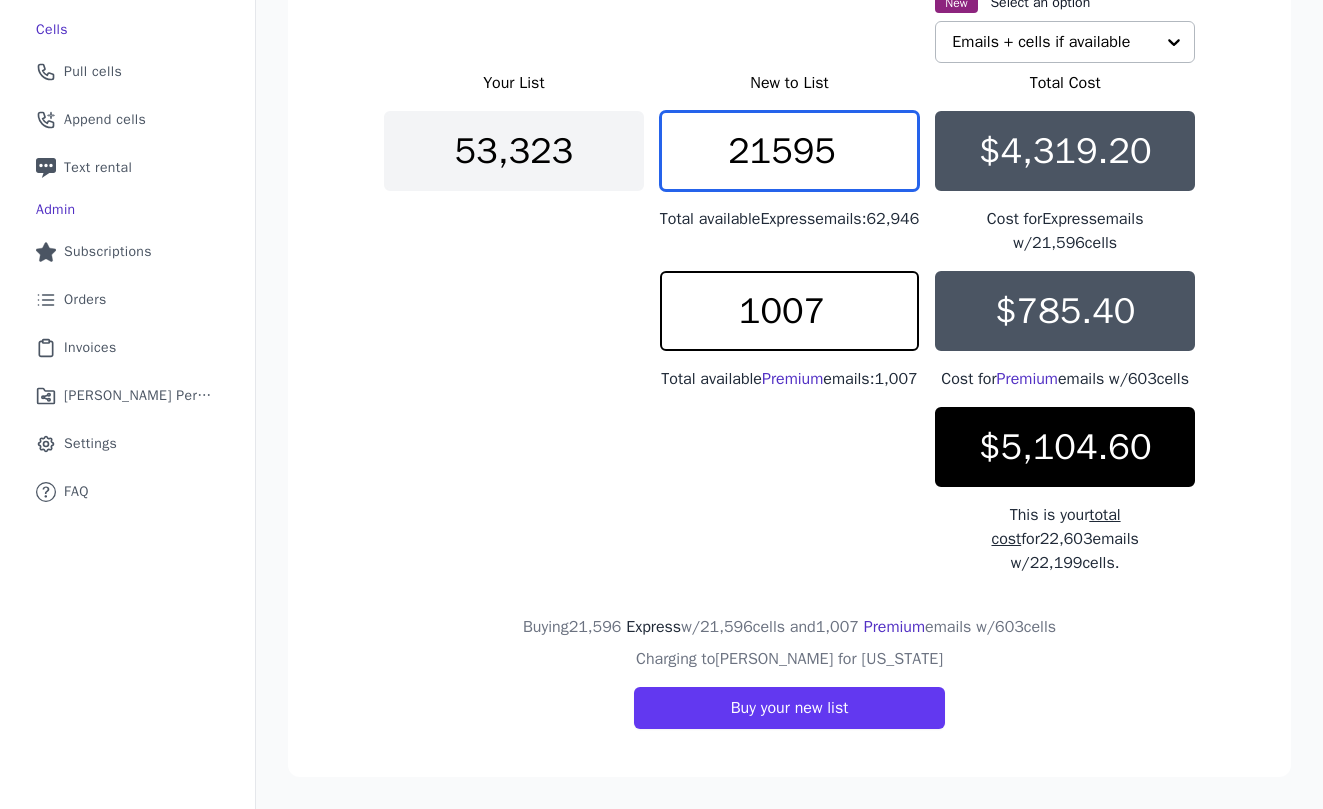 click on "21595" at bounding box center [790, 151] 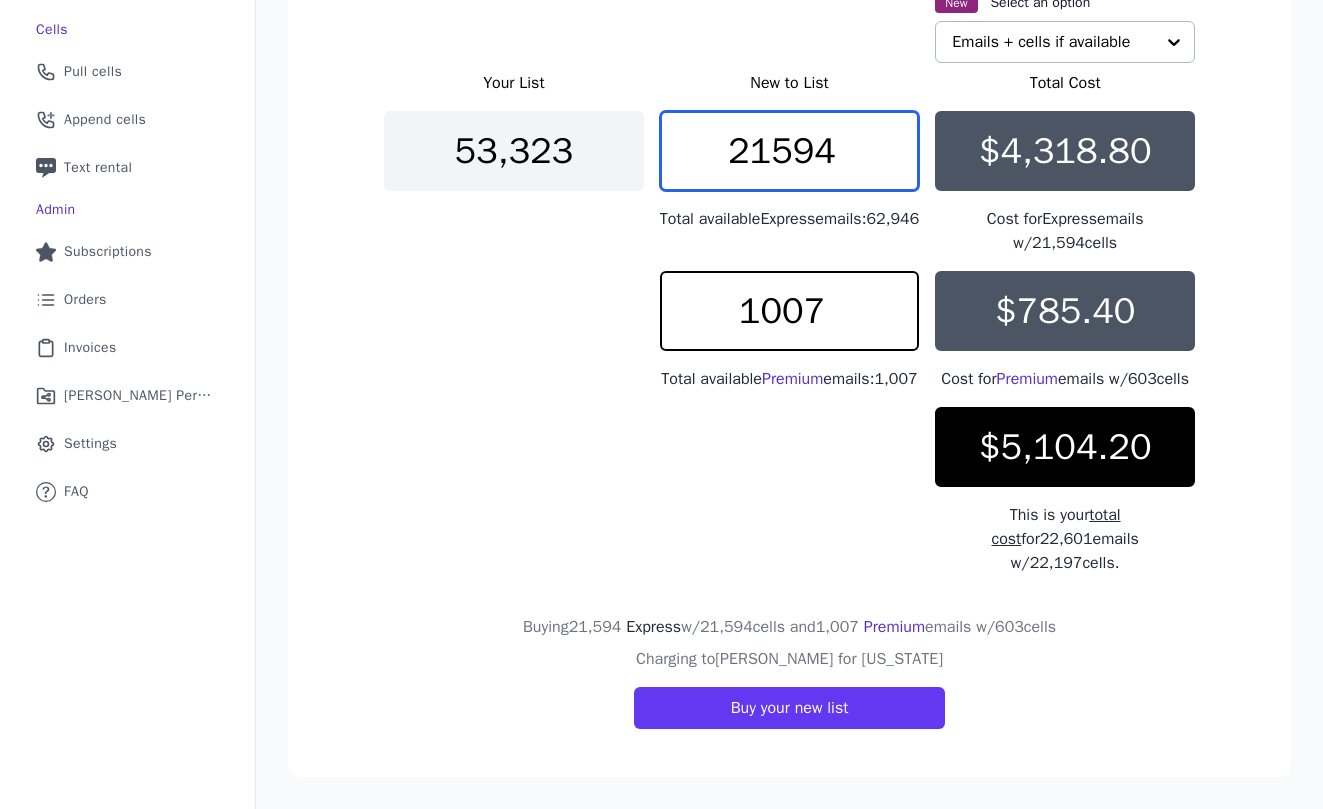 click on "21594" at bounding box center (790, 151) 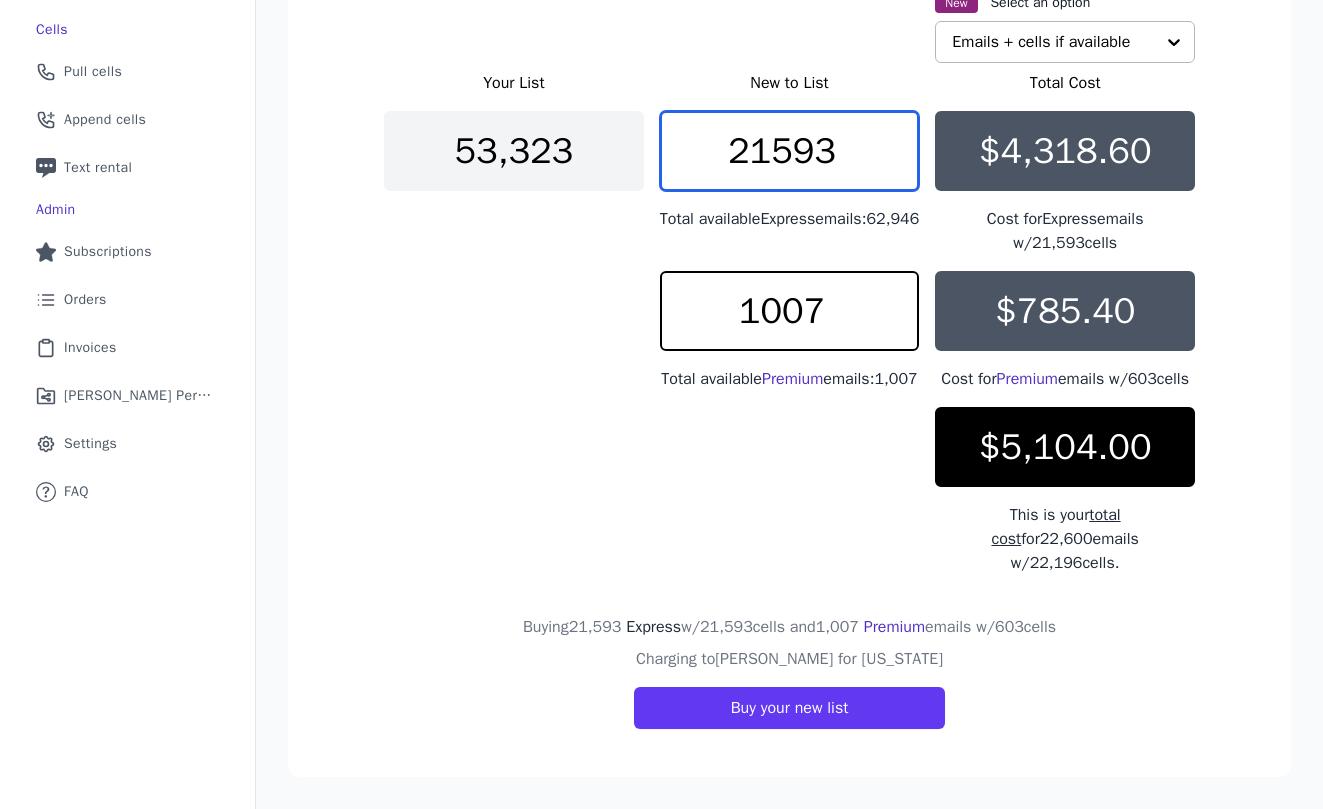 click on "21593" at bounding box center [790, 151] 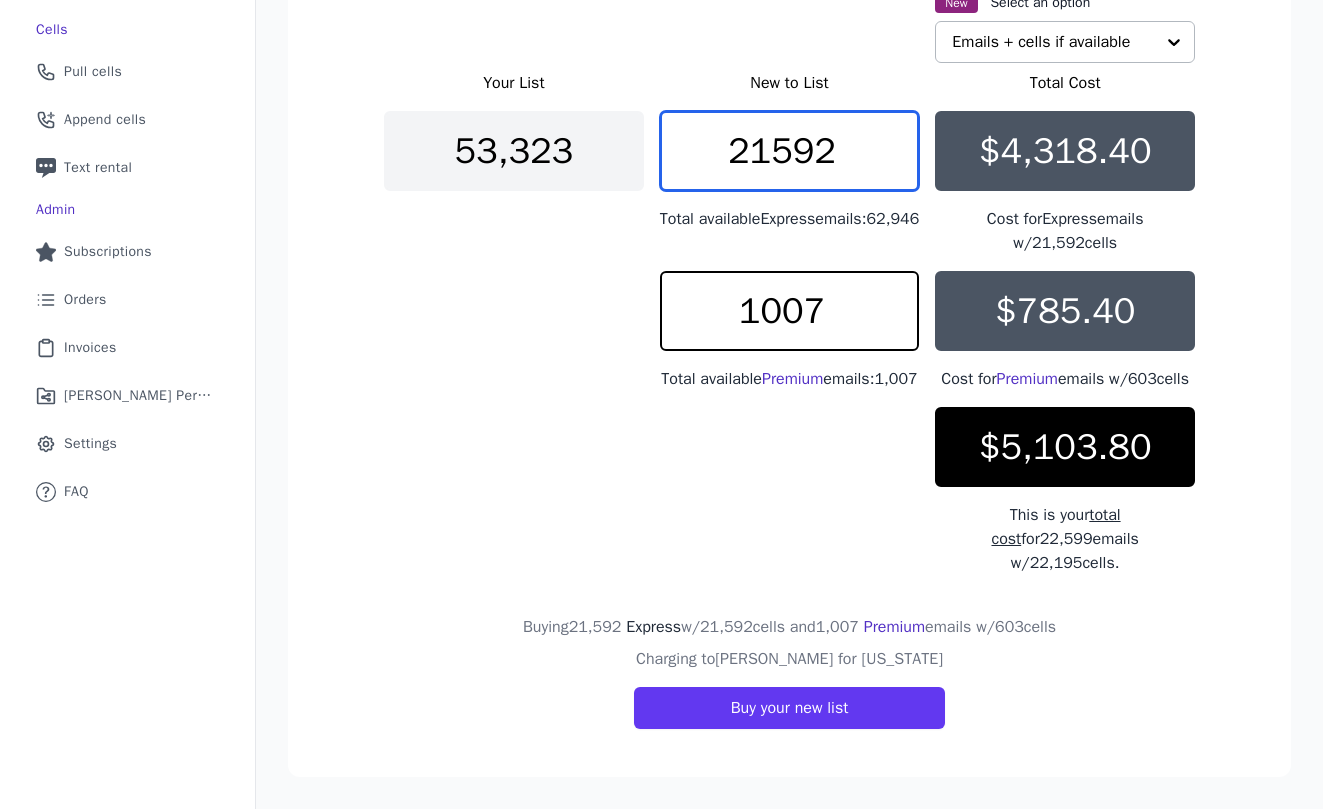 click on "21592" at bounding box center [790, 151] 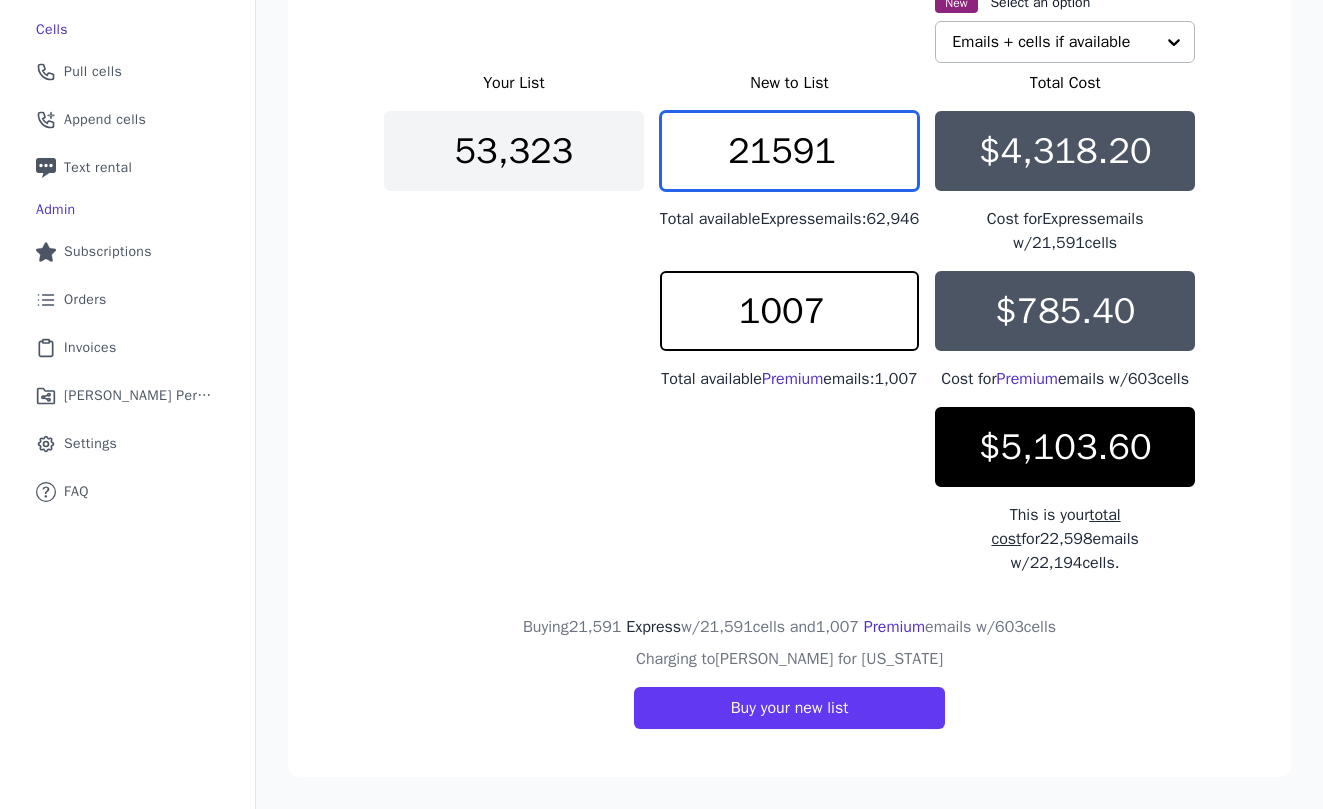 click on "21591" at bounding box center (790, 151) 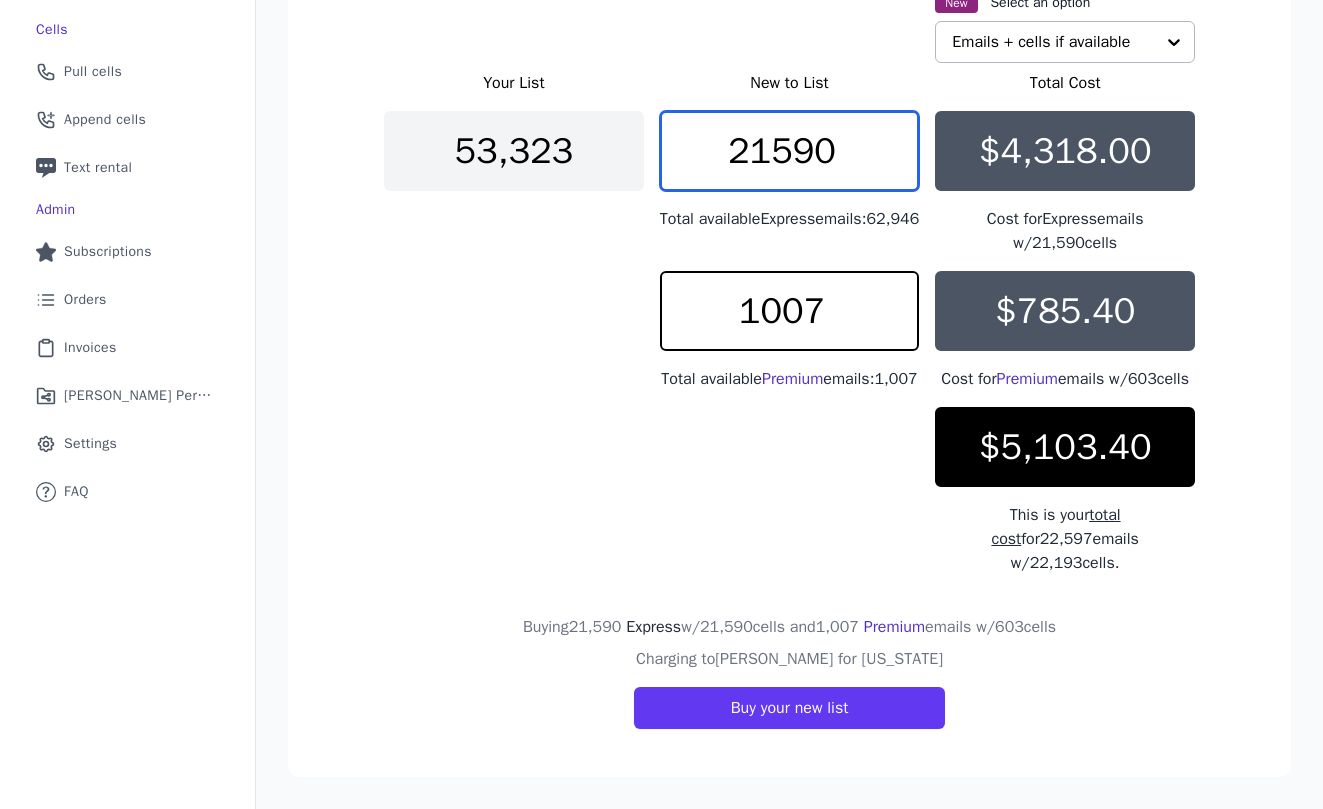 click on "21590" at bounding box center (790, 151) 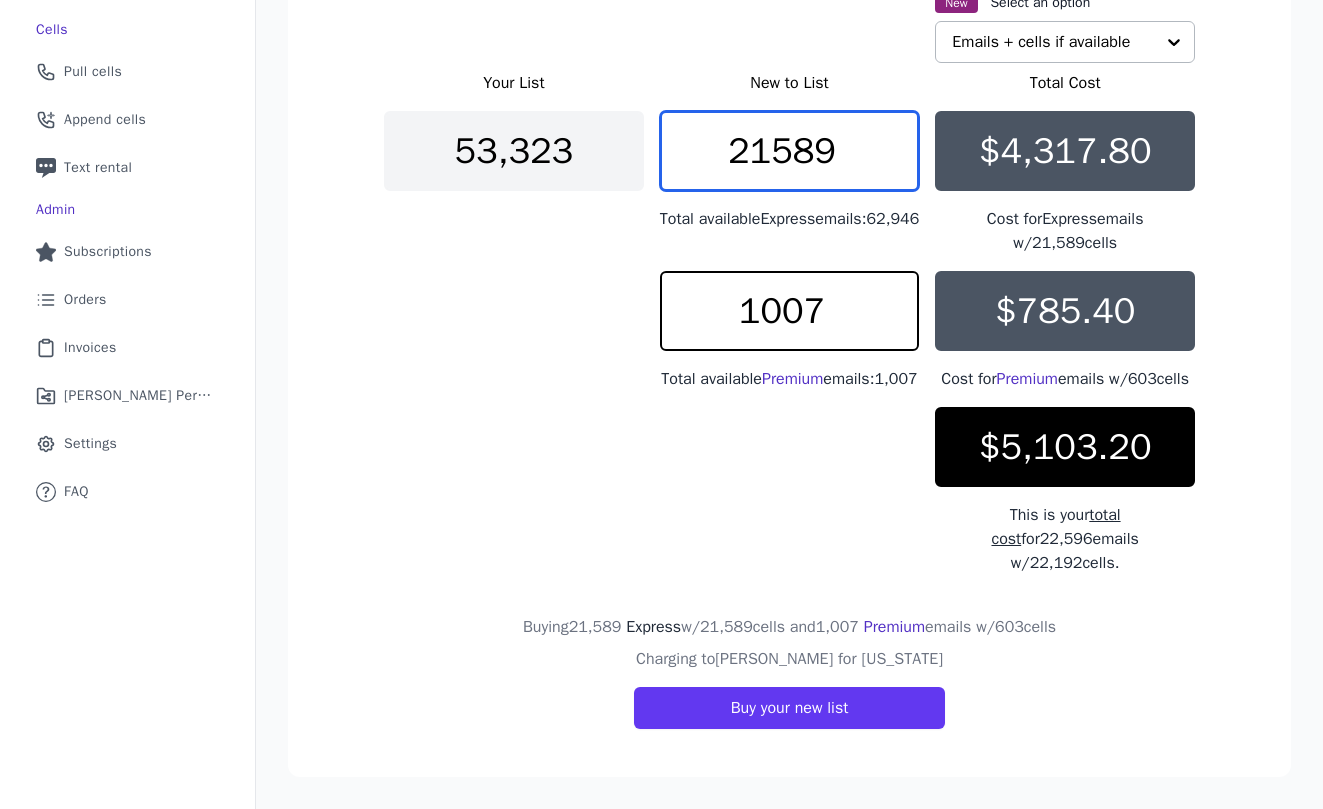 click on "21589" at bounding box center [790, 151] 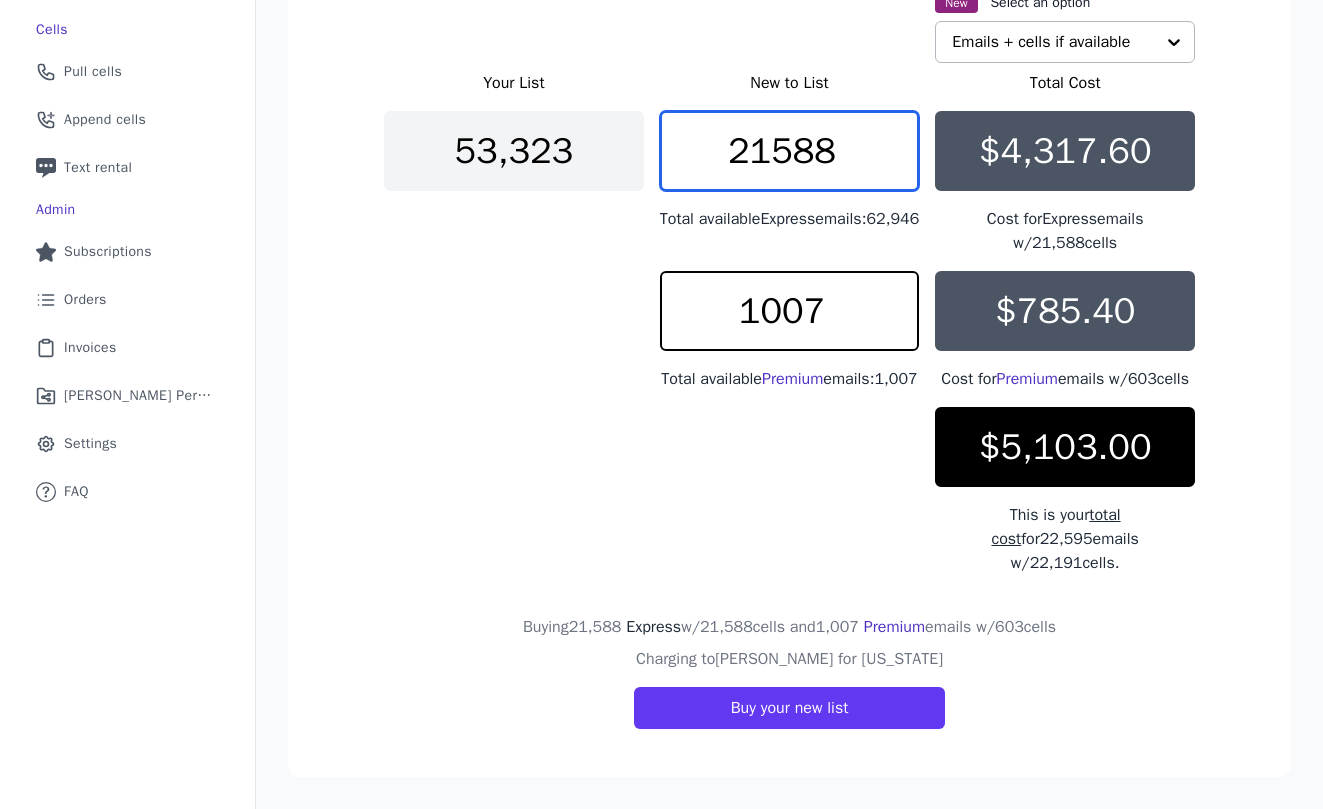 click on "21588" at bounding box center [790, 151] 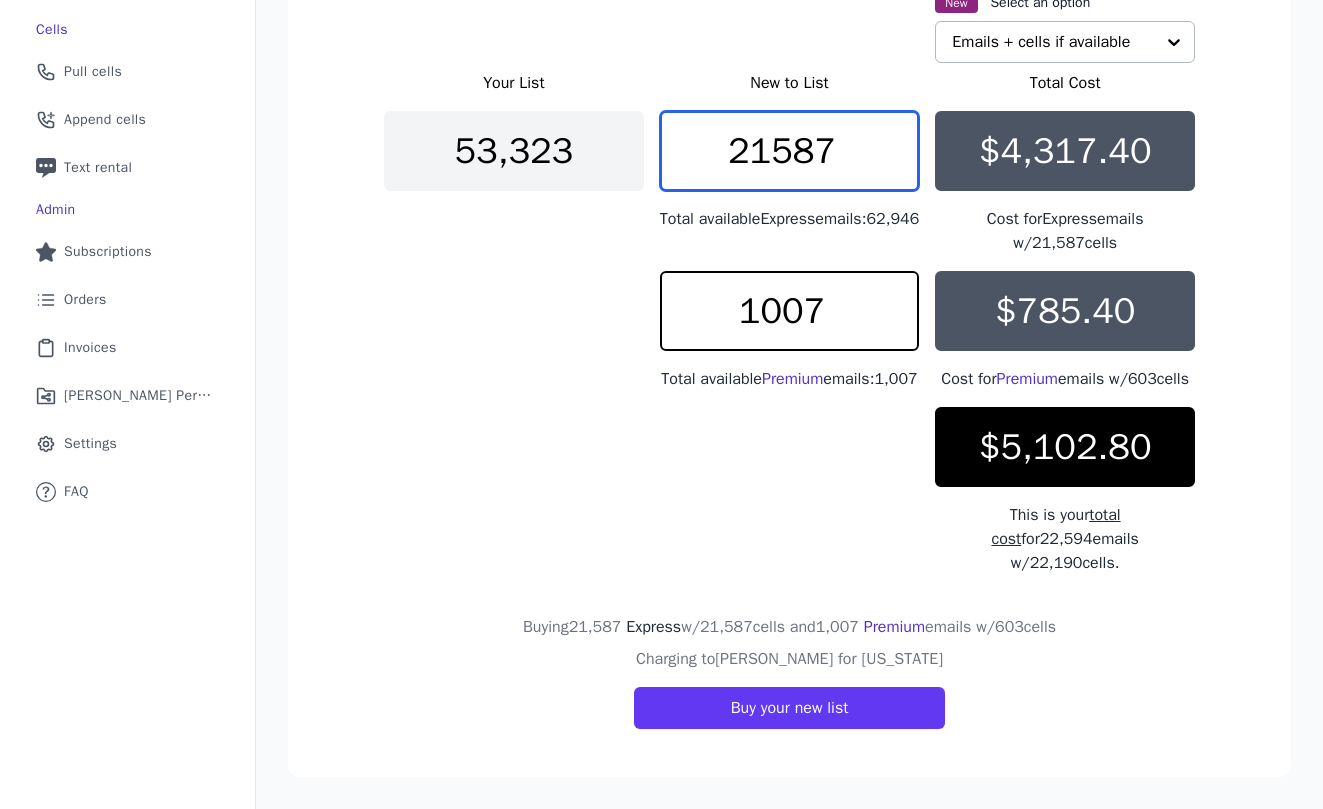 click on "21587" at bounding box center (790, 151) 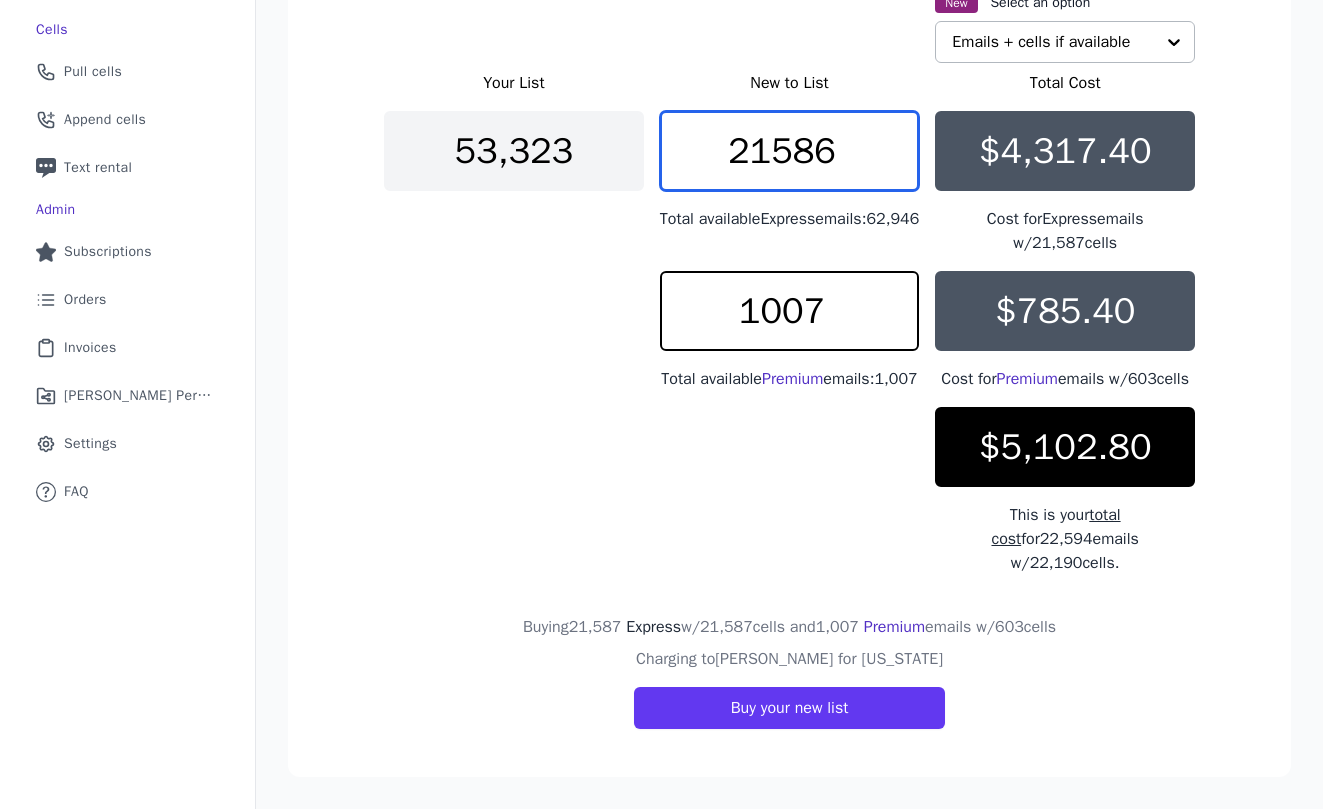 click on "21586" at bounding box center (790, 151) 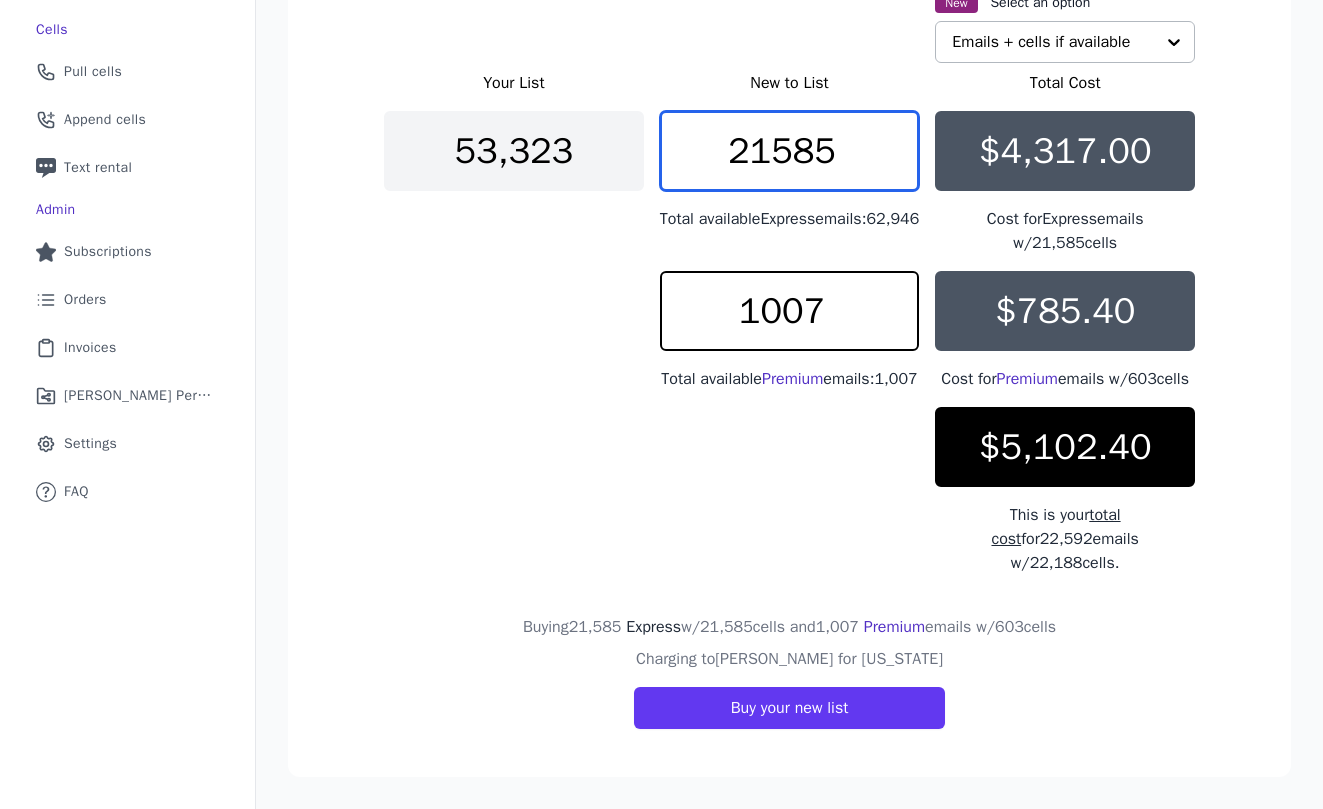 click on "21585" at bounding box center (790, 151) 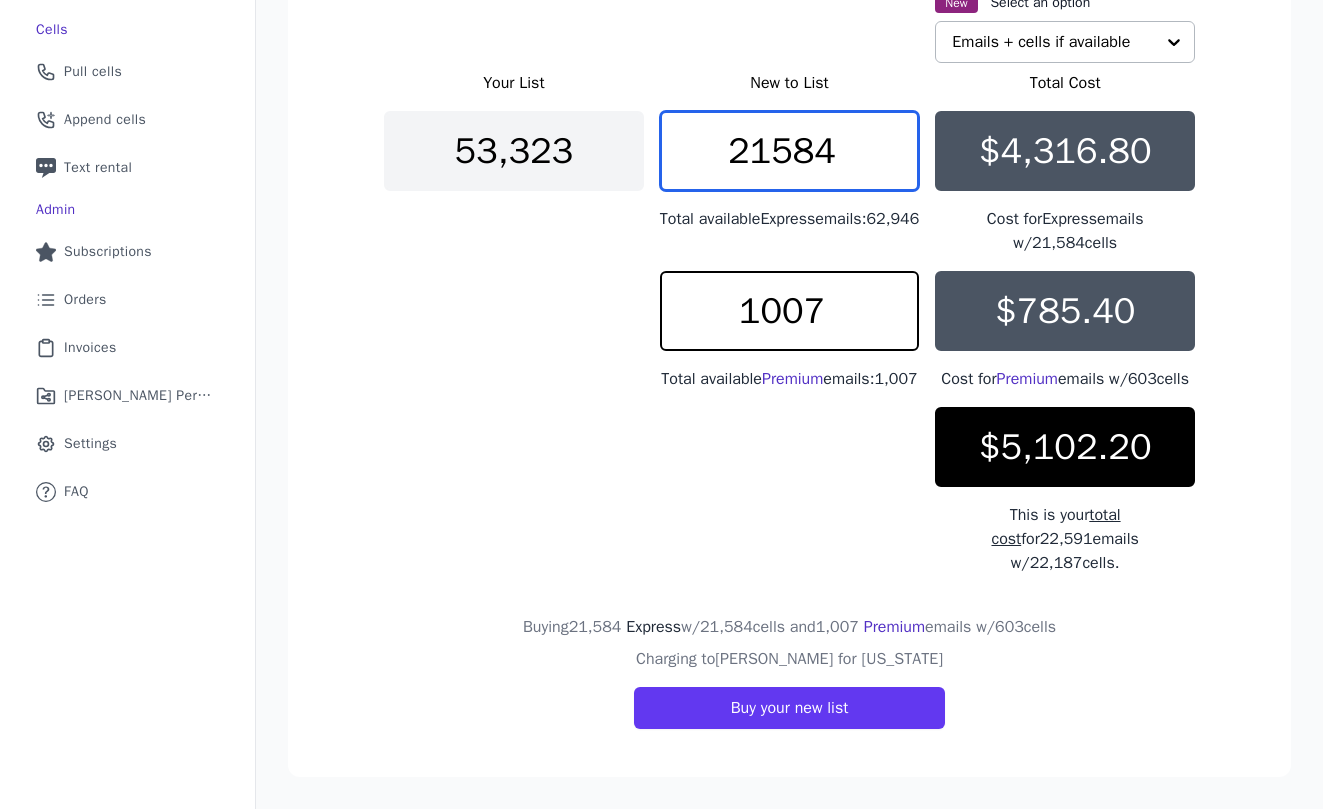click on "21584" at bounding box center [790, 151] 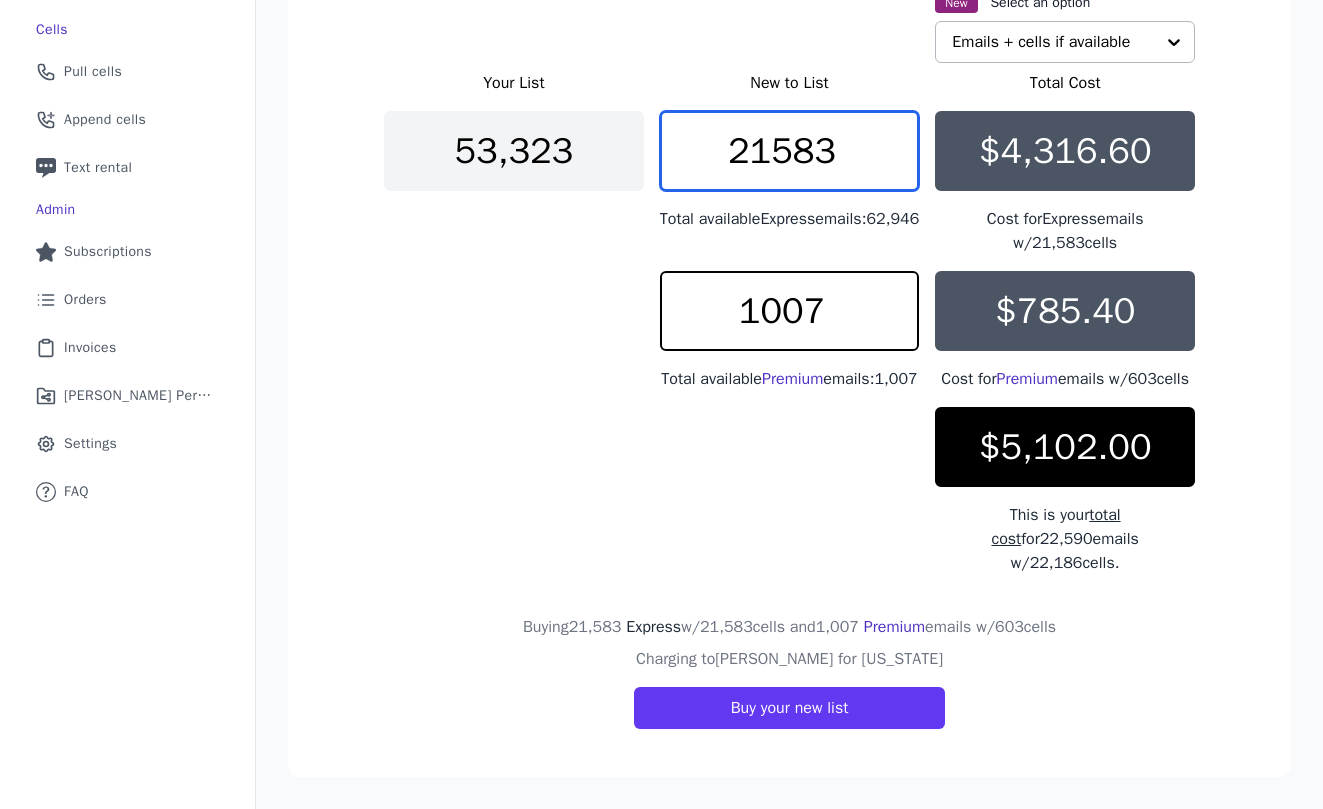 click on "21583" at bounding box center [790, 151] 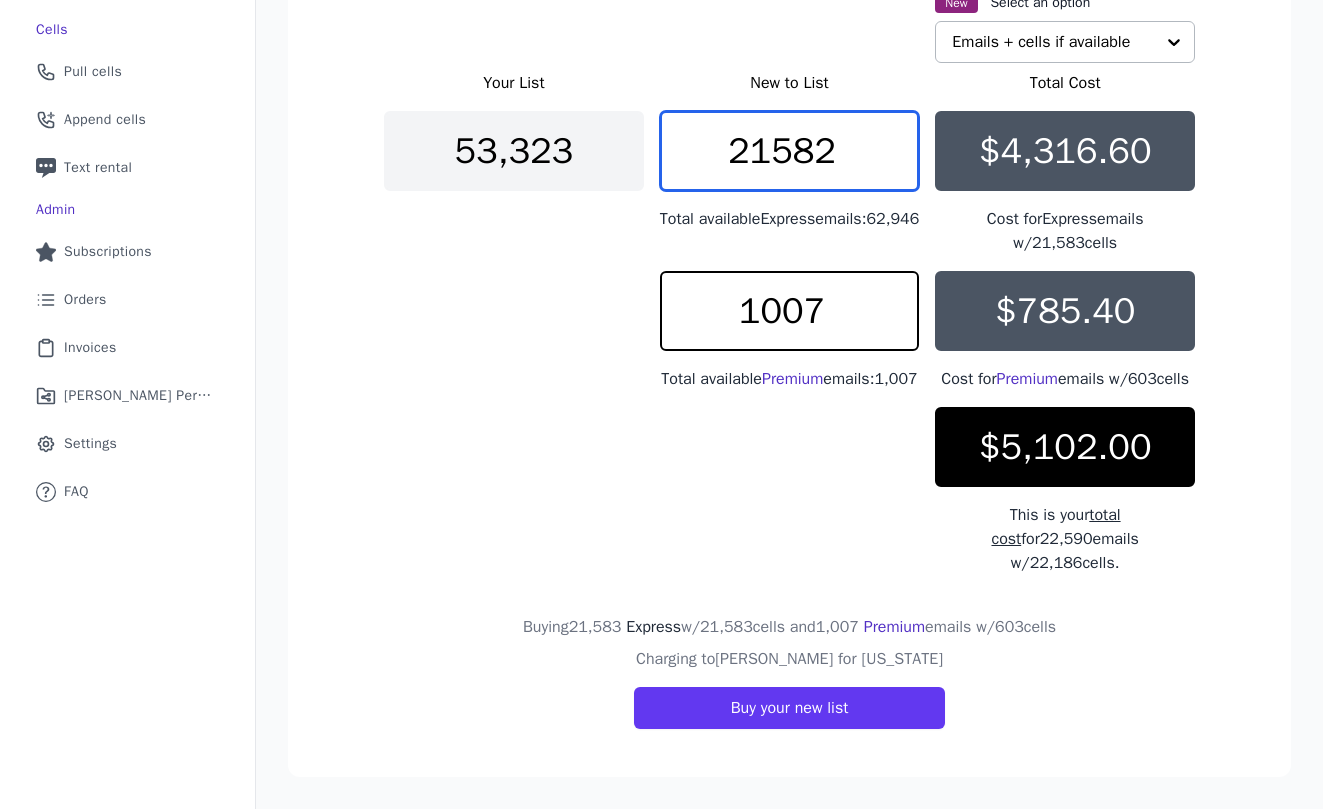 click on "21582" at bounding box center (790, 151) 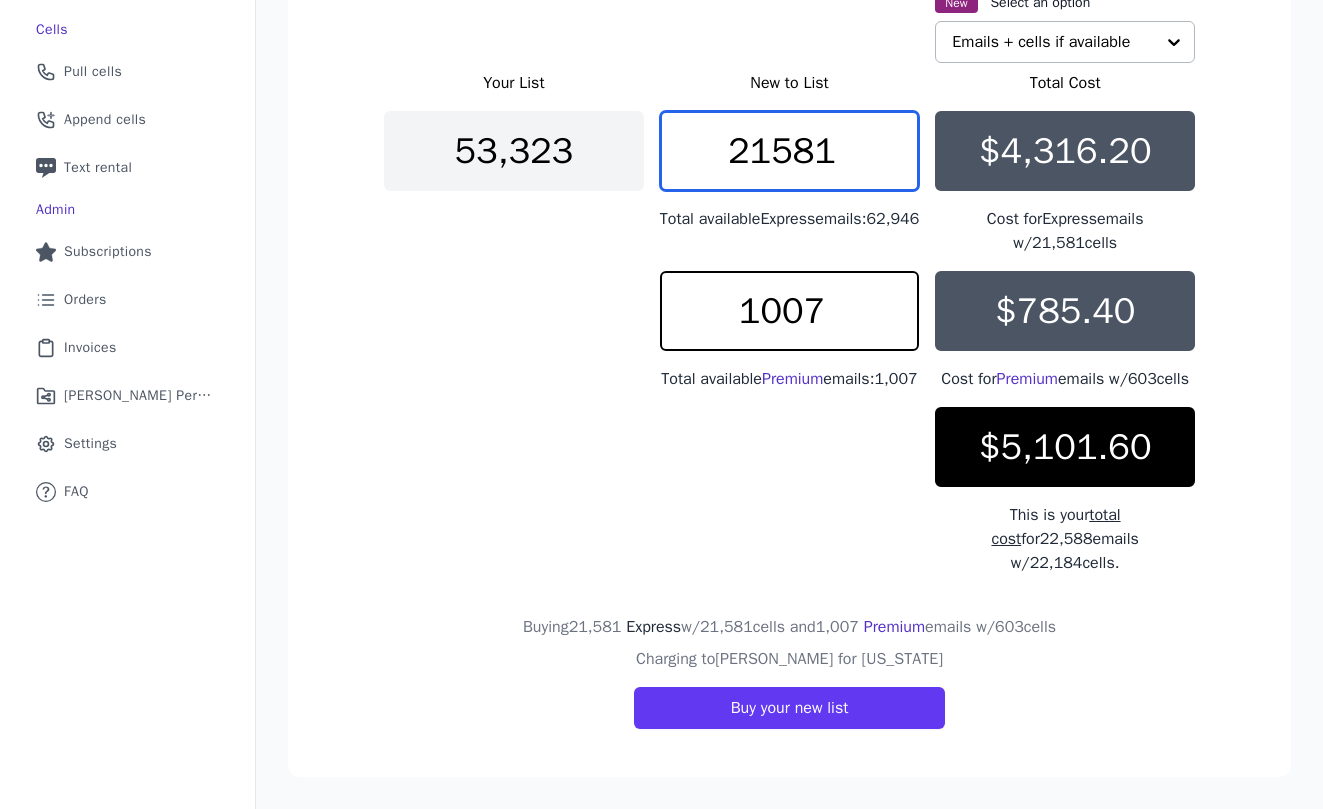 click on "21581" at bounding box center [790, 151] 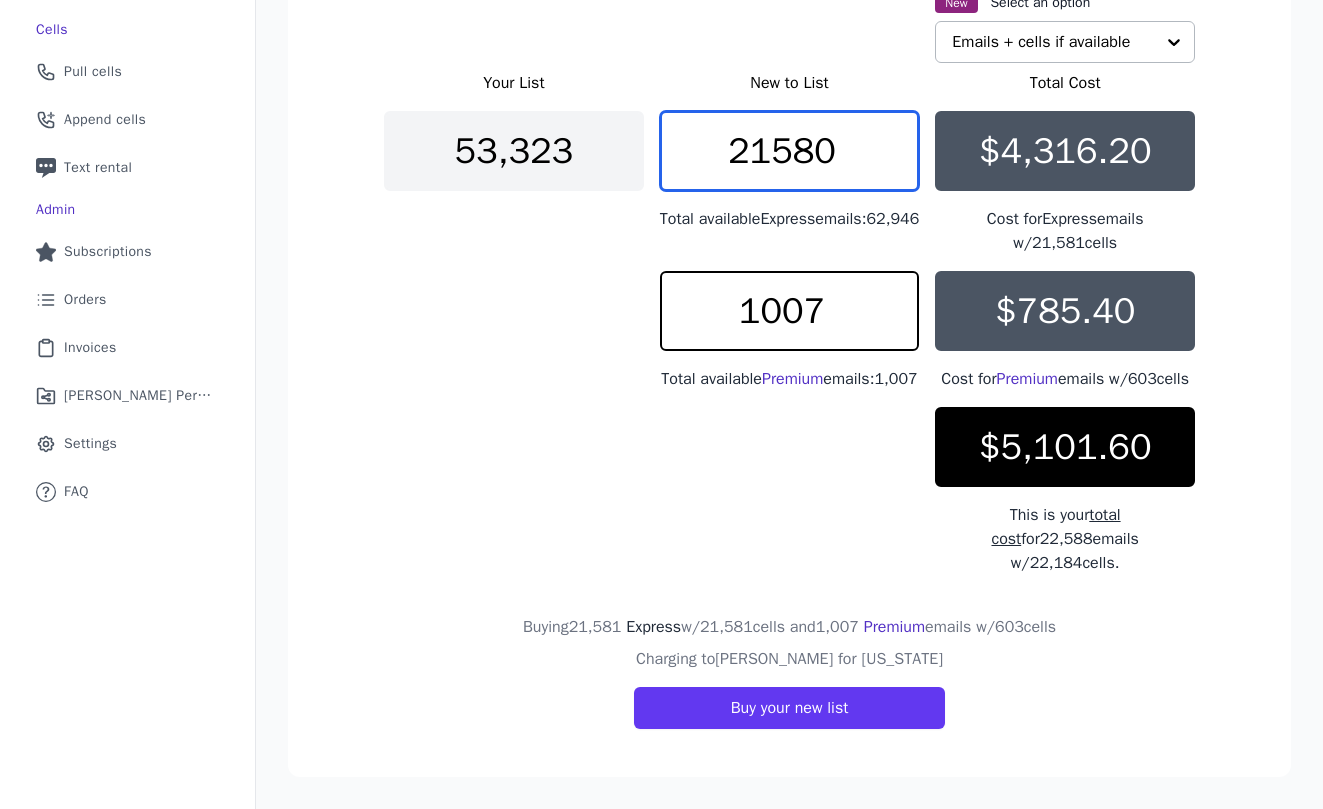 click on "21580" at bounding box center (790, 151) 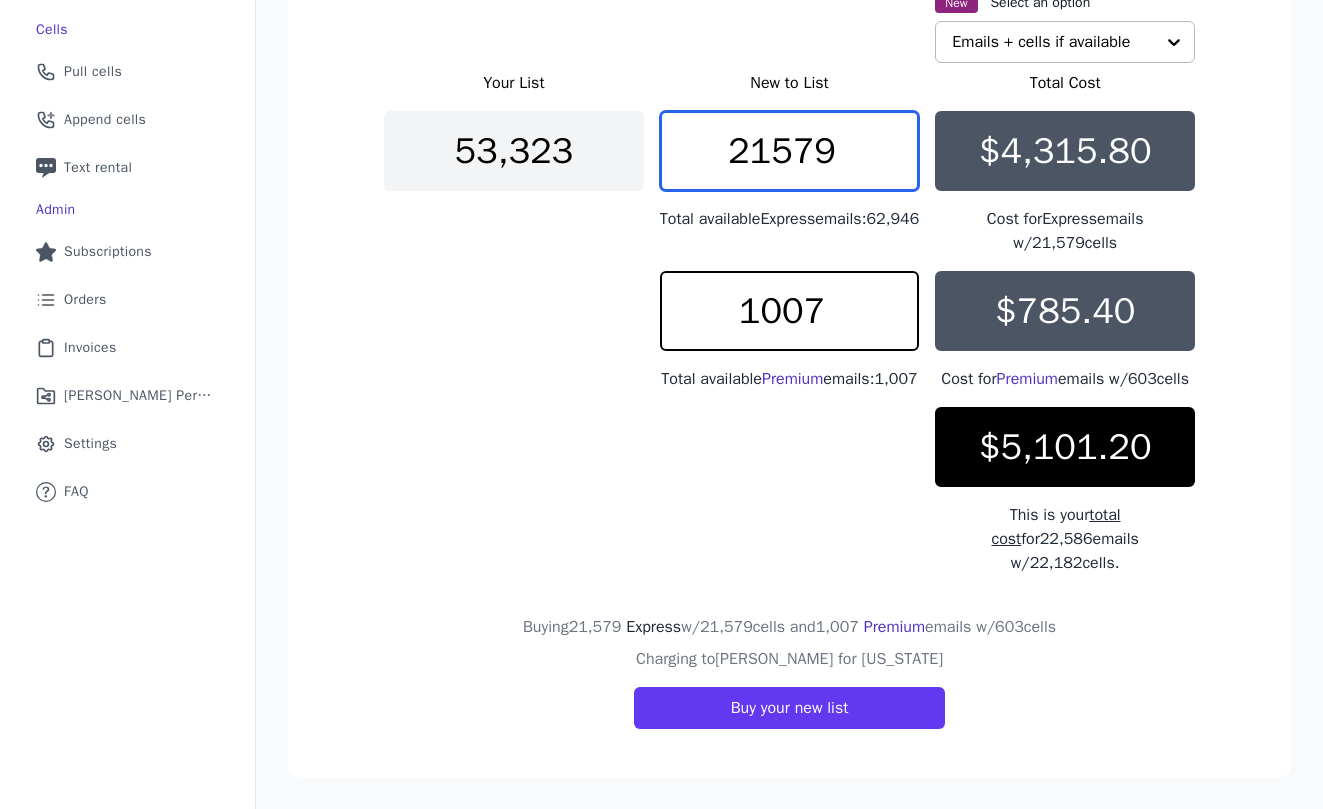 click on "21579" at bounding box center (790, 151) 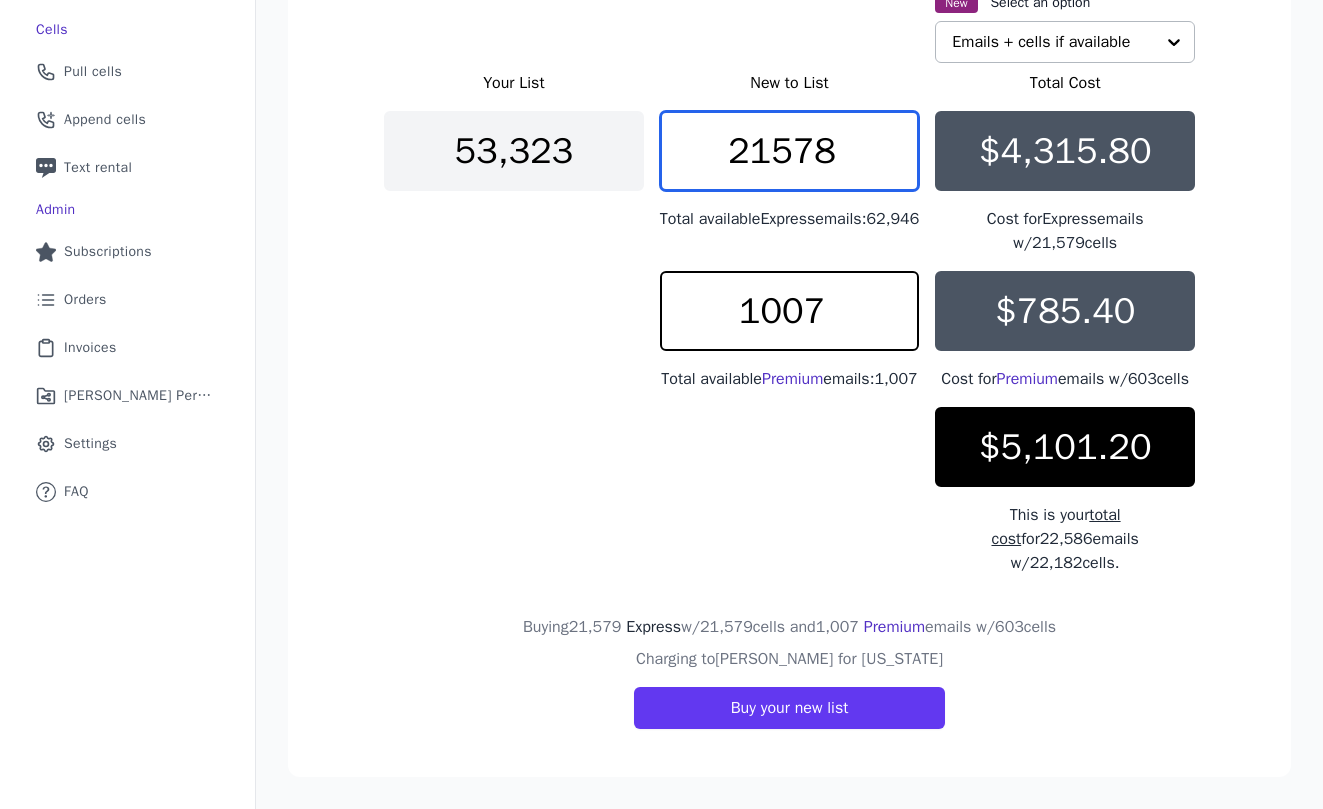 click on "21578" at bounding box center [790, 151] 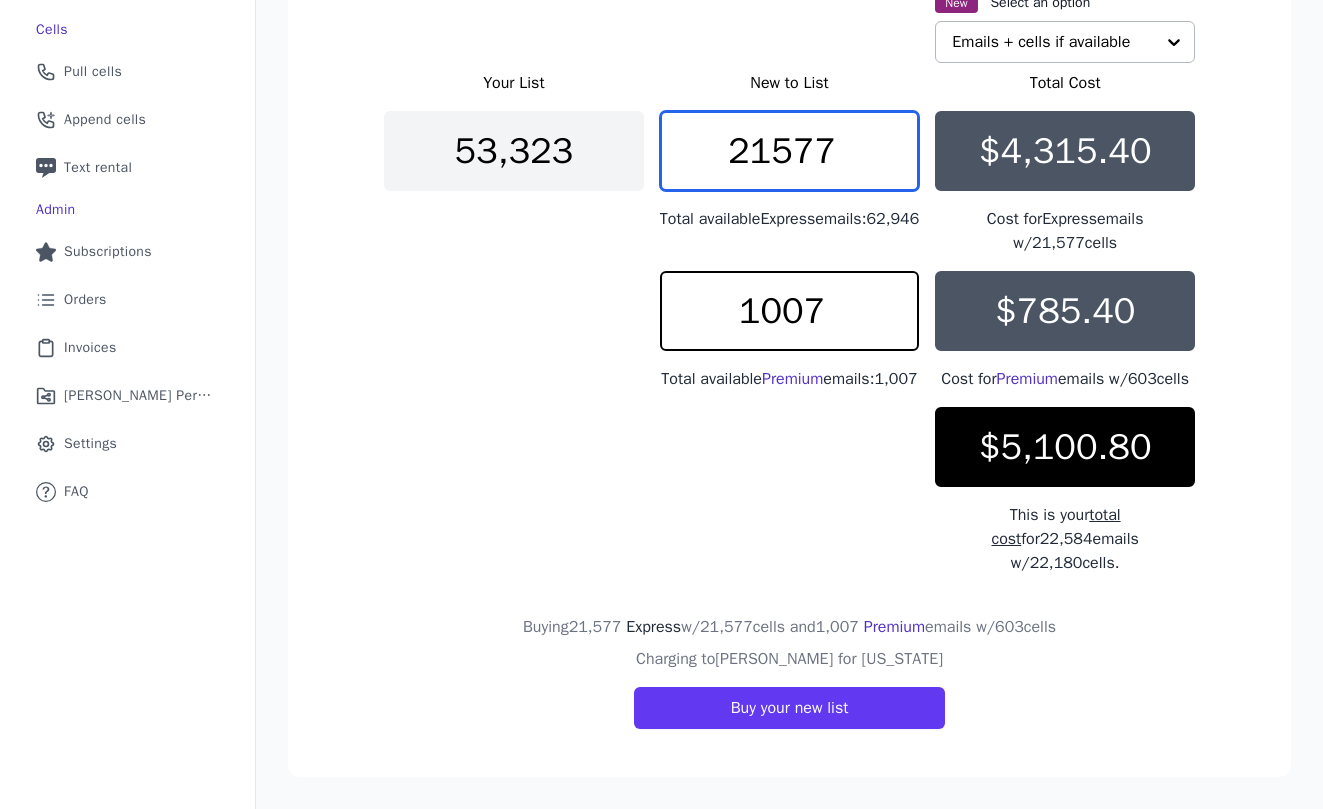 click on "21577" at bounding box center [790, 151] 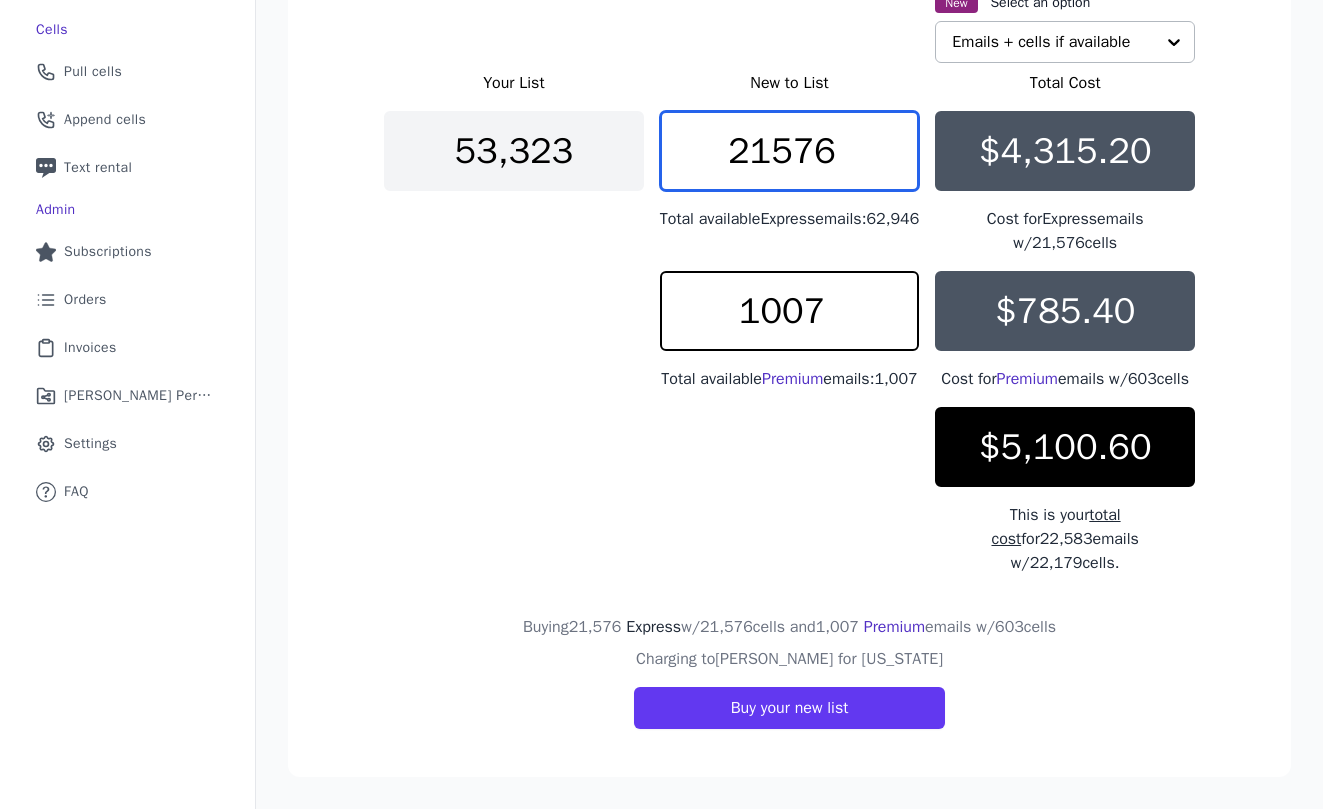 click on "21576" at bounding box center (790, 151) 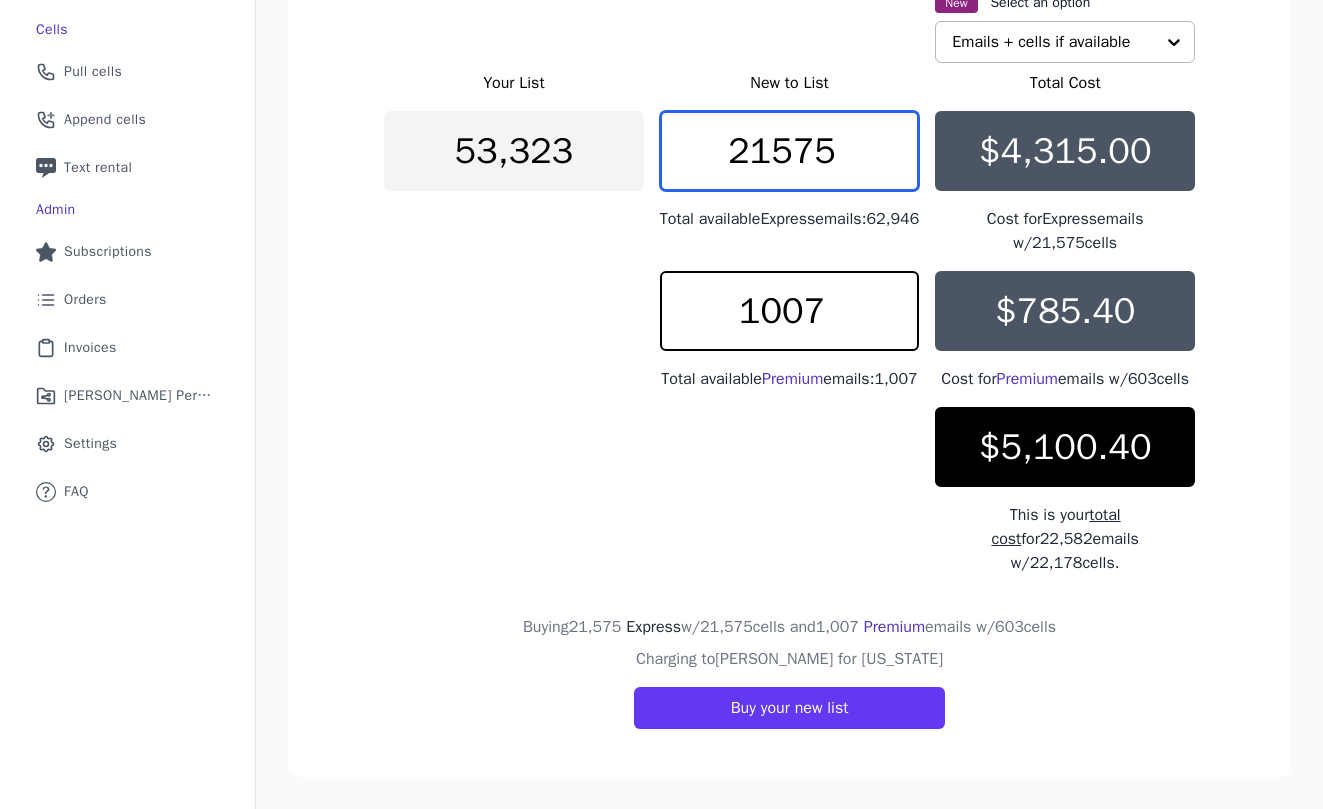 click on "21575" at bounding box center (790, 151) 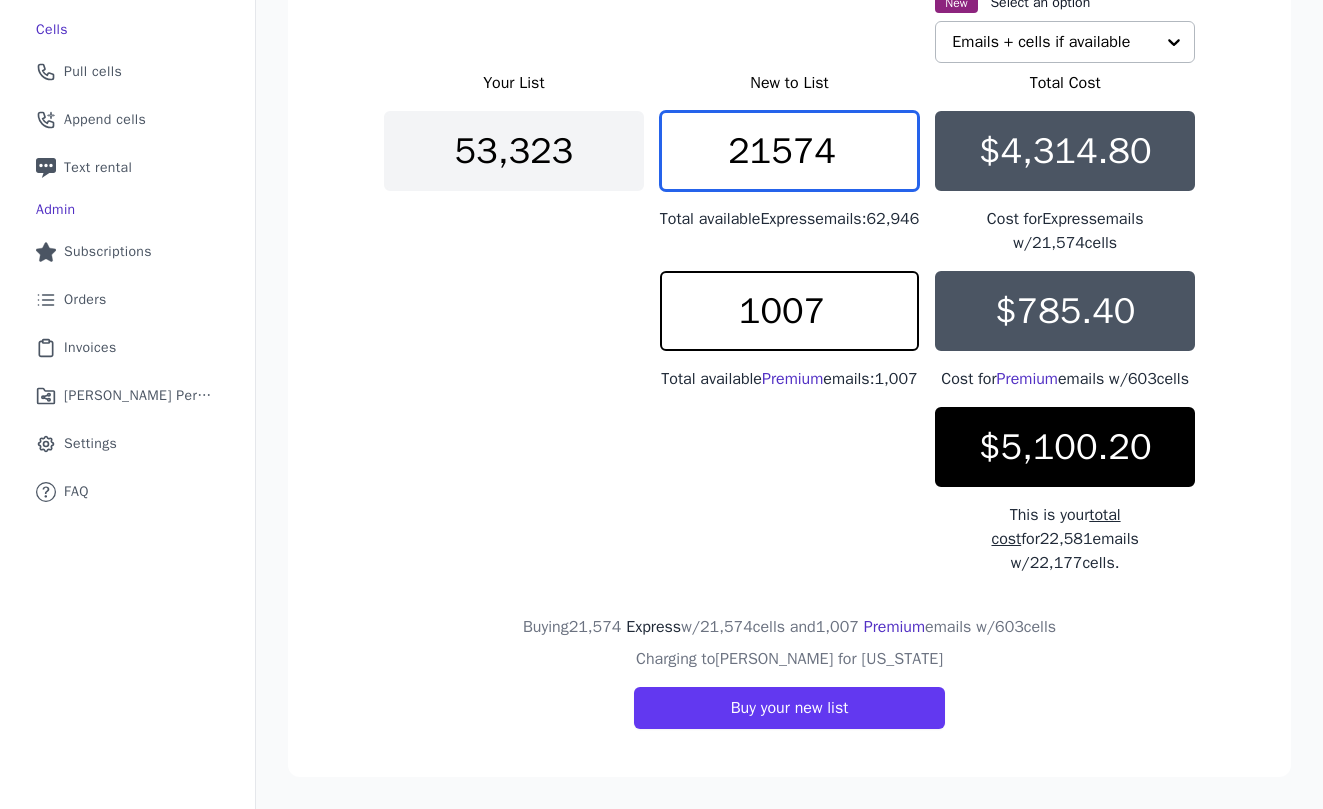 click on "21574" at bounding box center (790, 151) 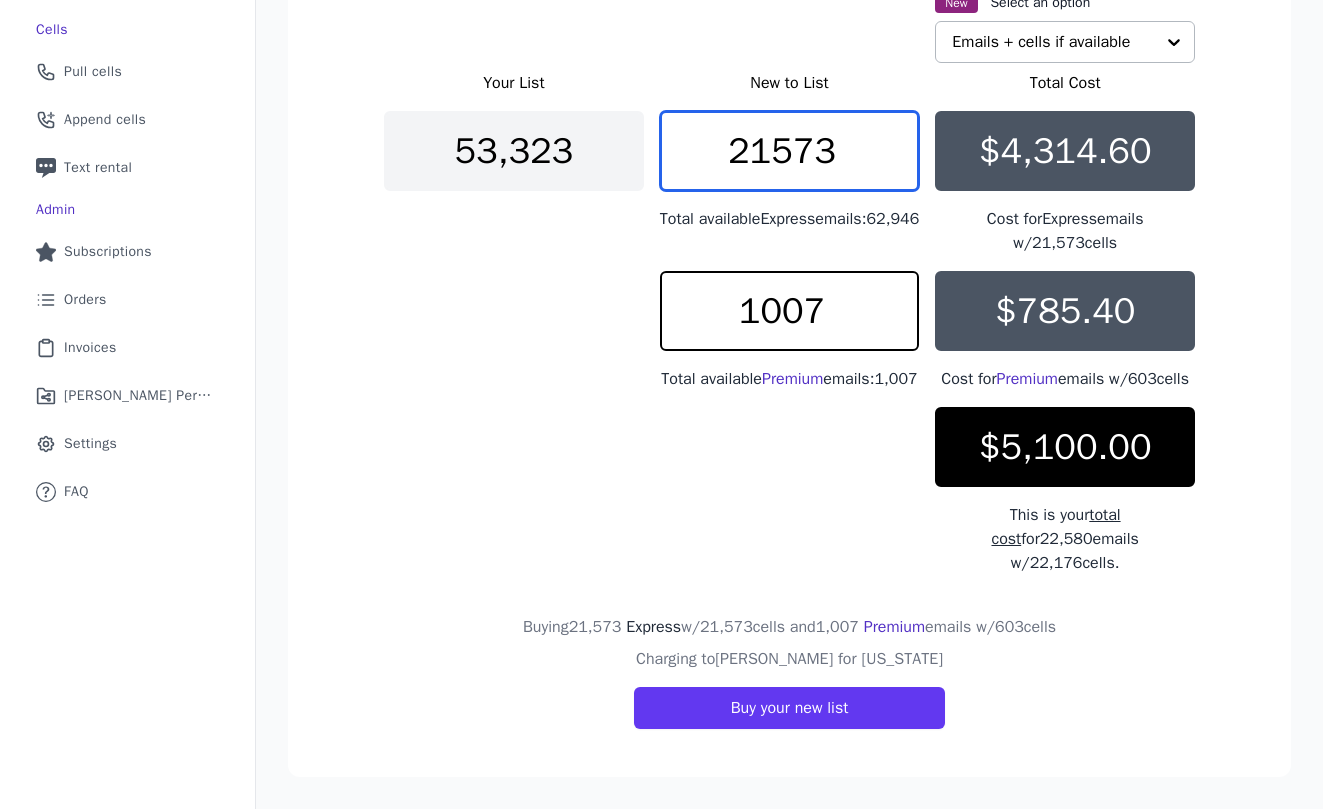 type on "21573" 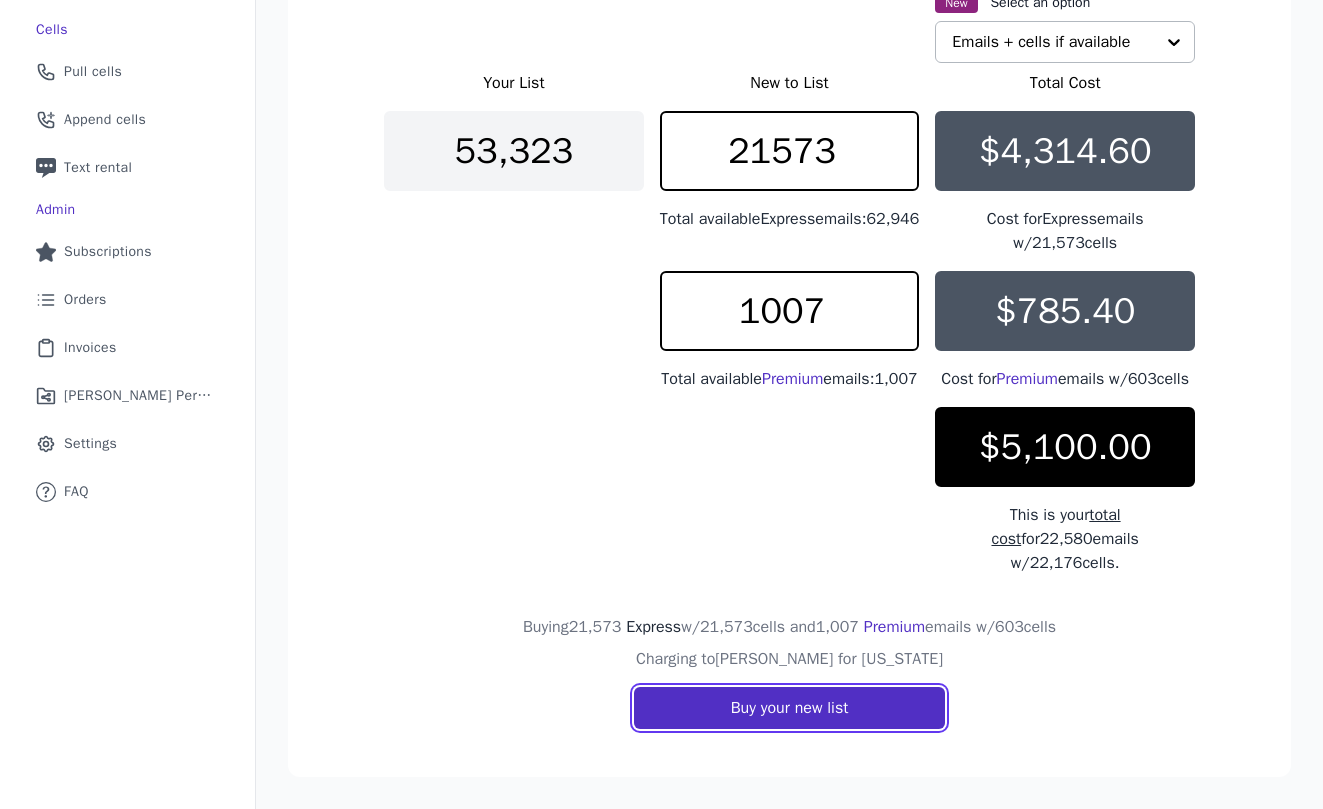 click on "Buy your new list" at bounding box center (790, 708) 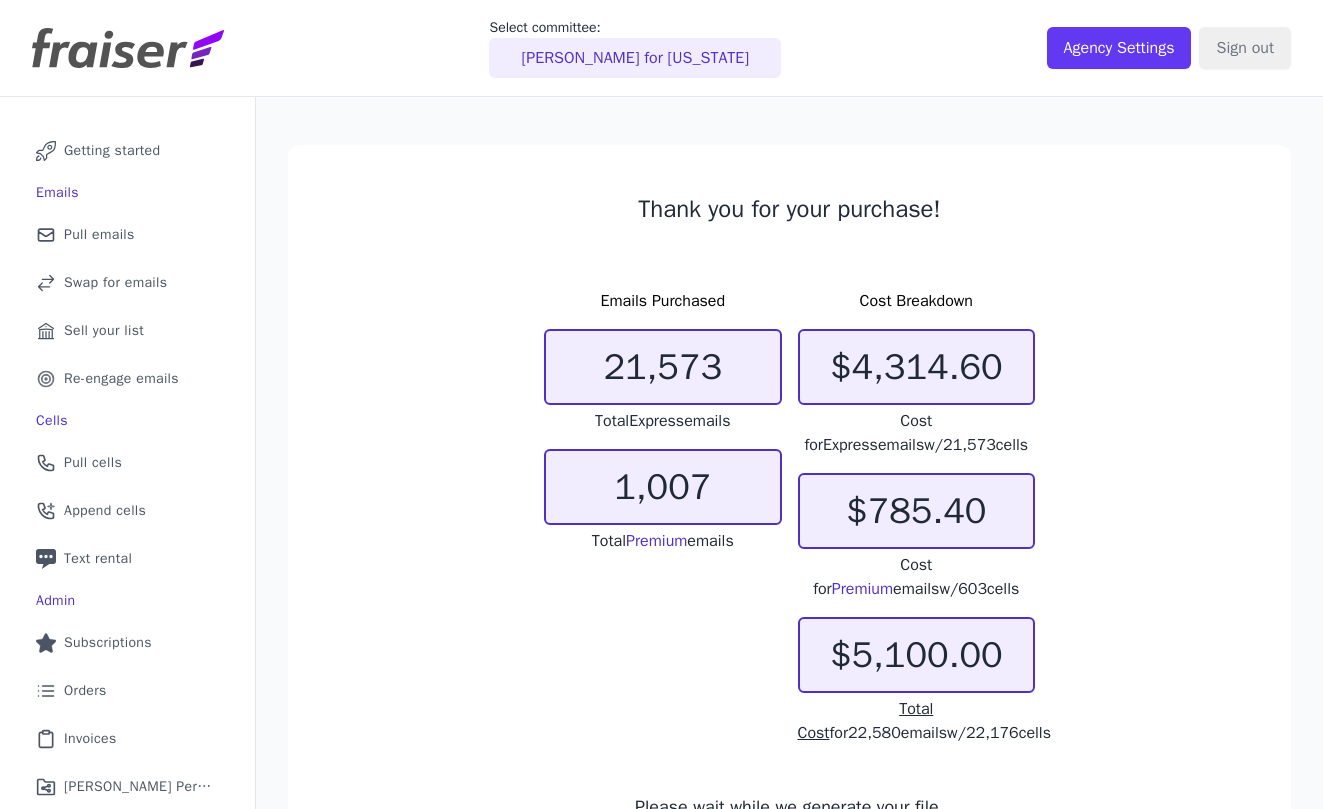 scroll, scrollTop: 0, scrollLeft: 0, axis: both 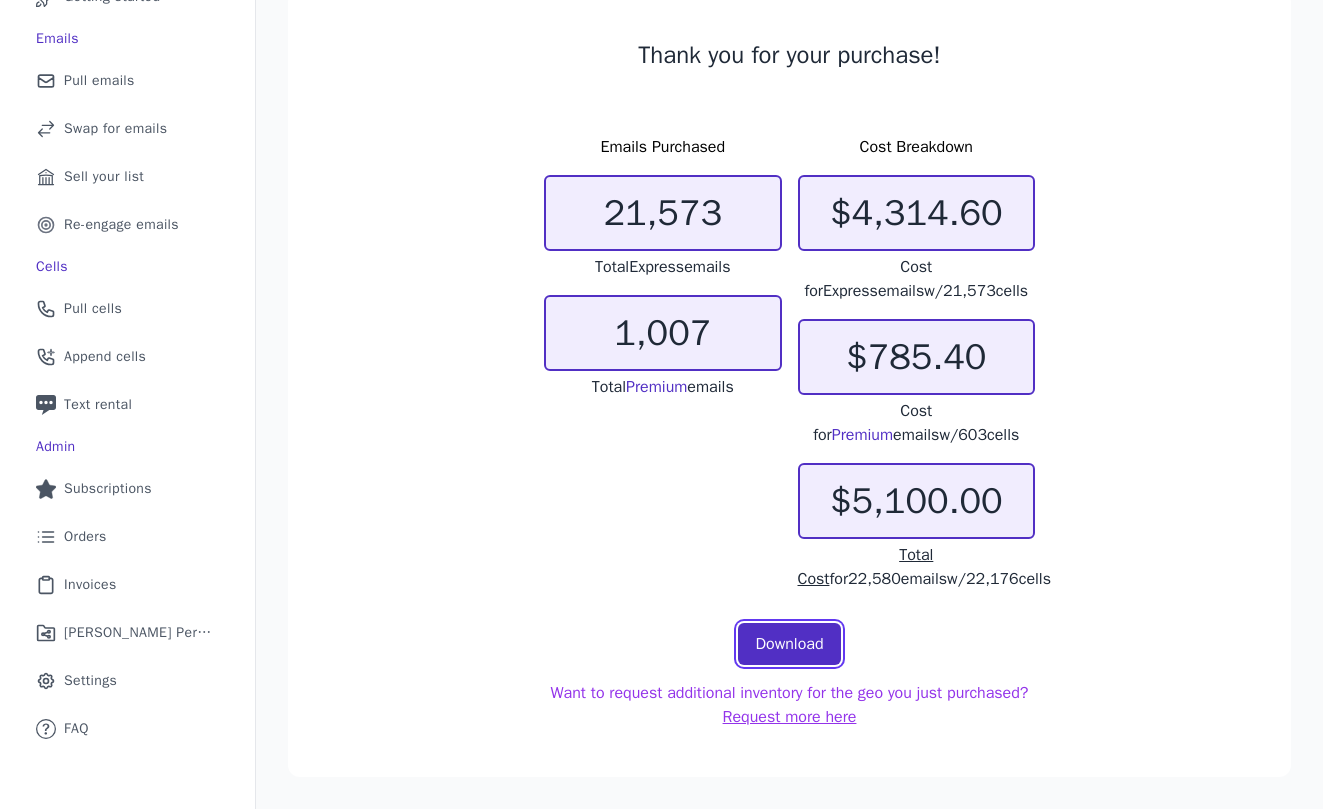 click on "Download" at bounding box center (789, 644) 